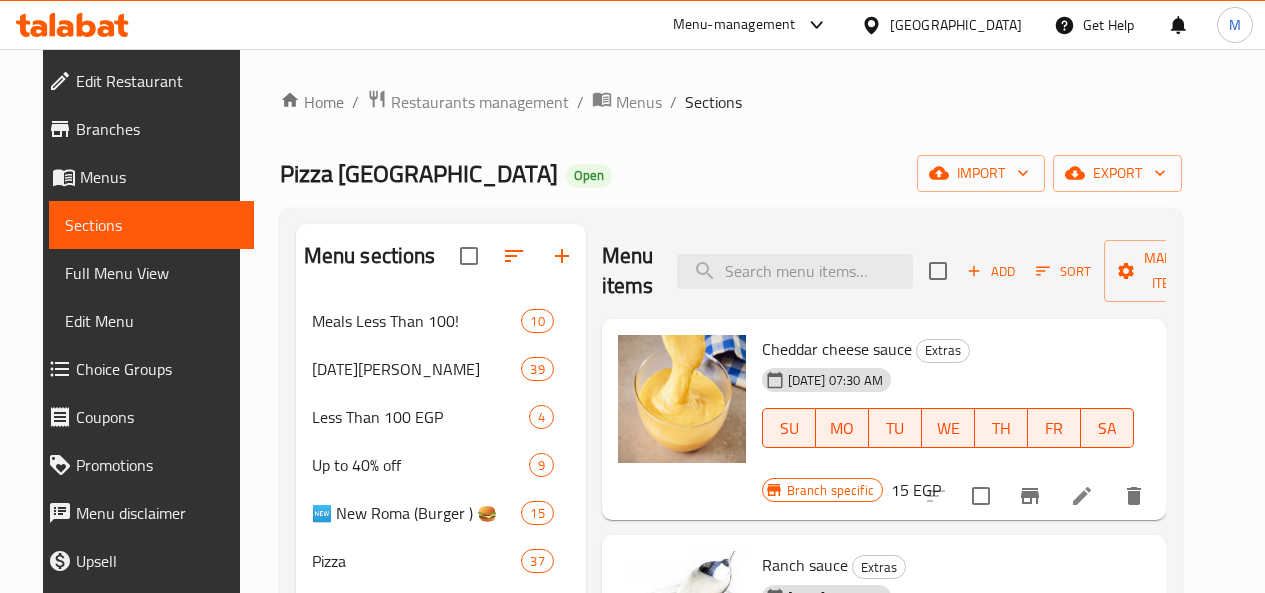 scroll, scrollTop: 0, scrollLeft: 0, axis: both 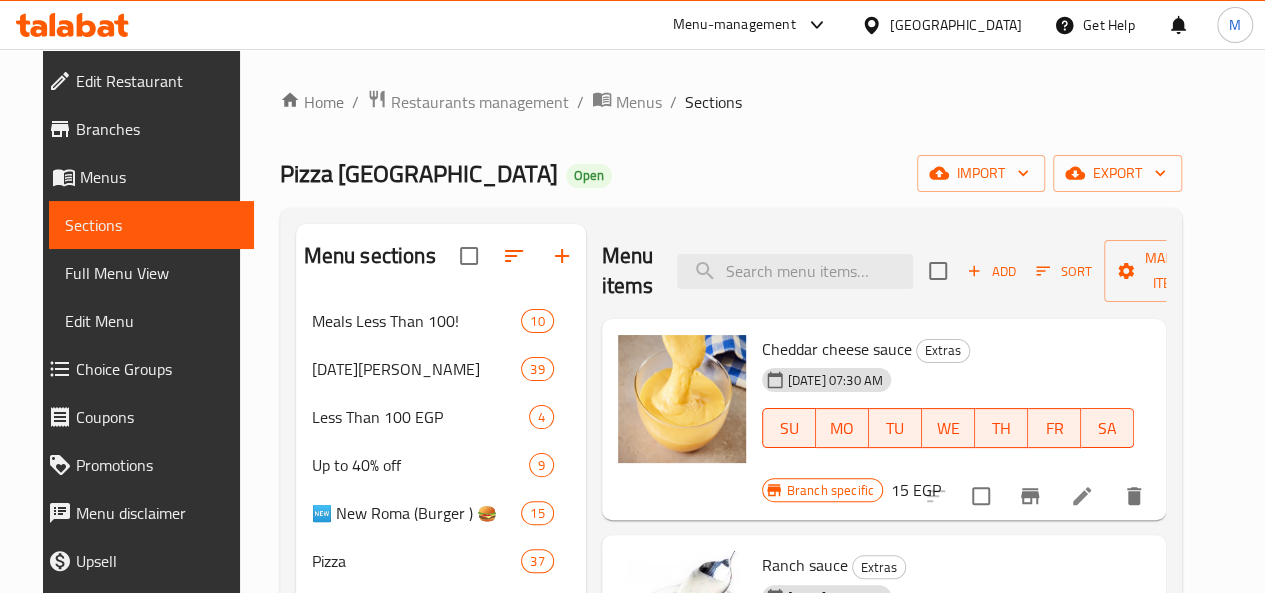 click 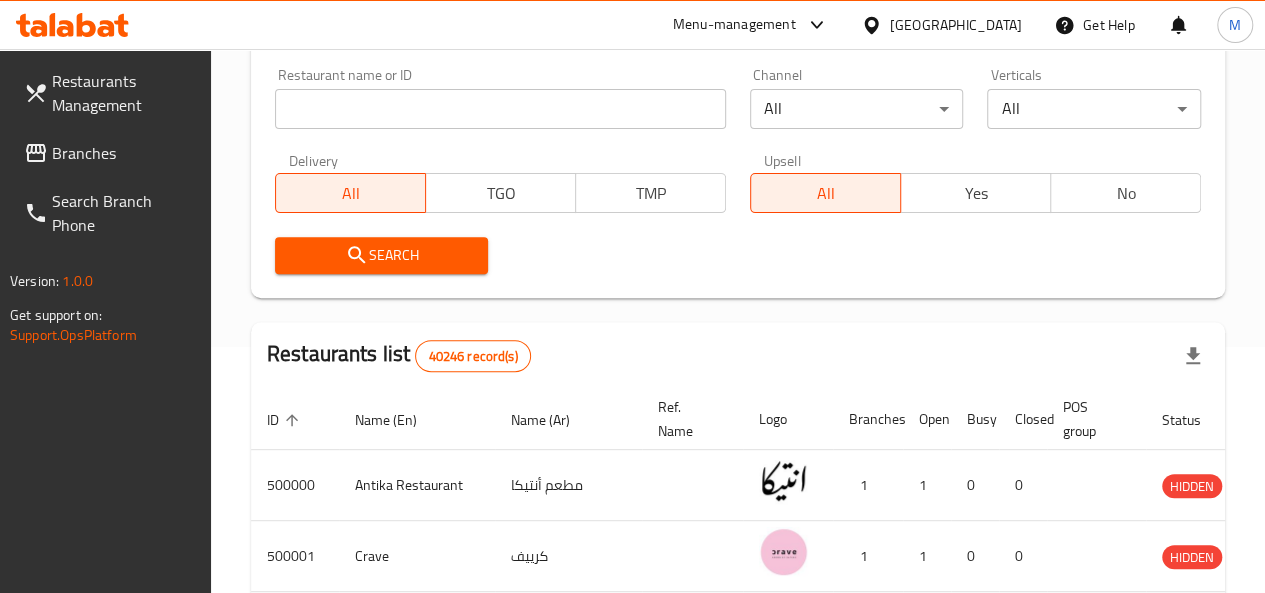 scroll, scrollTop: 0, scrollLeft: 0, axis: both 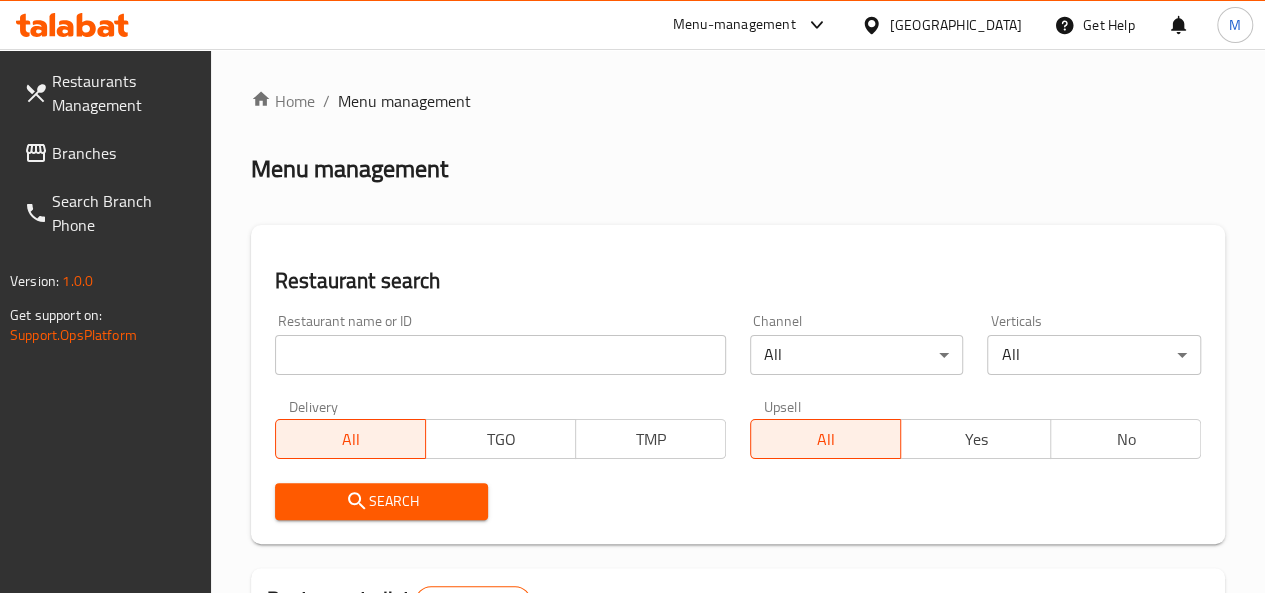 click 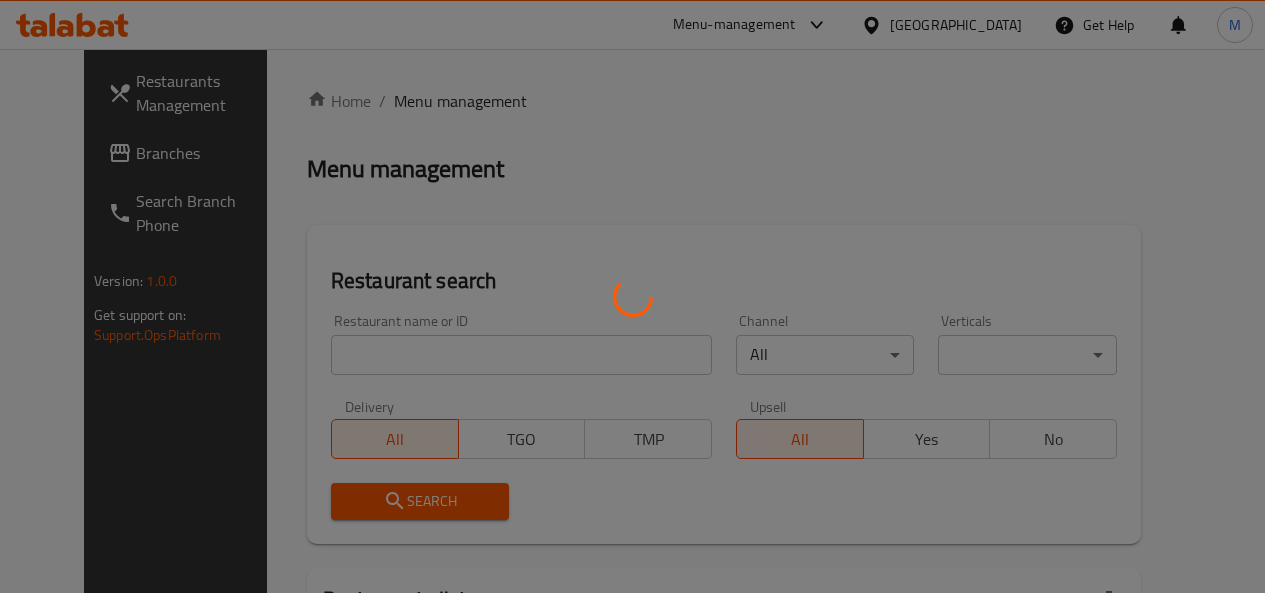 click at bounding box center [632, 296] 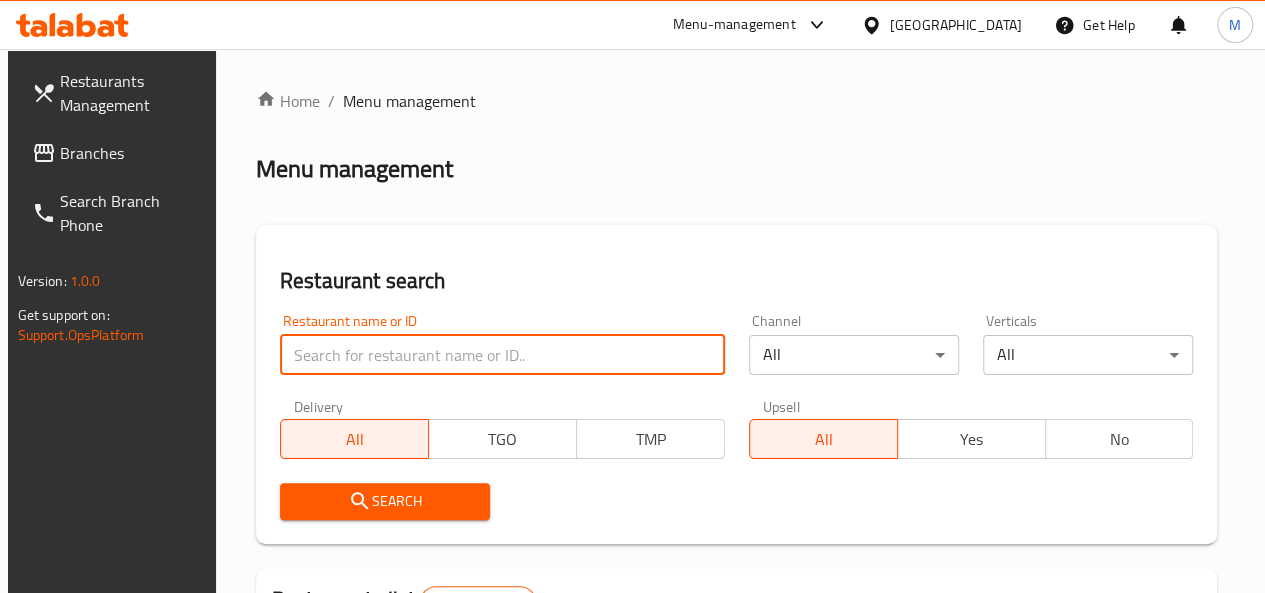 click at bounding box center (502, 355) 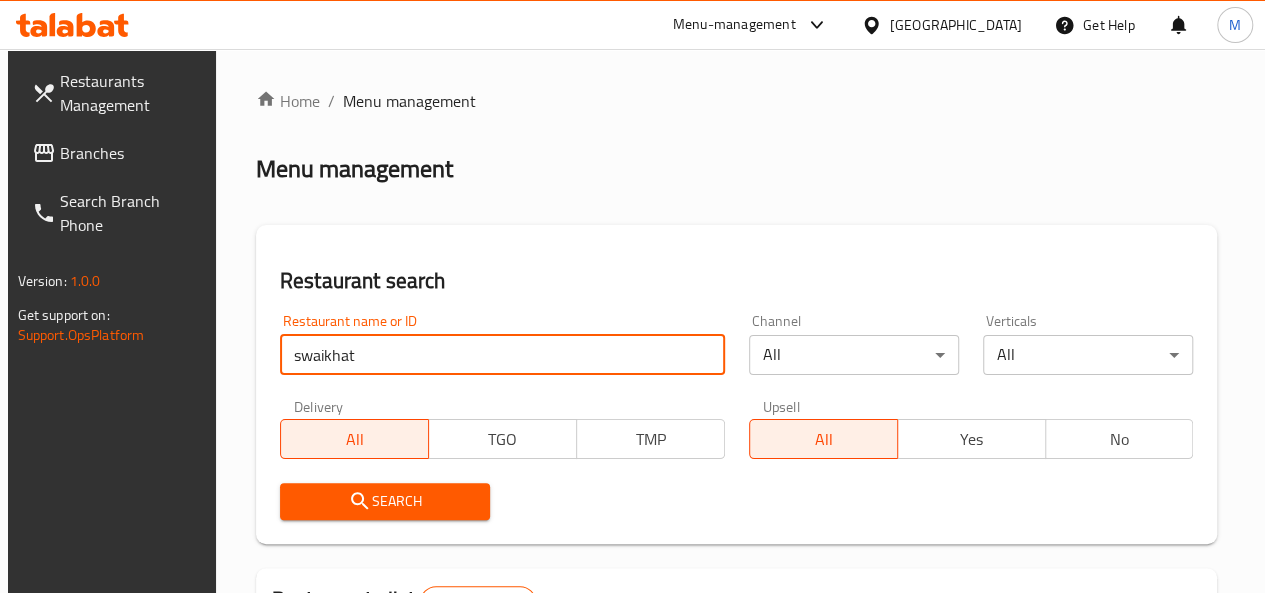 type on "swaikhat" 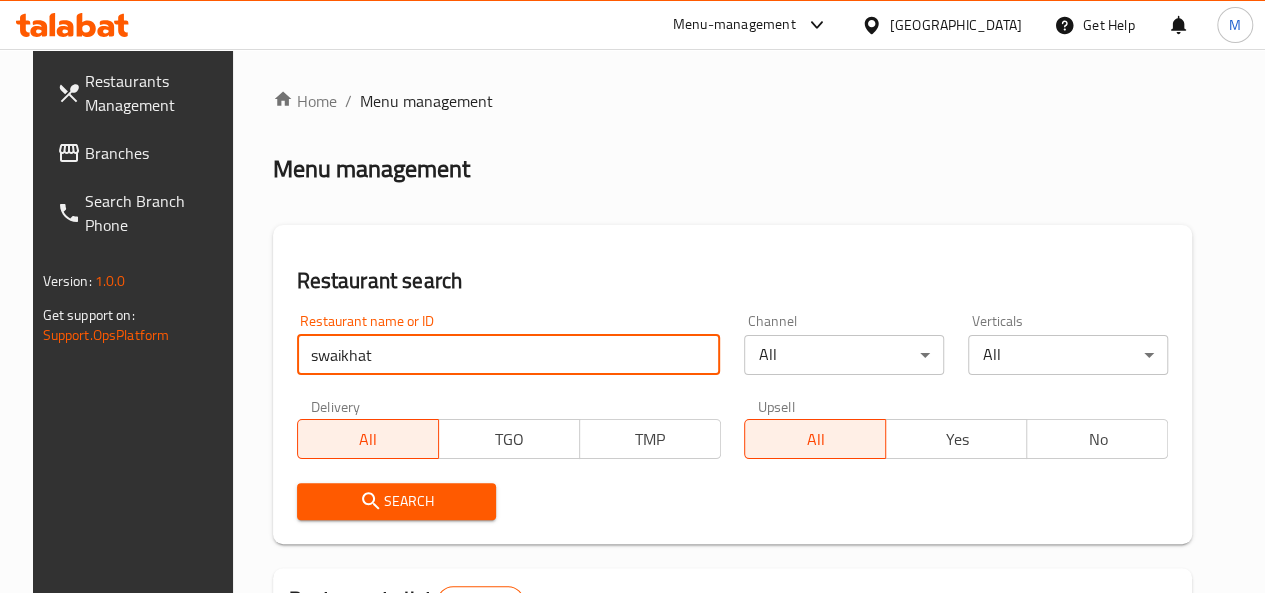 scroll, scrollTop: 299, scrollLeft: 0, axis: vertical 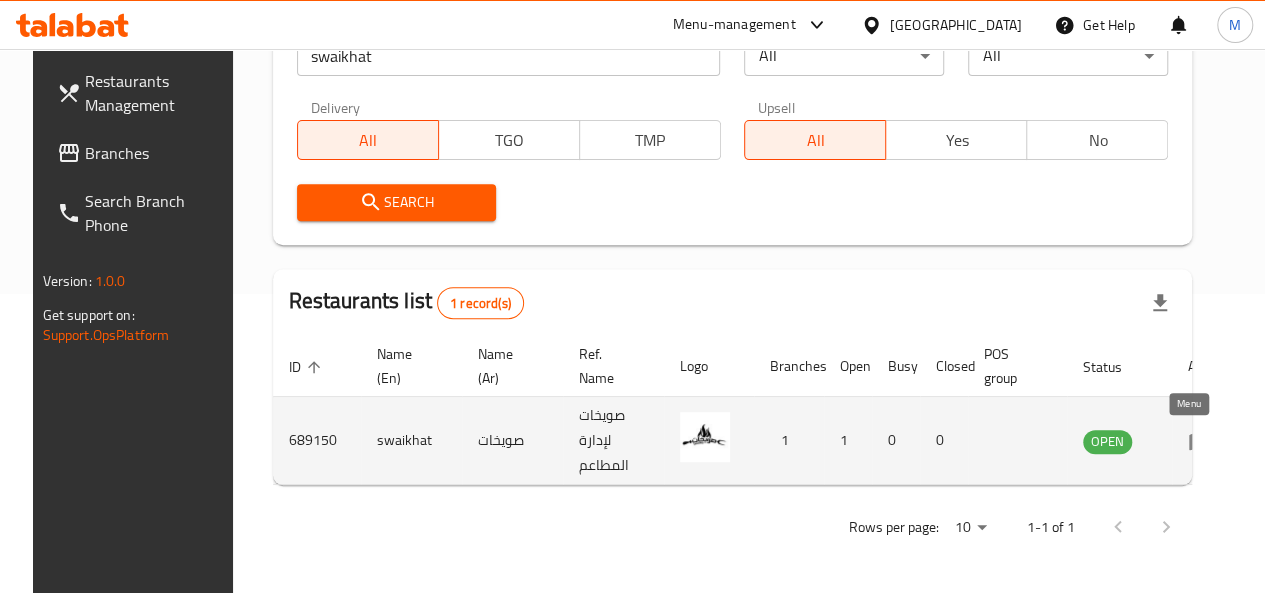 click 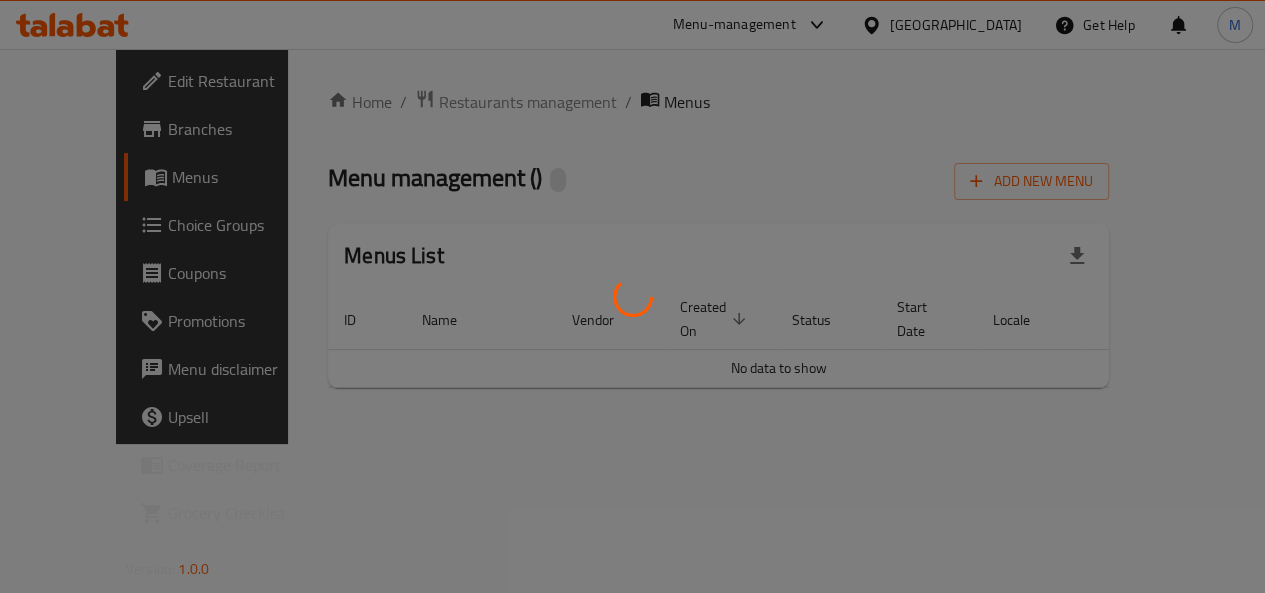 scroll, scrollTop: 0, scrollLeft: 0, axis: both 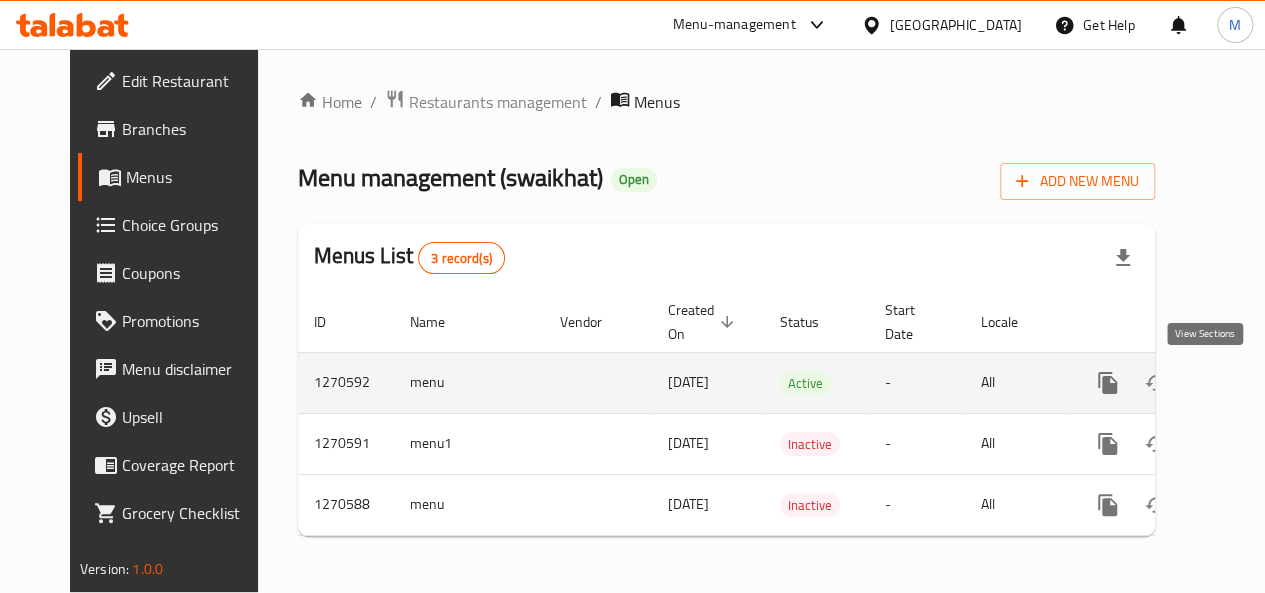 click 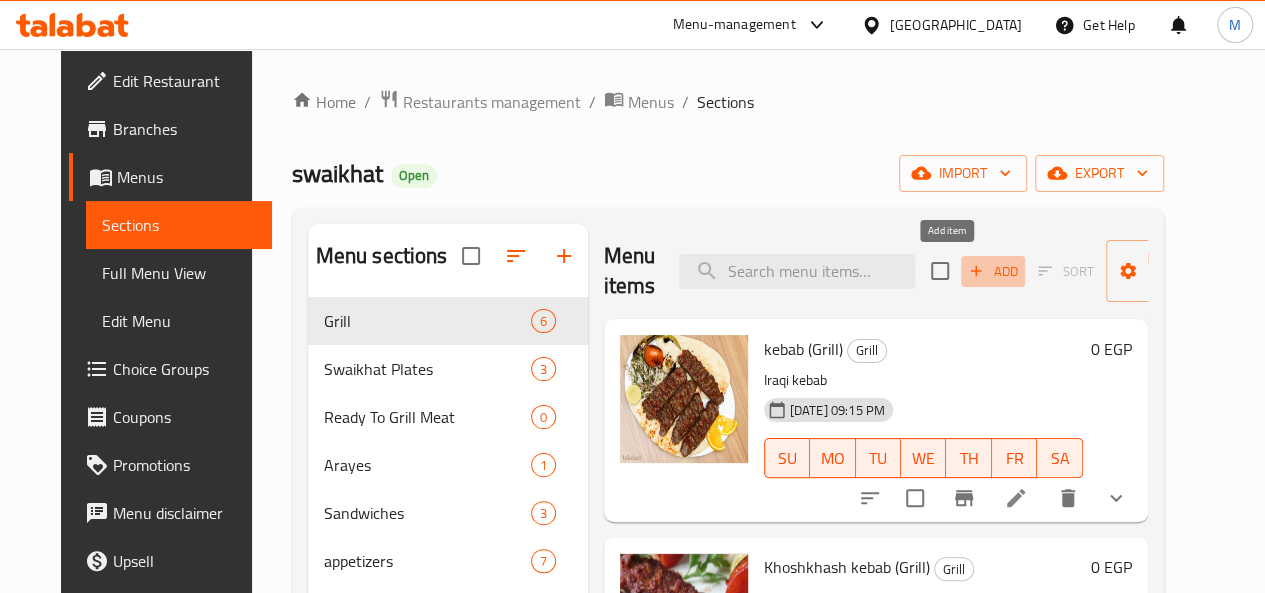 click on "Add" at bounding box center (993, 271) 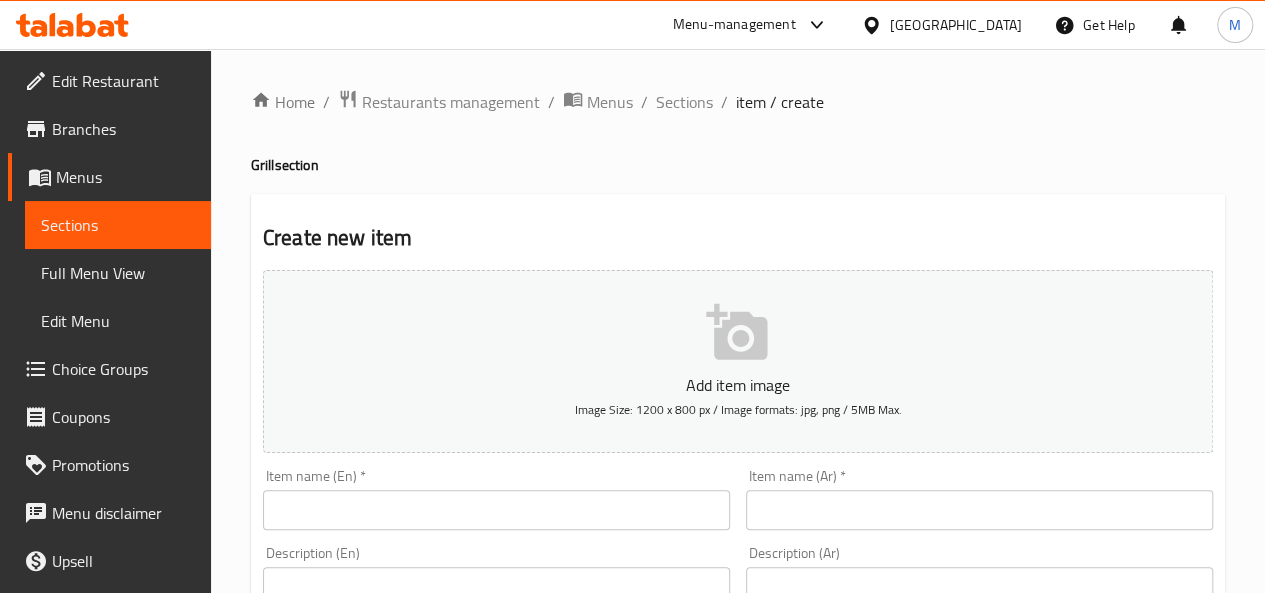 click at bounding box center (979, 510) 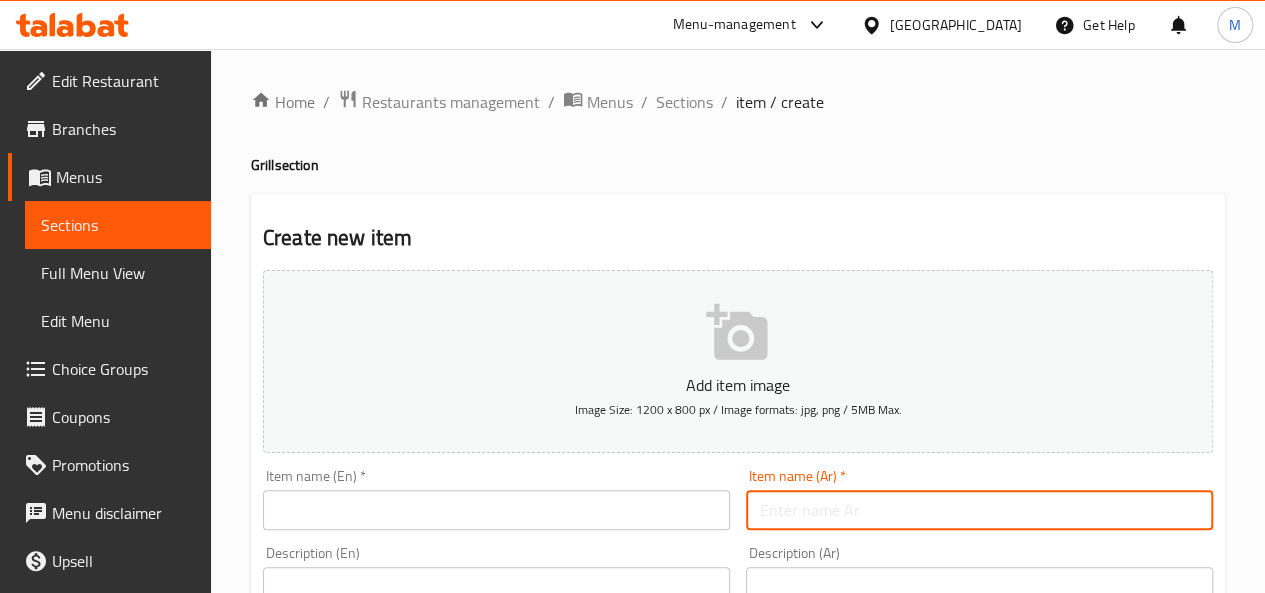 paste on "مجبوس دجاج" 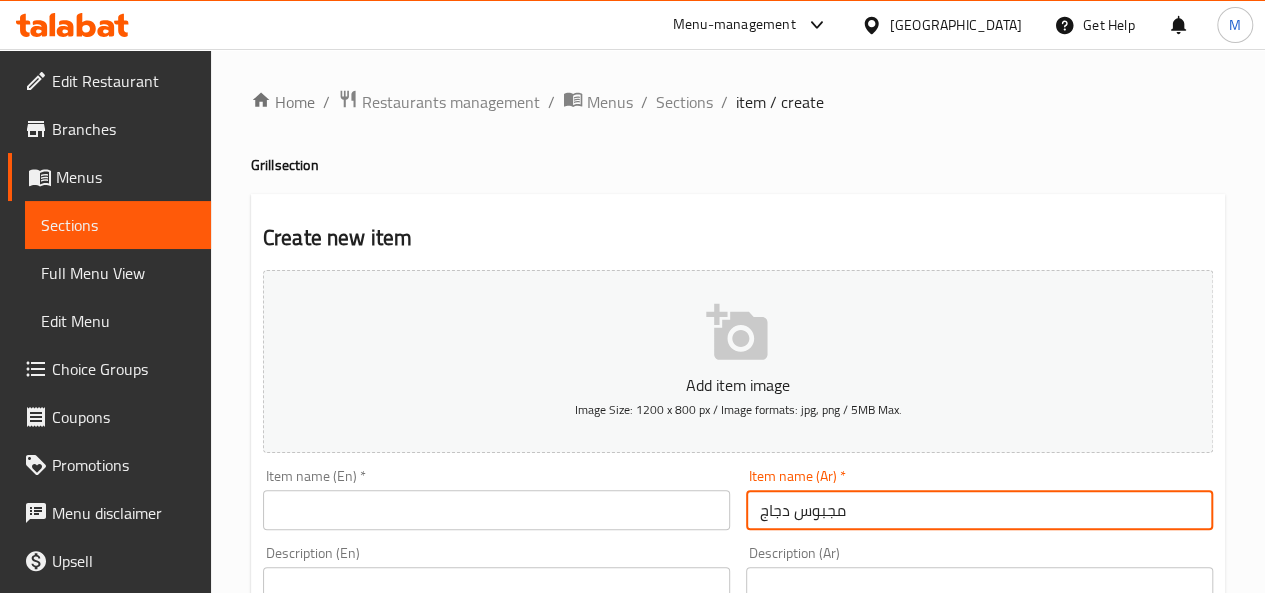 type on "مجبوس دجاج" 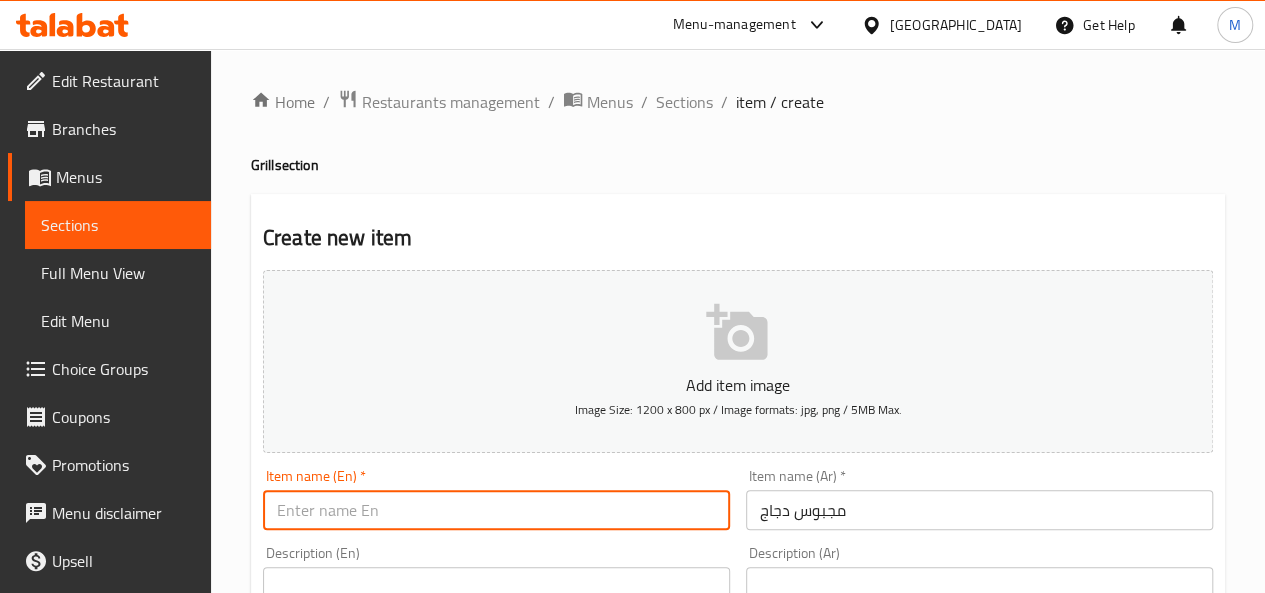 click at bounding box center (496, 510) 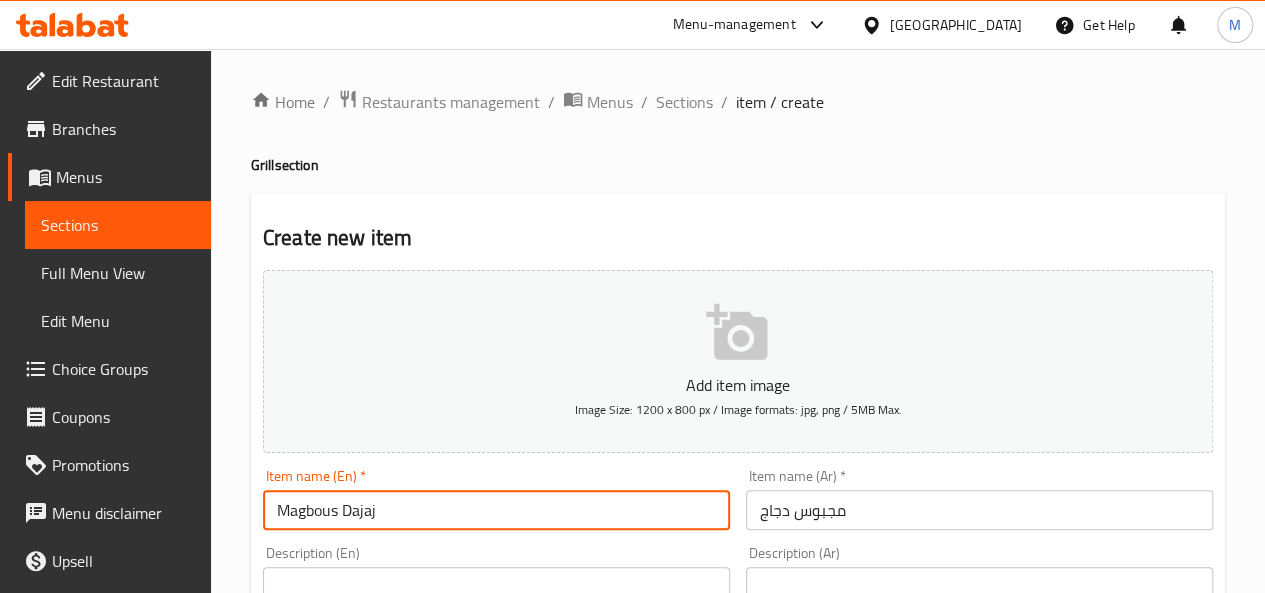 type on "Magbous Dajaj" 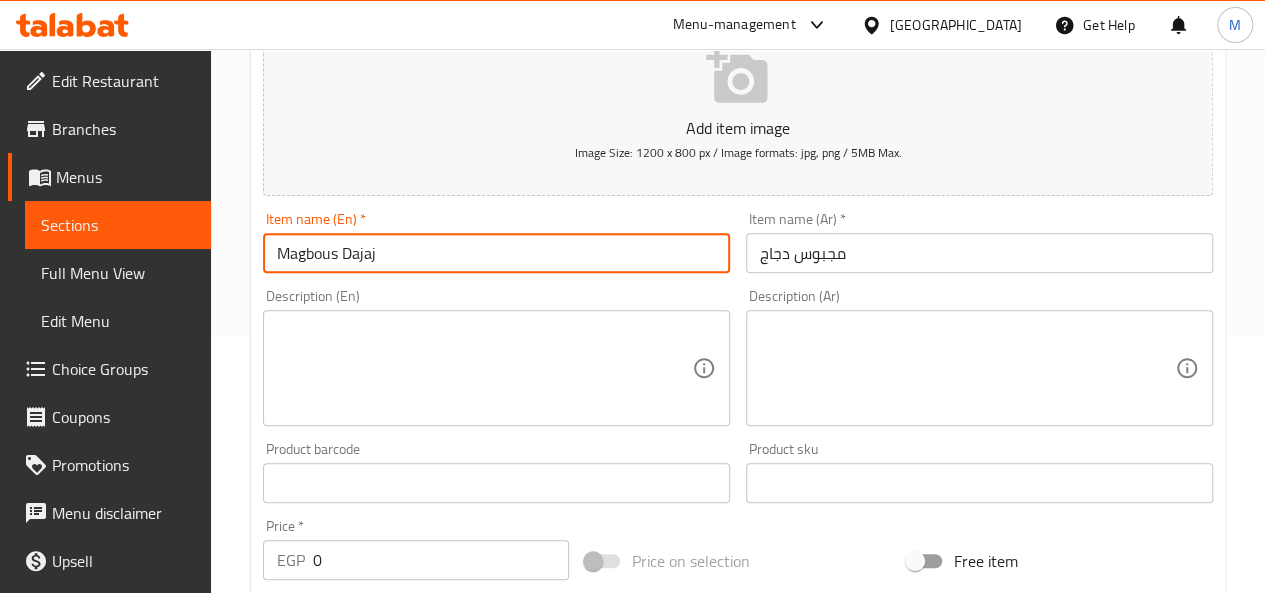 scroll, scrollTop: 258, scrollLeft: 0, axis: vertical 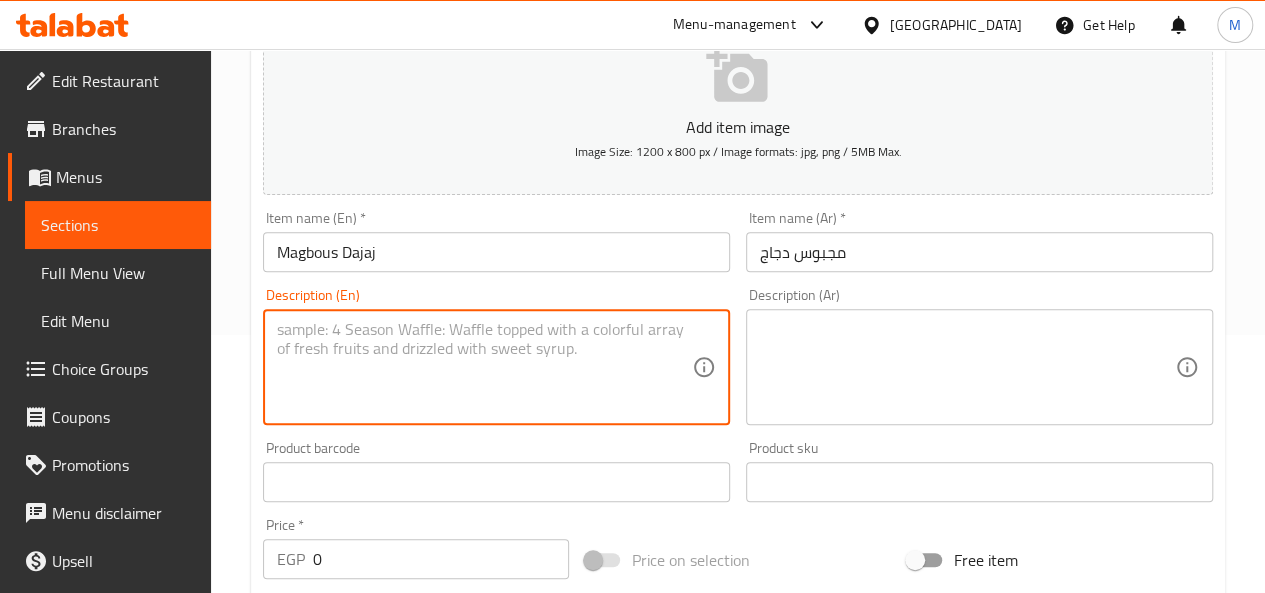 click at bounding box center (484, 367) 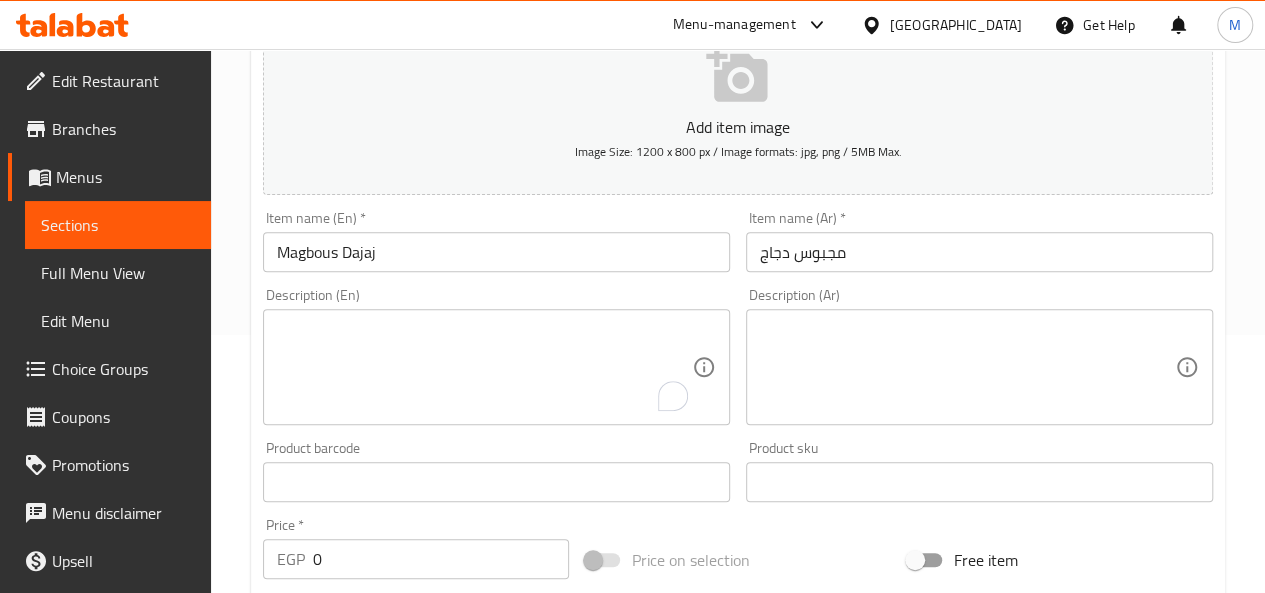 click on "Description (Ar)" at bounding box center (979, 367) 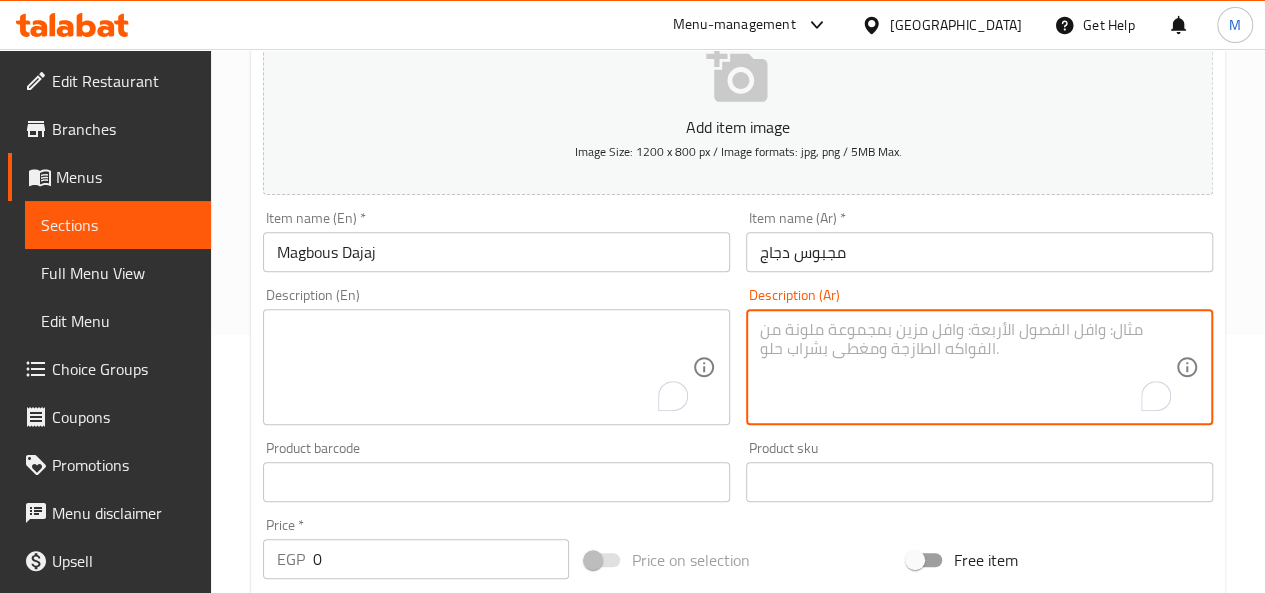 paste on "نص فرخة مشوية علي فحم
ارز ٤٠٠ جرام
طبق دقوس
طبق ثومية
بطاط
١ خبز تنور" 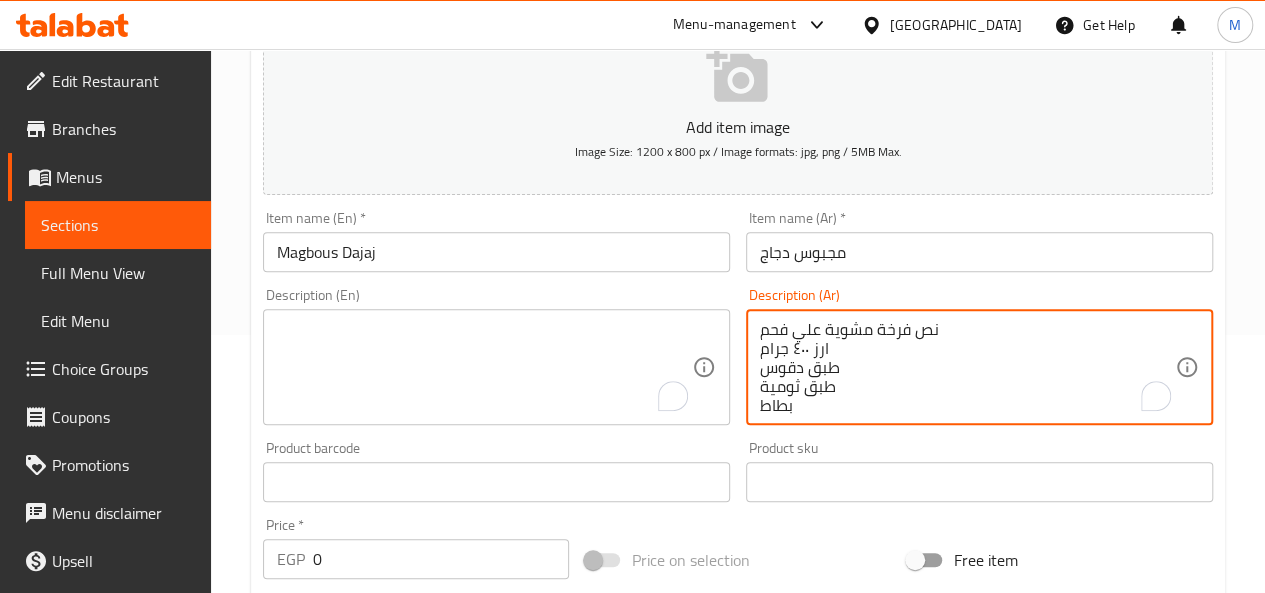 scroll, scrollTop: 24, scrollLeft: 0, axis: vertical 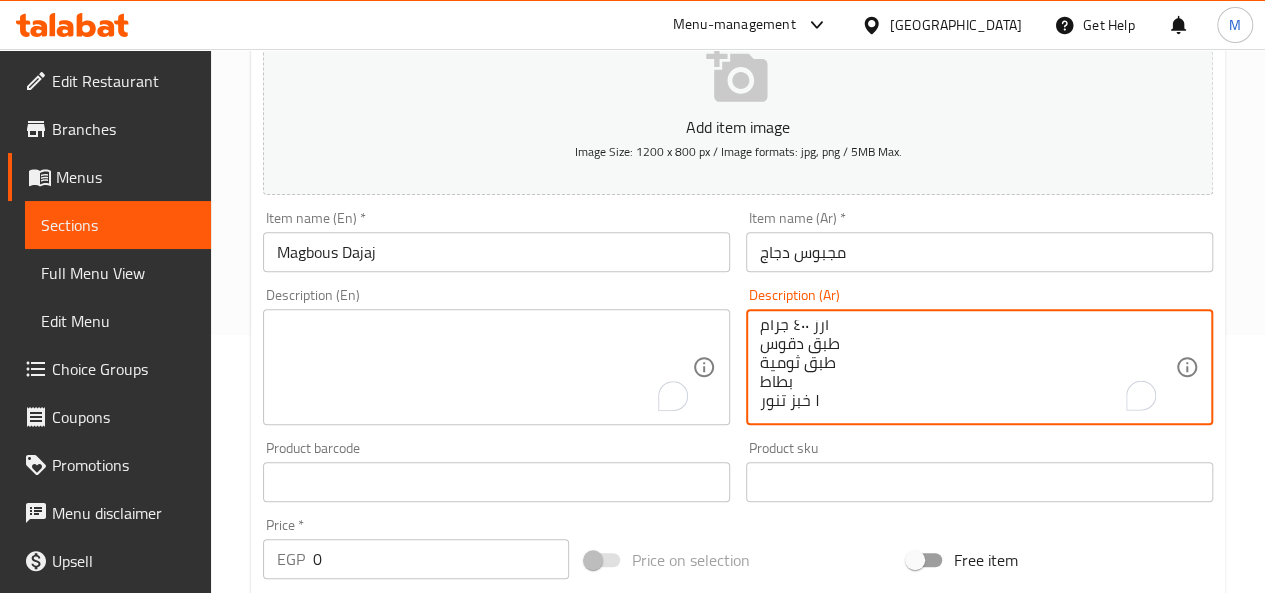 type on "نص فرخة مشوية علي فحم
ارز ٤٠٠ جرام
طبق دقوس
طبق ثومية
بطاط
١ خبز تنور" 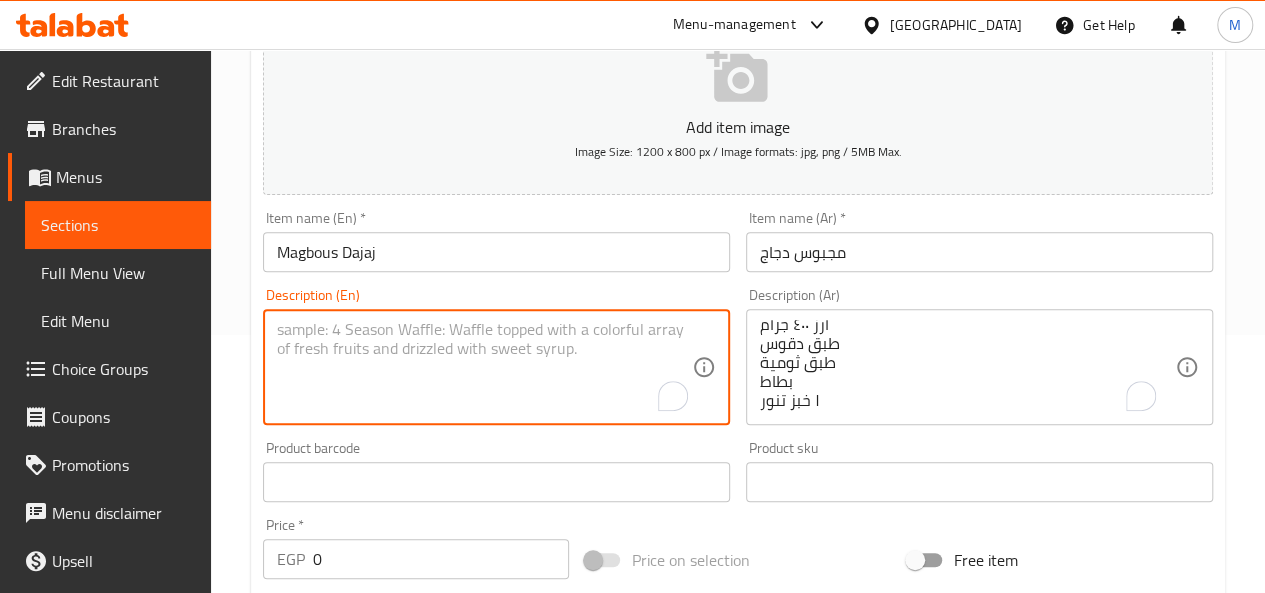 click at bounding box center (484, 367) 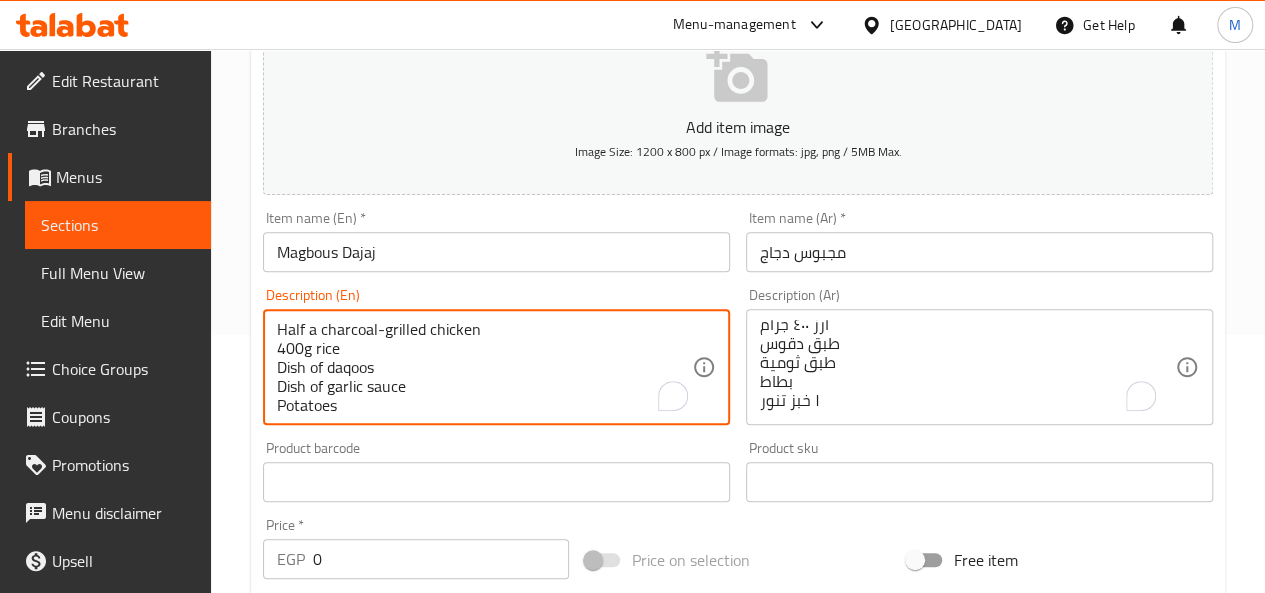 scroll, scrollTop: 24, scrollLeft: 0, axis: vertical 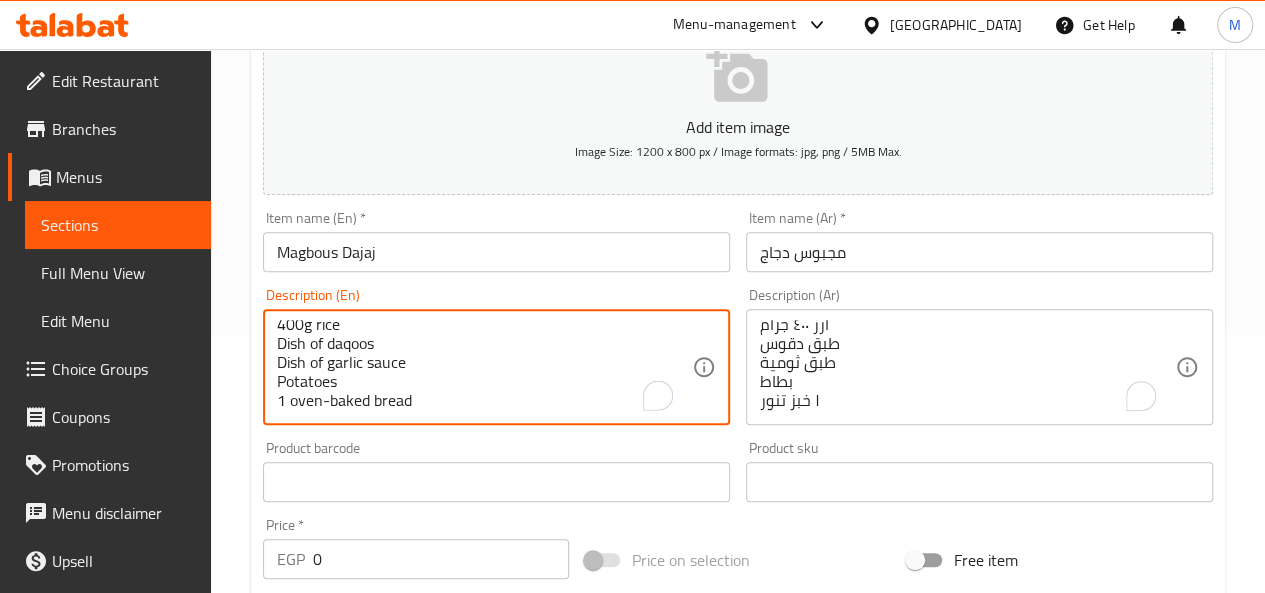 type on "Half a charcoal-grilled chicken
400g rice
Dish of daqoos
Dish of garlic sauce
Potatoes
1 oven-baked bread" 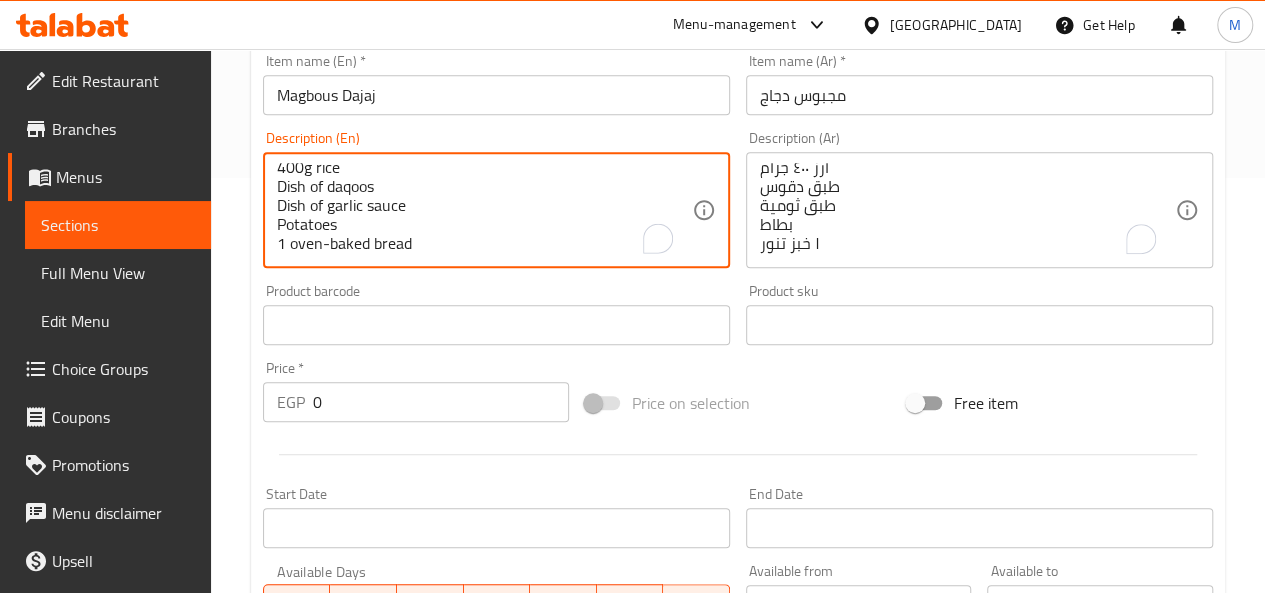 scroll, scrollTop: 421, scrollLeft: 0, axis: vertical 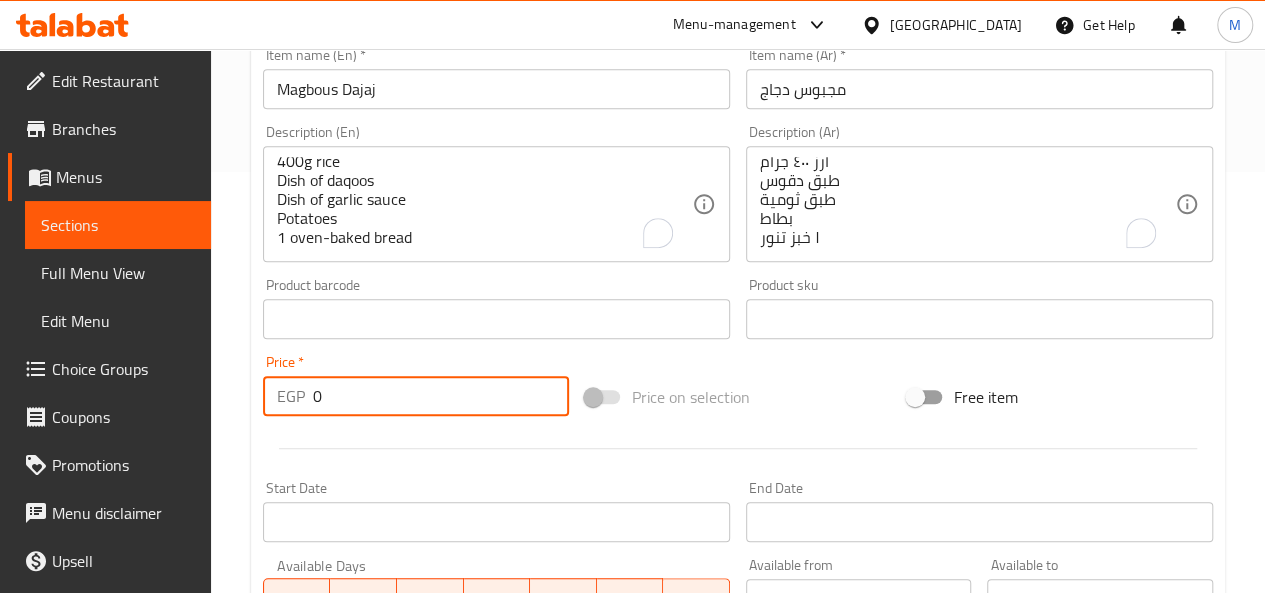 click on "0" at bounding box center [441, 396] 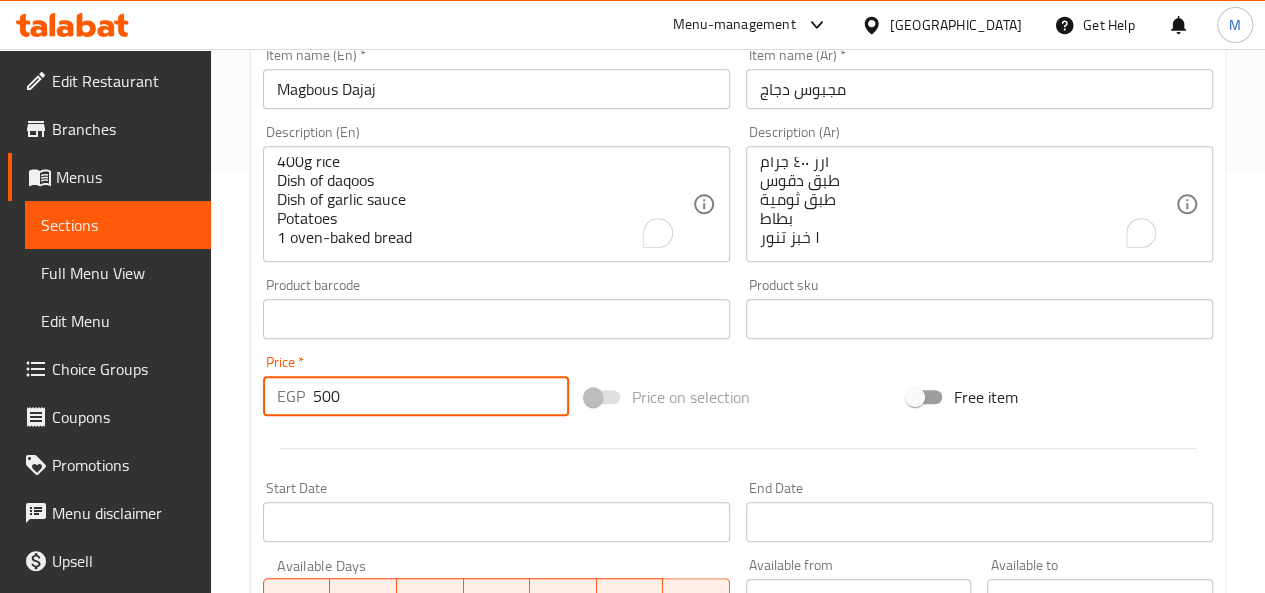 type on "500" 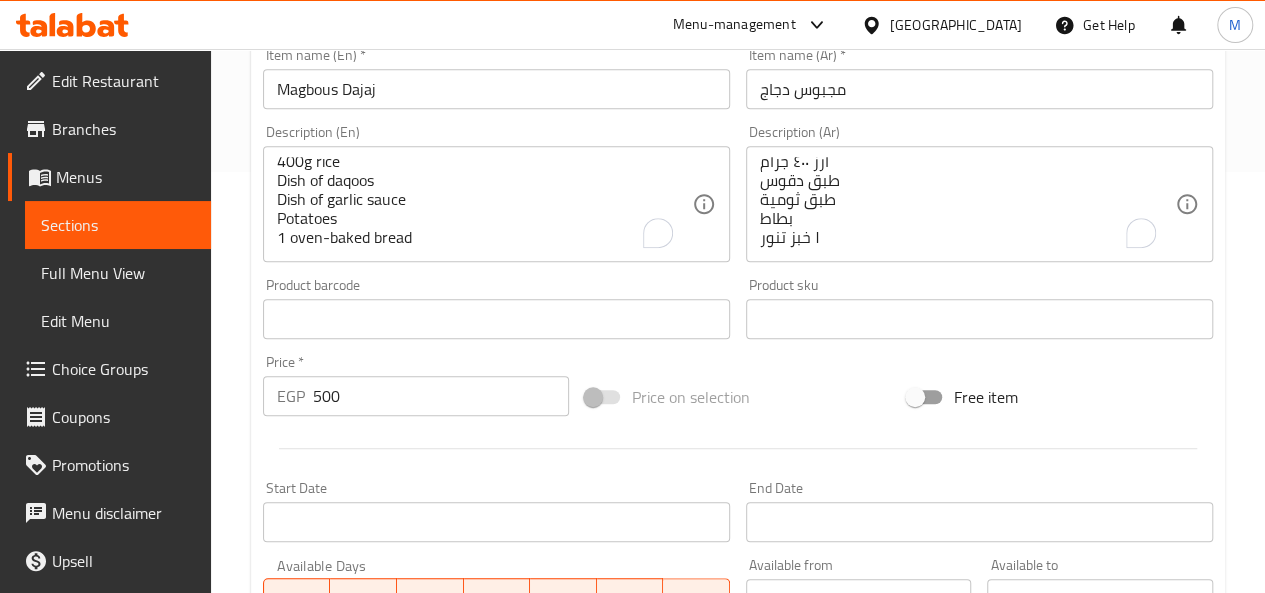 click on "Price   * EGP 500 Price  *" at bounding box center (416, 385) 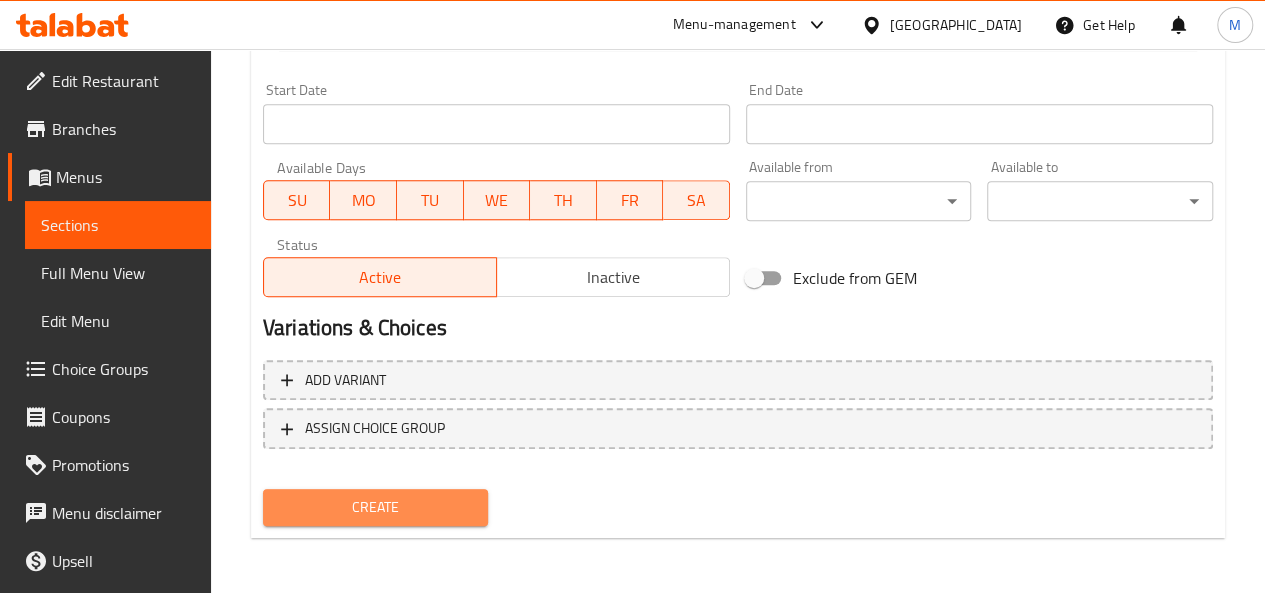 click on "Create" at bounding box center [376, 507] 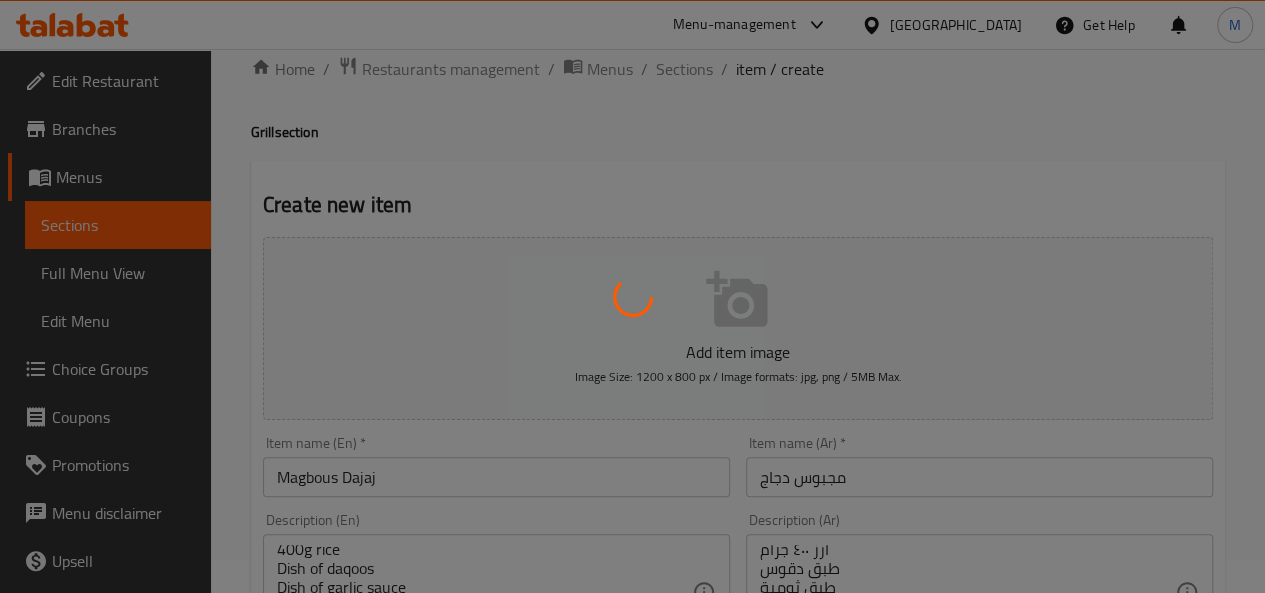 scroll, scrollTop: 0, scrollLeft: 0, axis: both 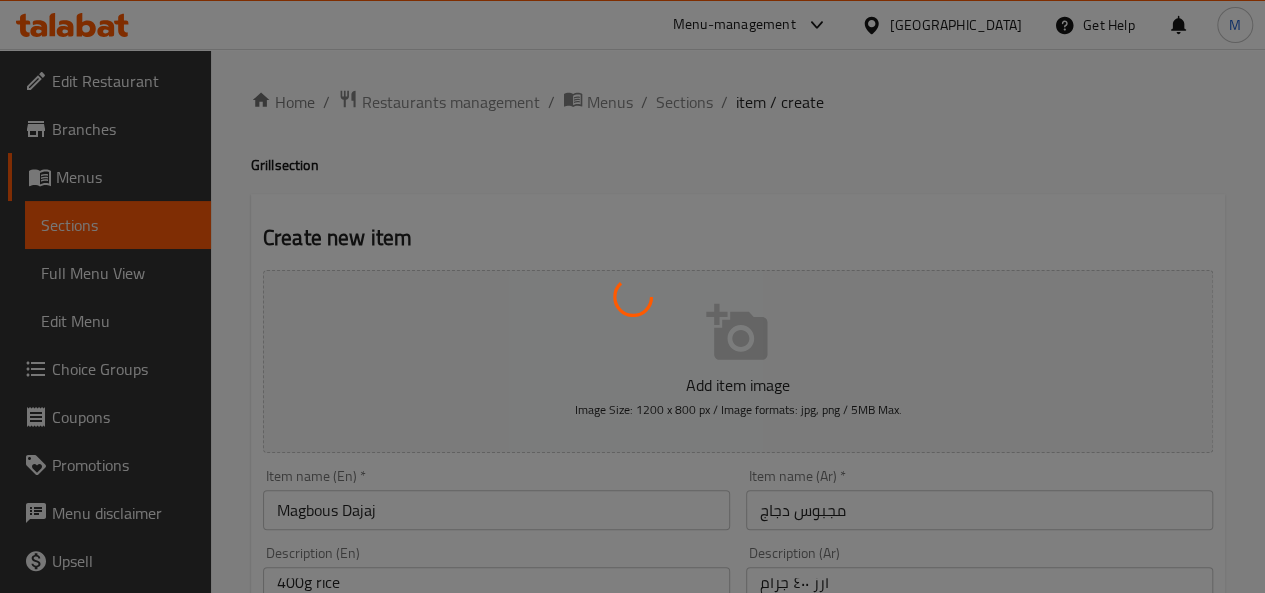 type 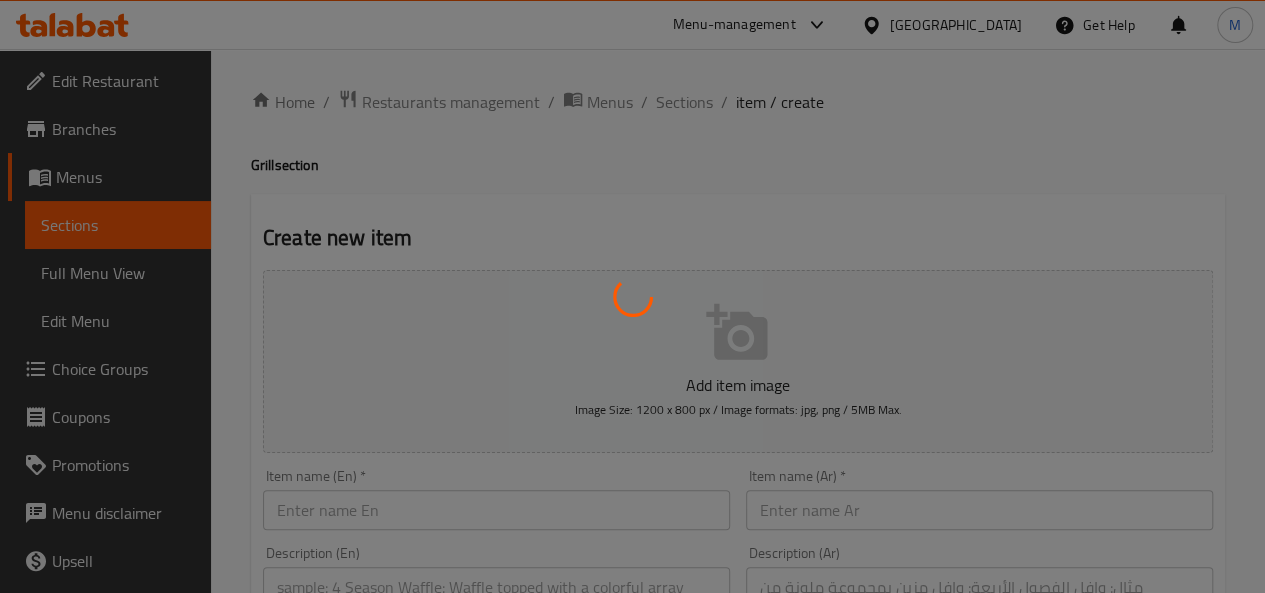 scroll, scrollTop: 0, scrollLeft: 0, axis: both 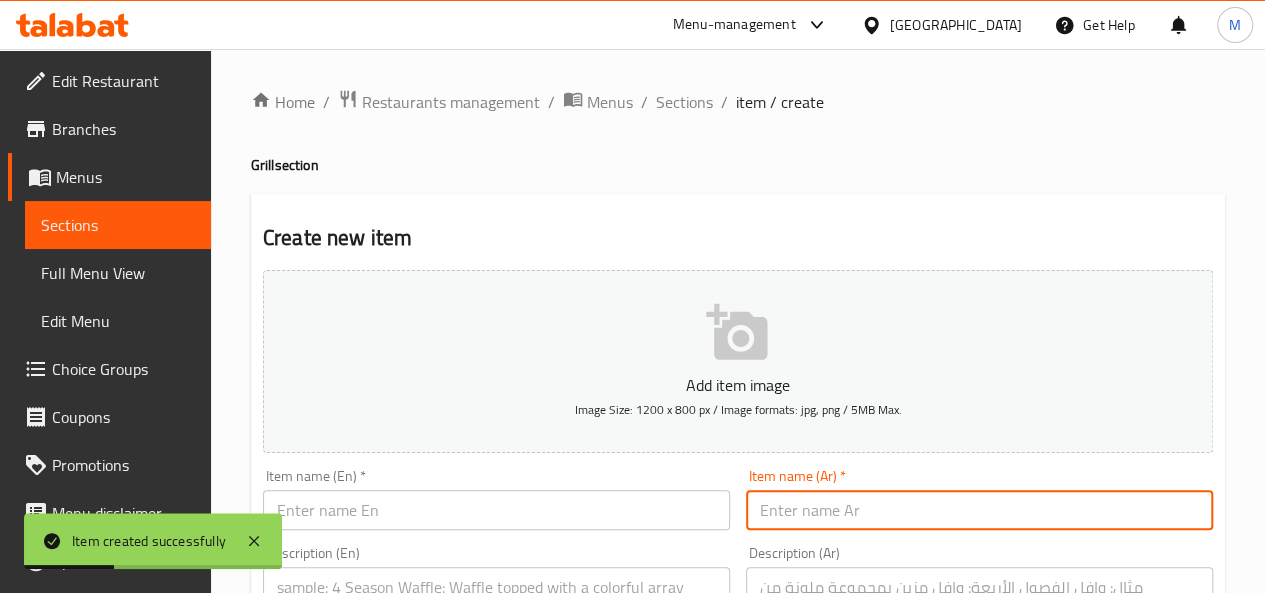 click at bounding box center [979, 510] 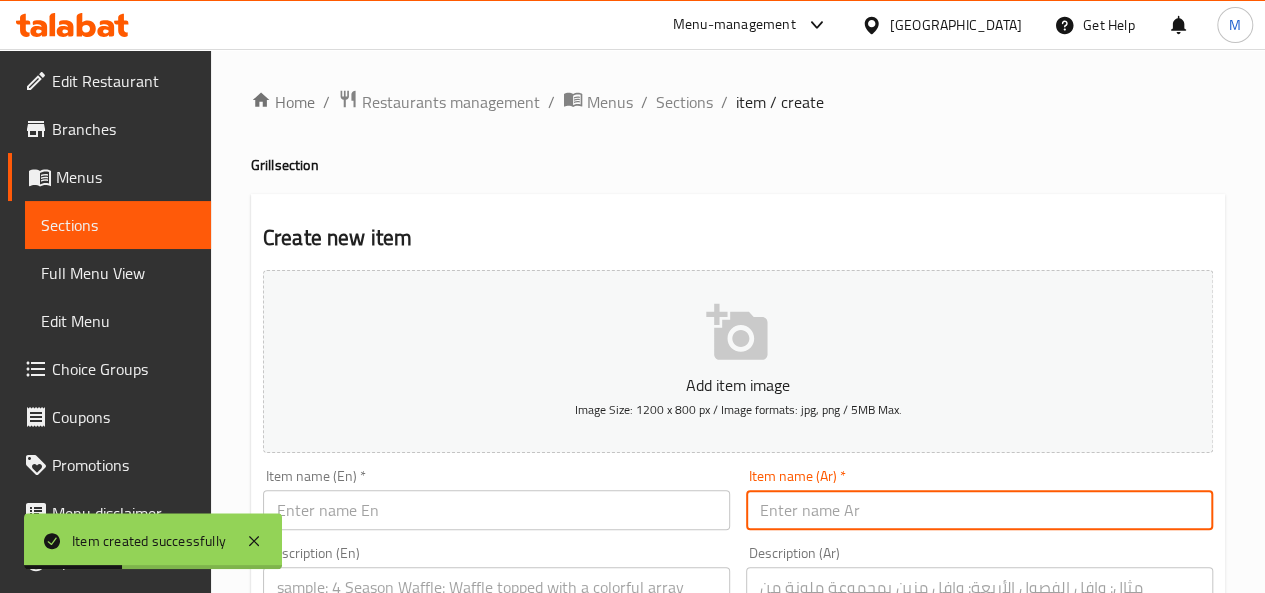 paste on "ميكس صويخات" 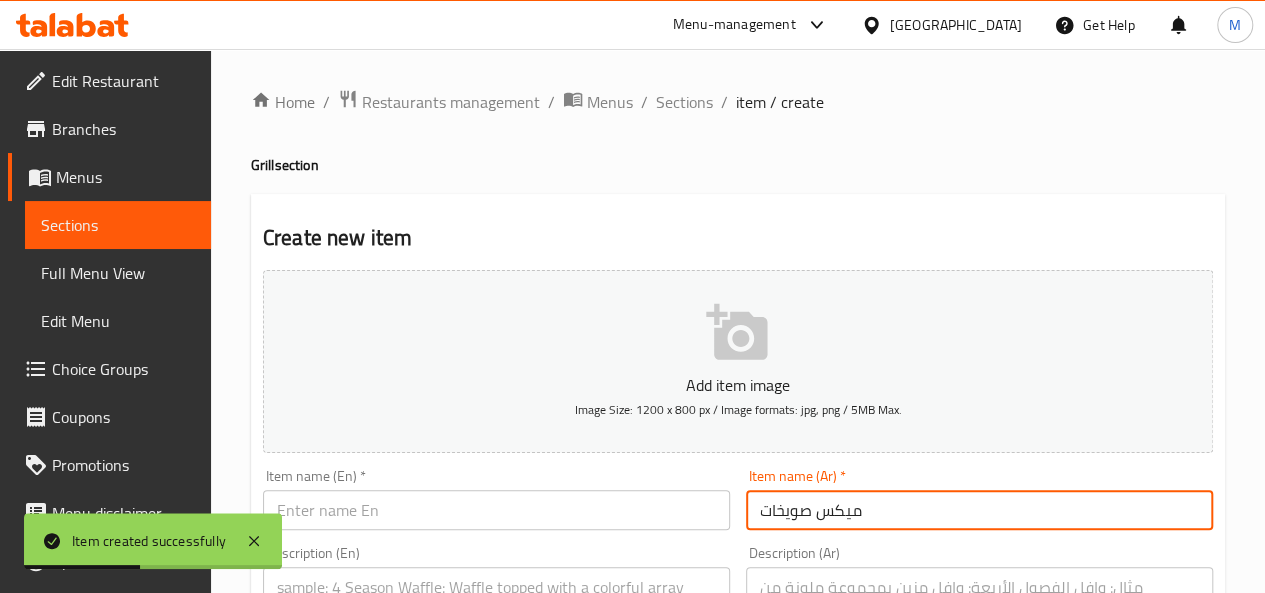 type on "ميكس صويخات" 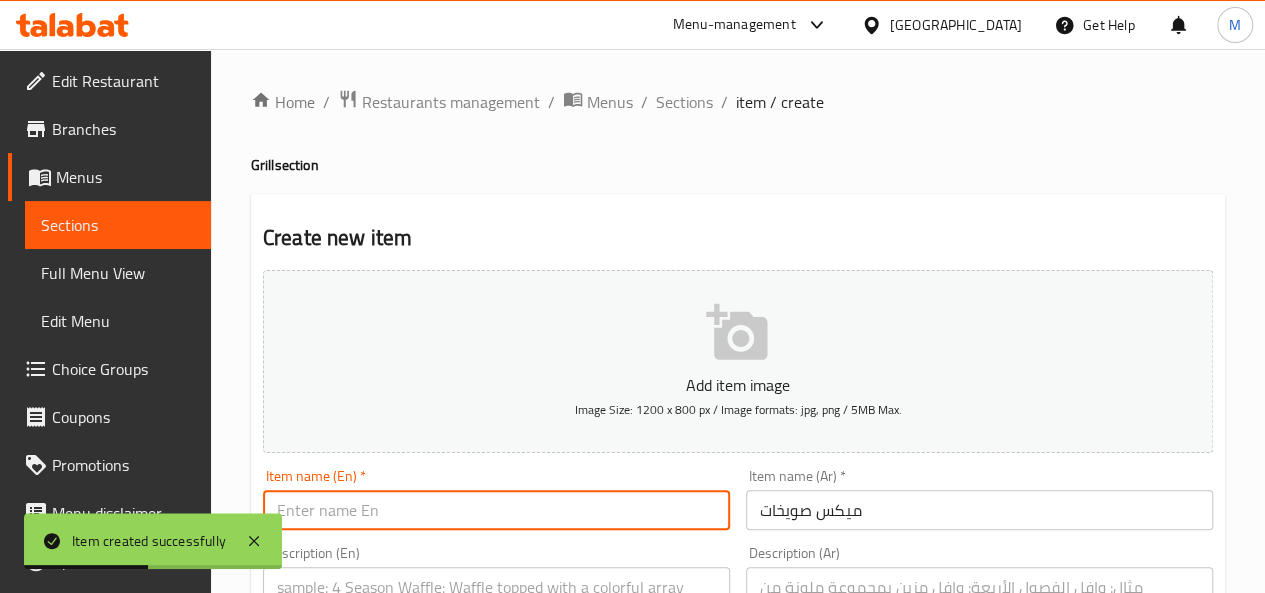 click at bounding box center (496, 510) 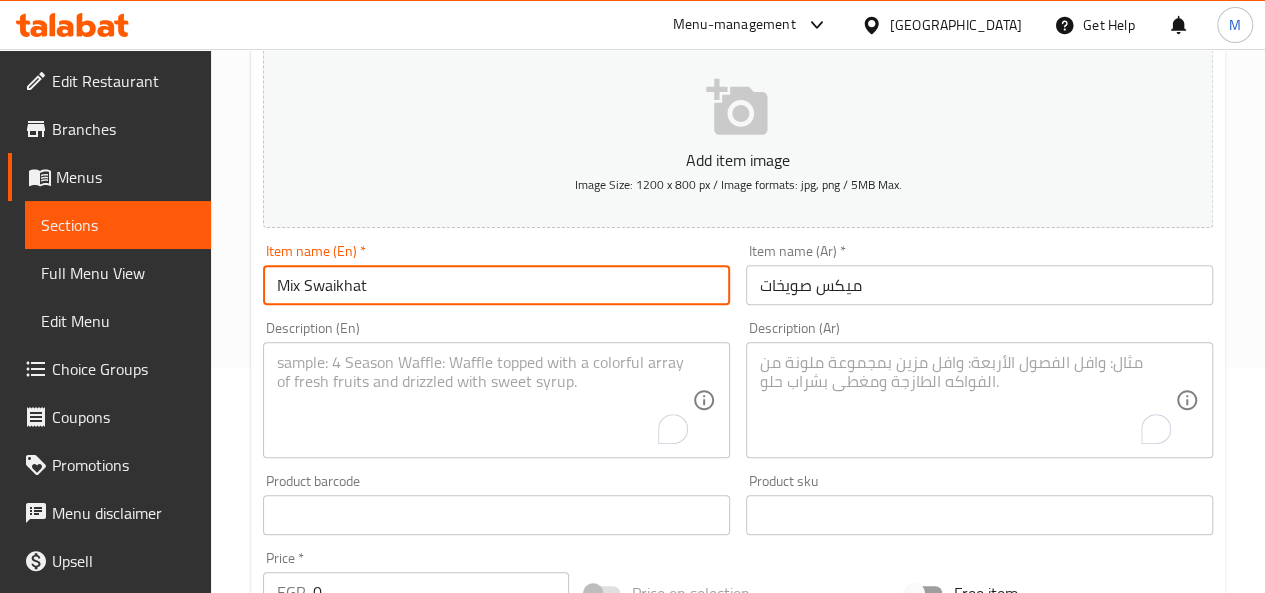 scroll, scrollTop: 226, scrollLeft: 0, axis: vertical 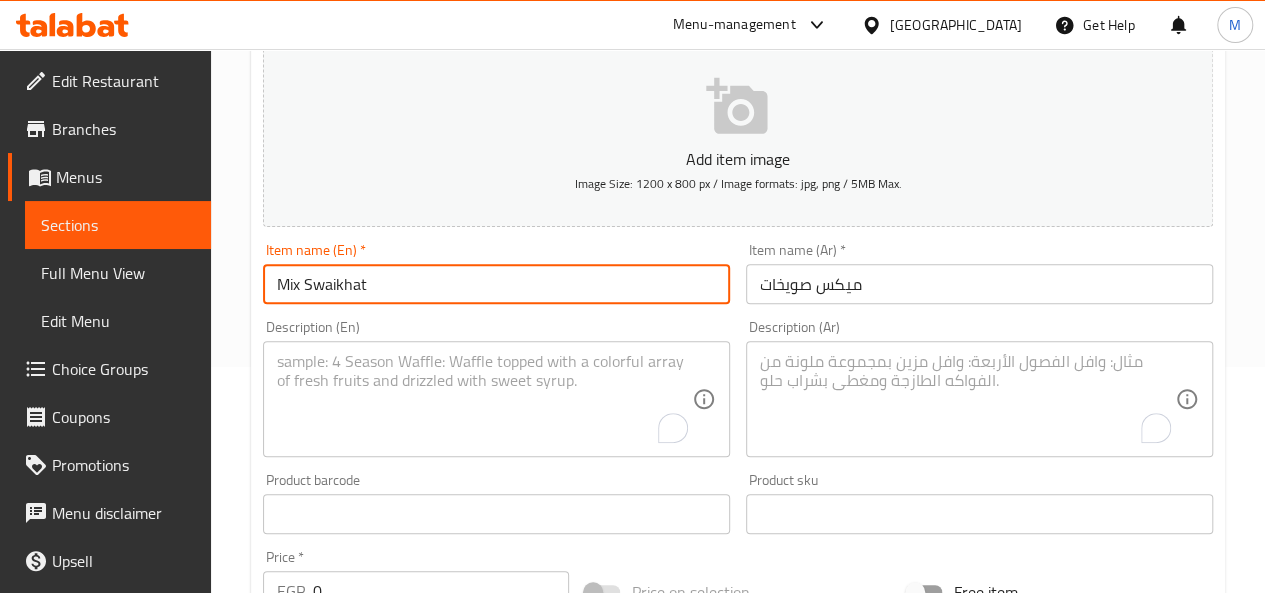 type on "Mix Swaikhat" 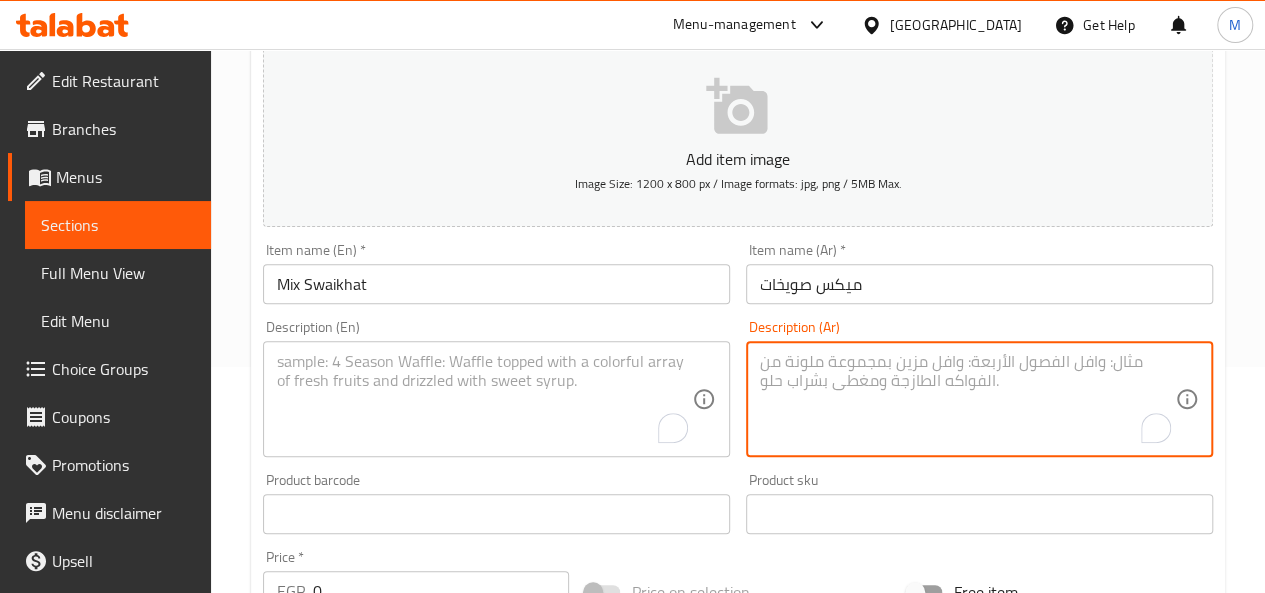 click at bounding box center (967, 399) 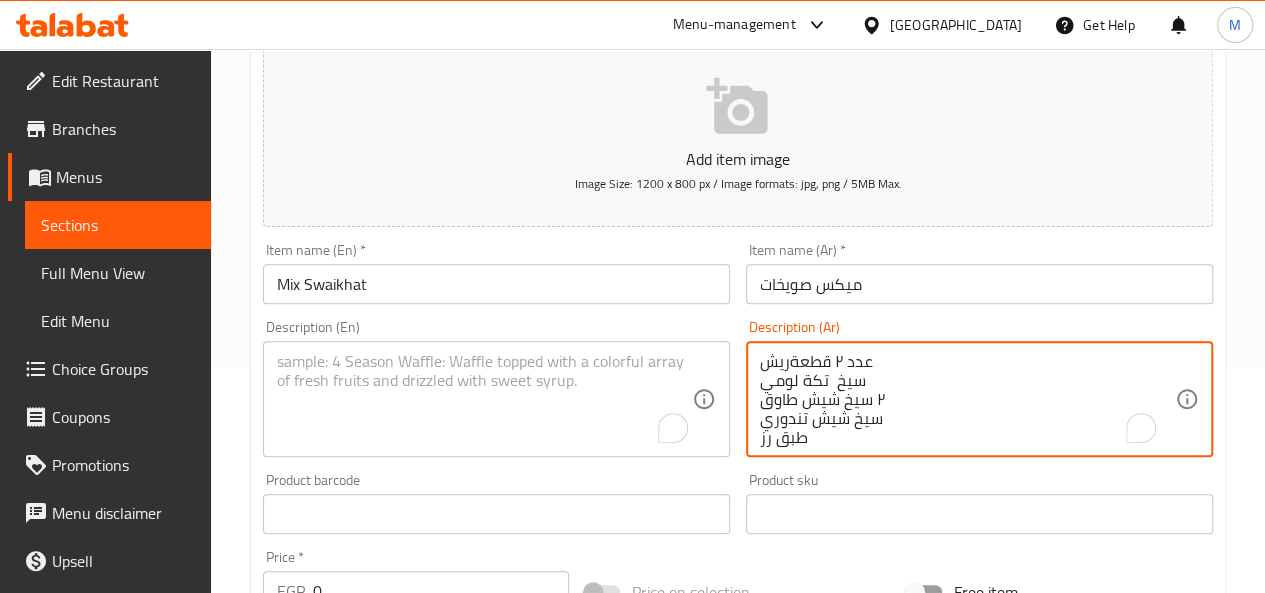scroll, scrollTop: 4, scrollLeft: 0, axis: vertical 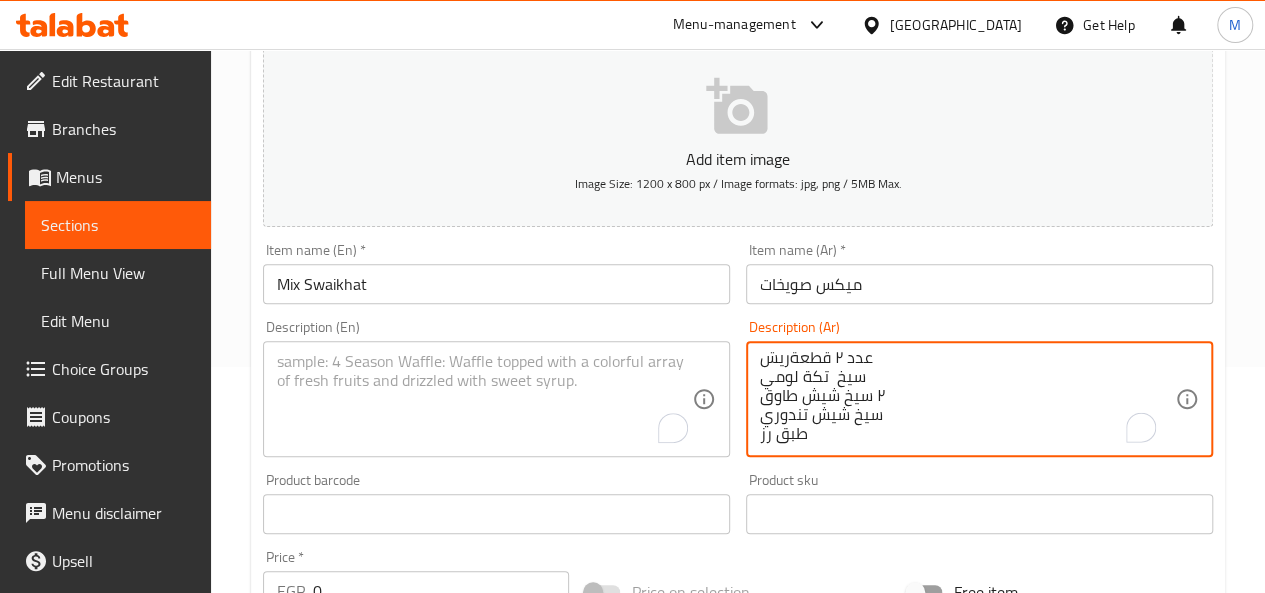 type on "عدد ٢ قطعةريش
سيخ  تكة لومي
٢ سيخ شيش طاوق
سيخ شيش تندوري
طبق رز" 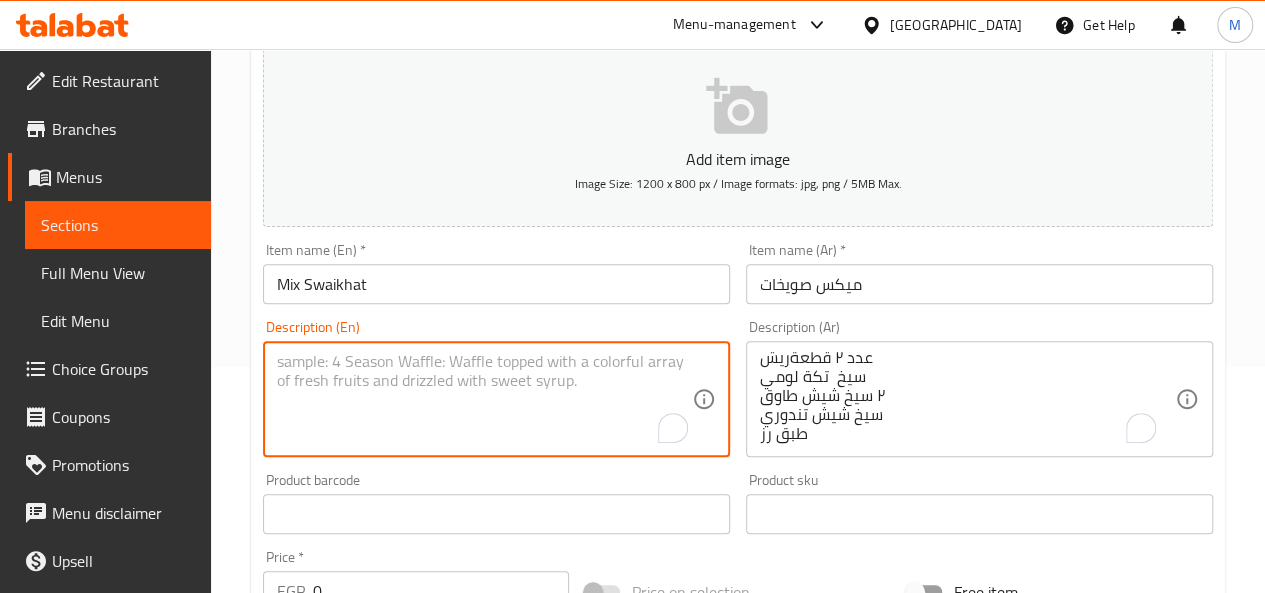 click at bounding box center (484, 399) 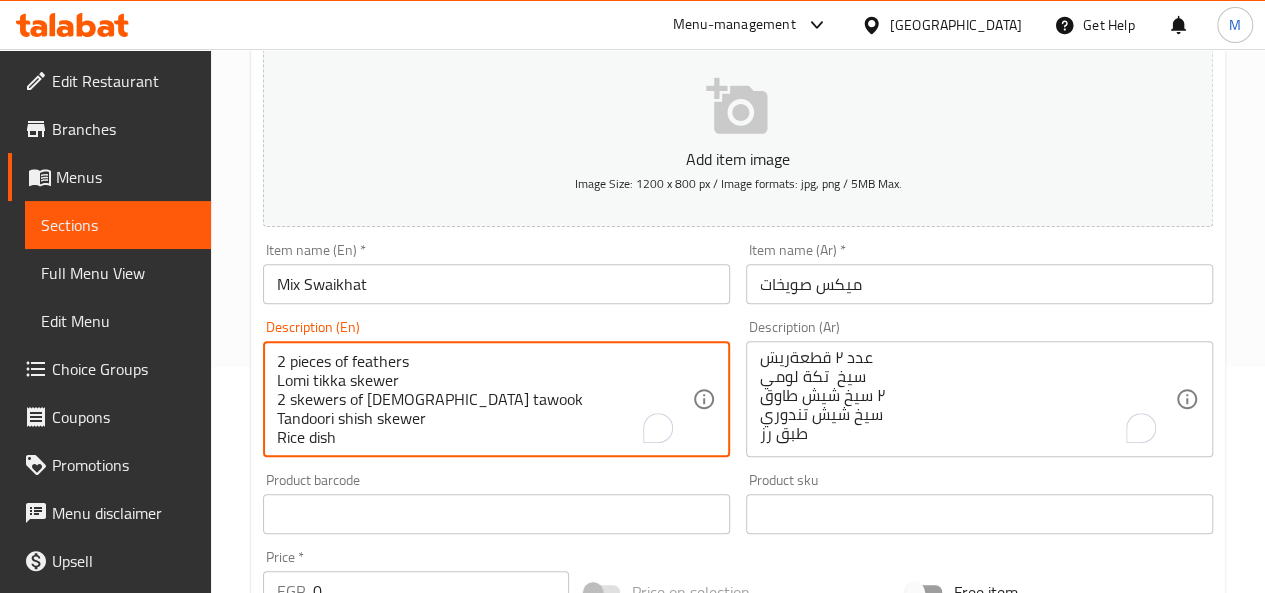 scroll, scrollTop: 4, scrollLeft: 0, axis: vertical 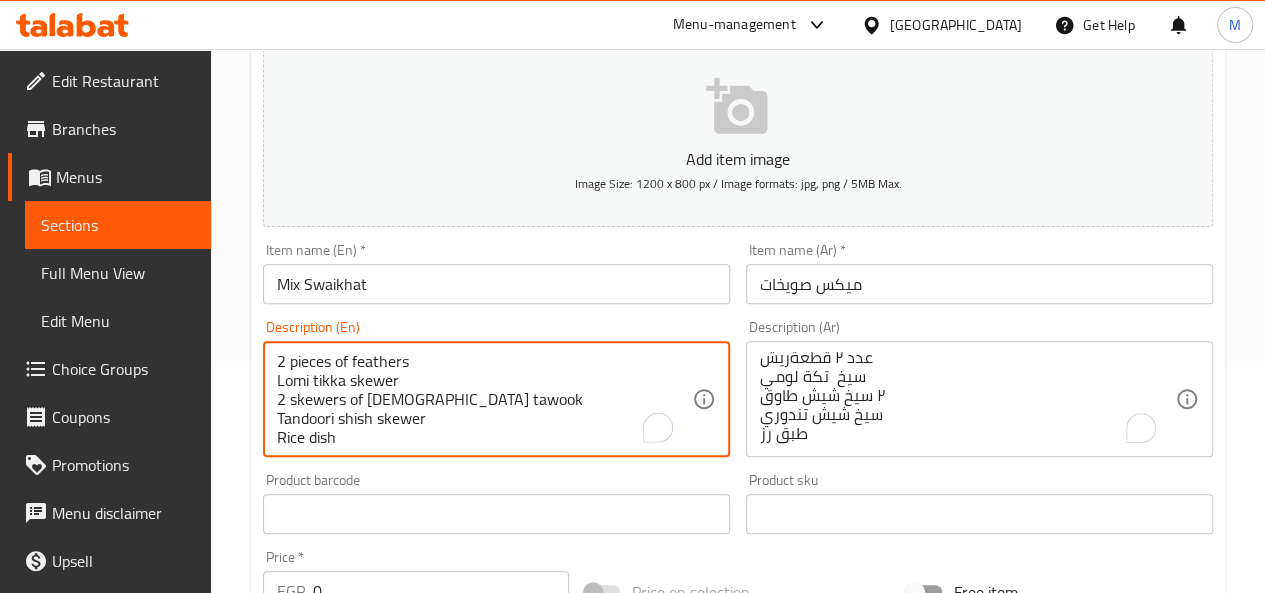 drag, startPoint x: 406, startPoint y: 359, endPoint x: 353, endPoint y: 358, distance: 53.009434 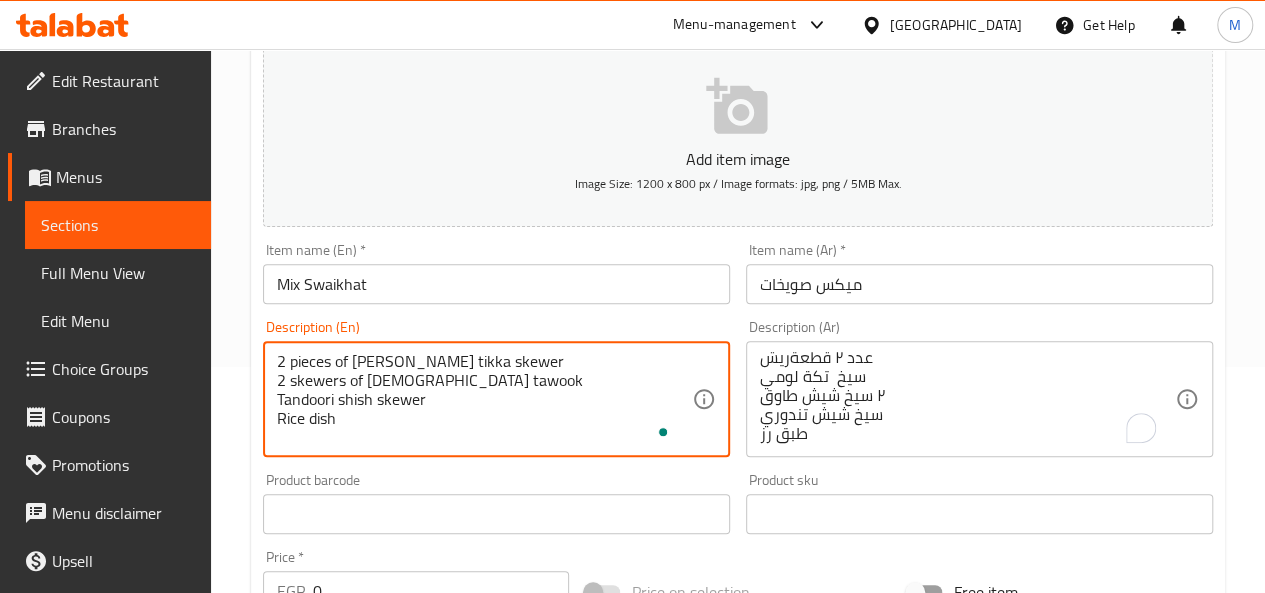 scroll, scrollTop: 4, scrollLeft: 0, axis: vertical 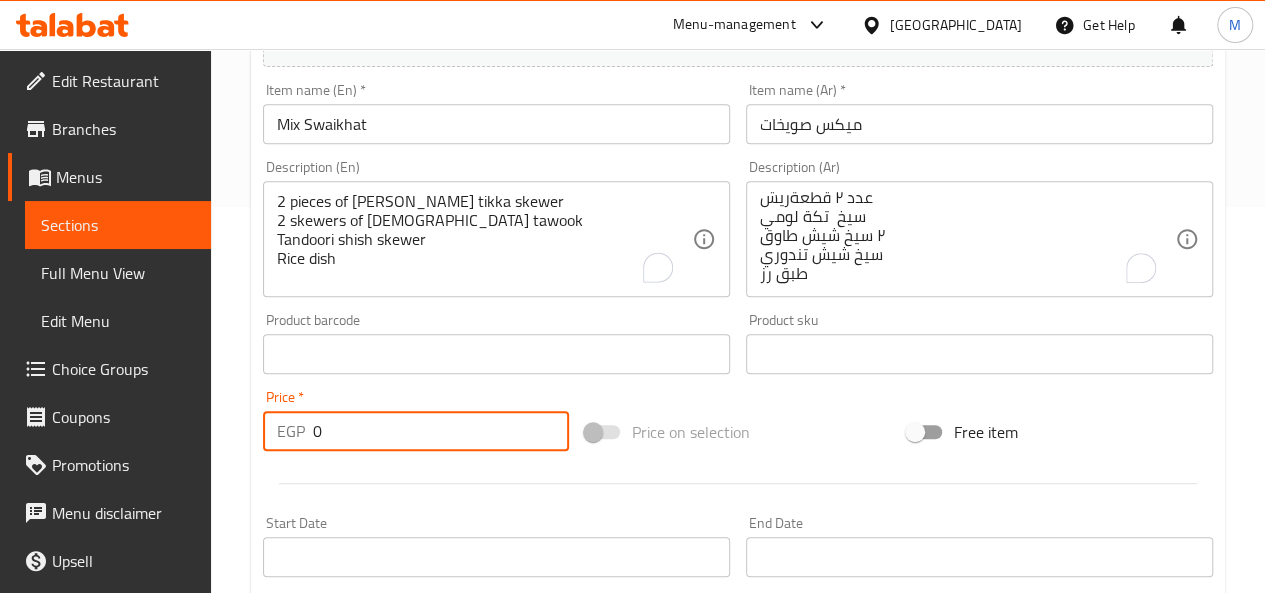 click on "0" at bounding box center (441, 431) 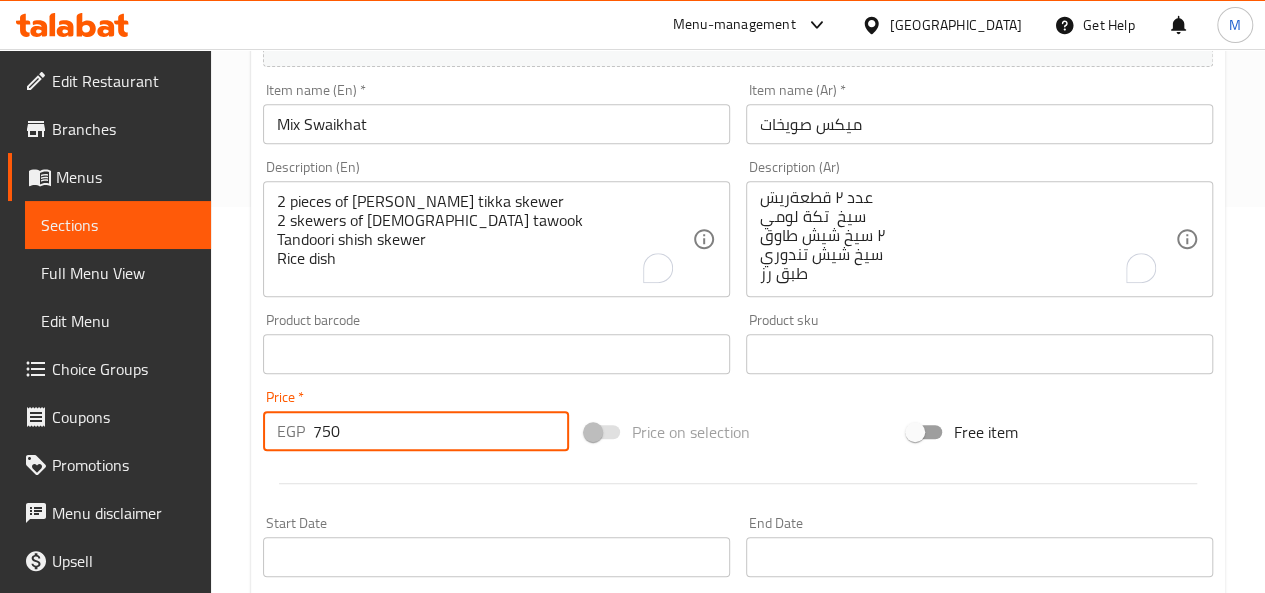 type on "750" 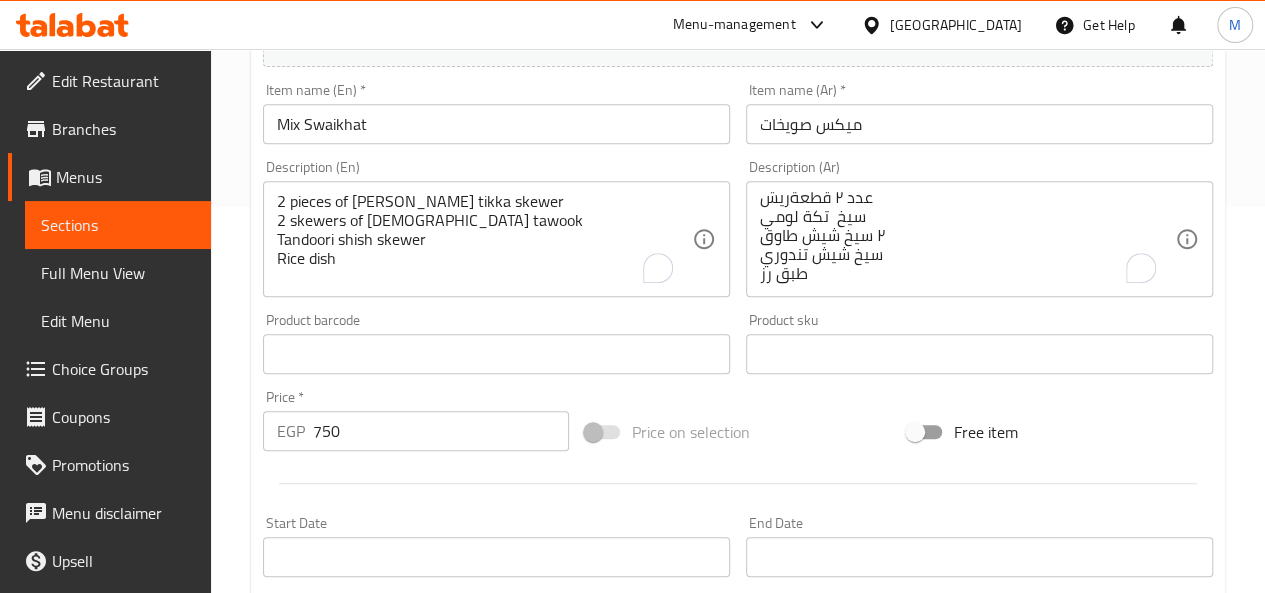 click on "Price   * EGP 750 Price  *" at bounding box center (416, 420) 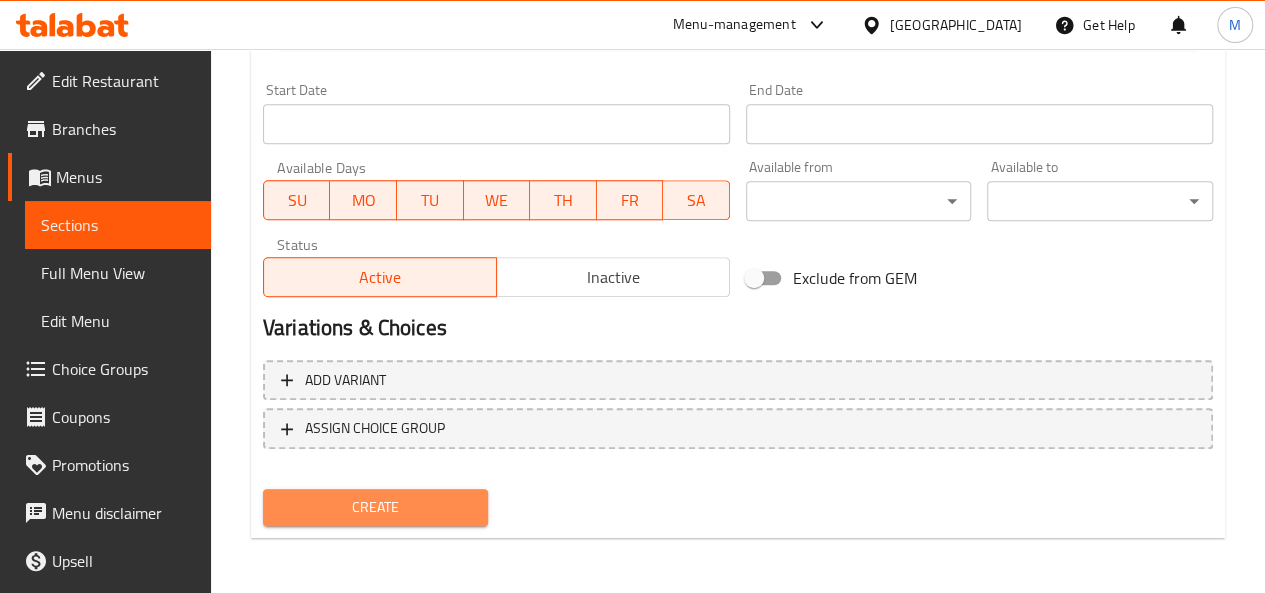 click on "Create" at bounding box center (376, 507) 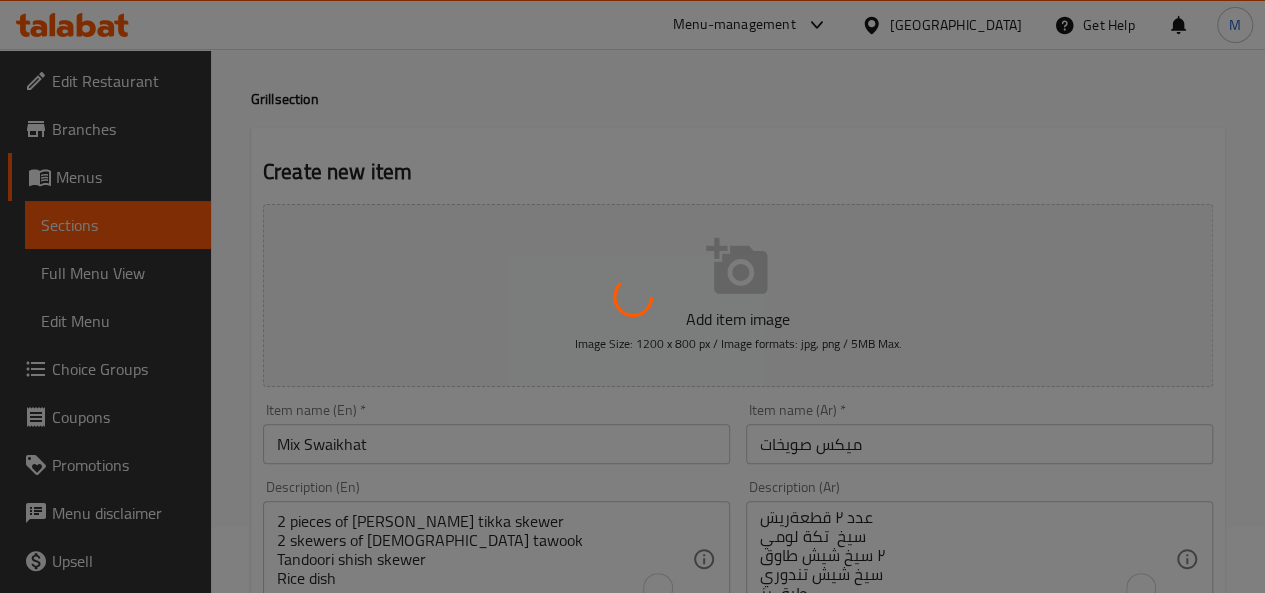 scroll, scrollTop: 0, scrollLeft: 0, axis: both 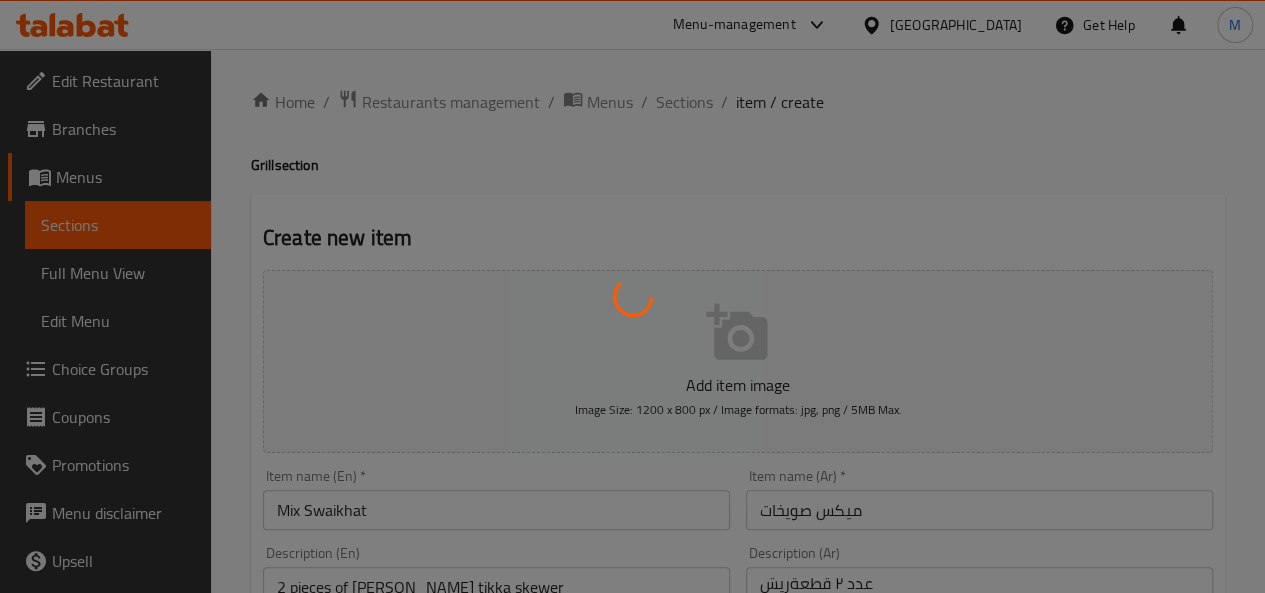 type 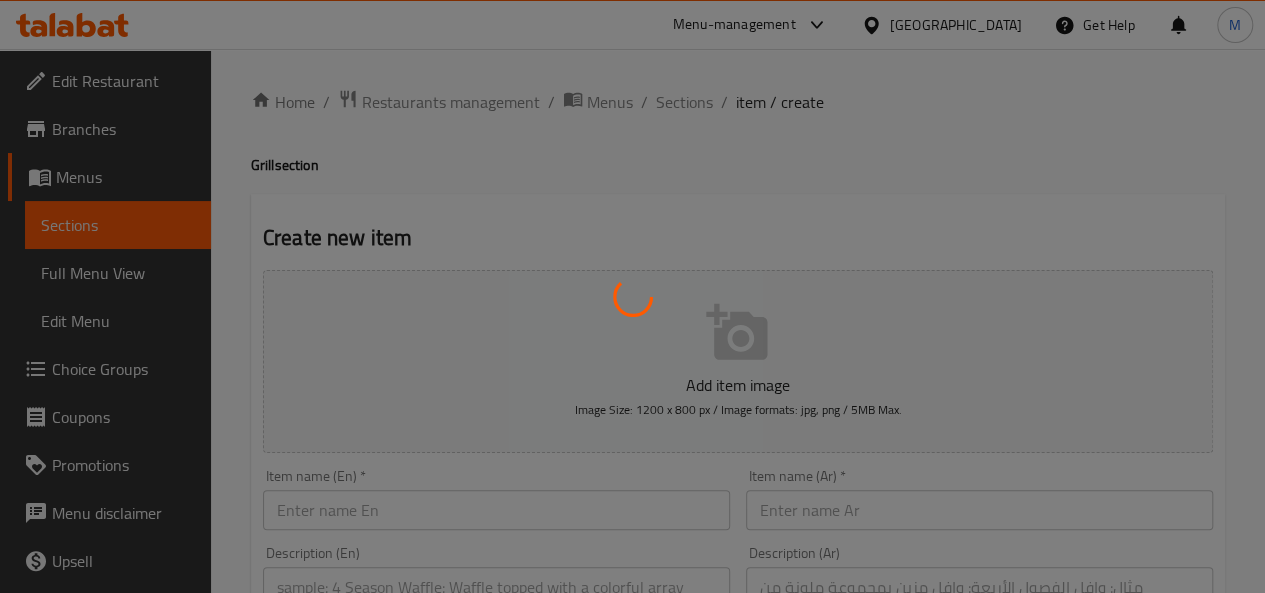 scroll, scrollTop: 0, scrollLeft: 0, axis: both 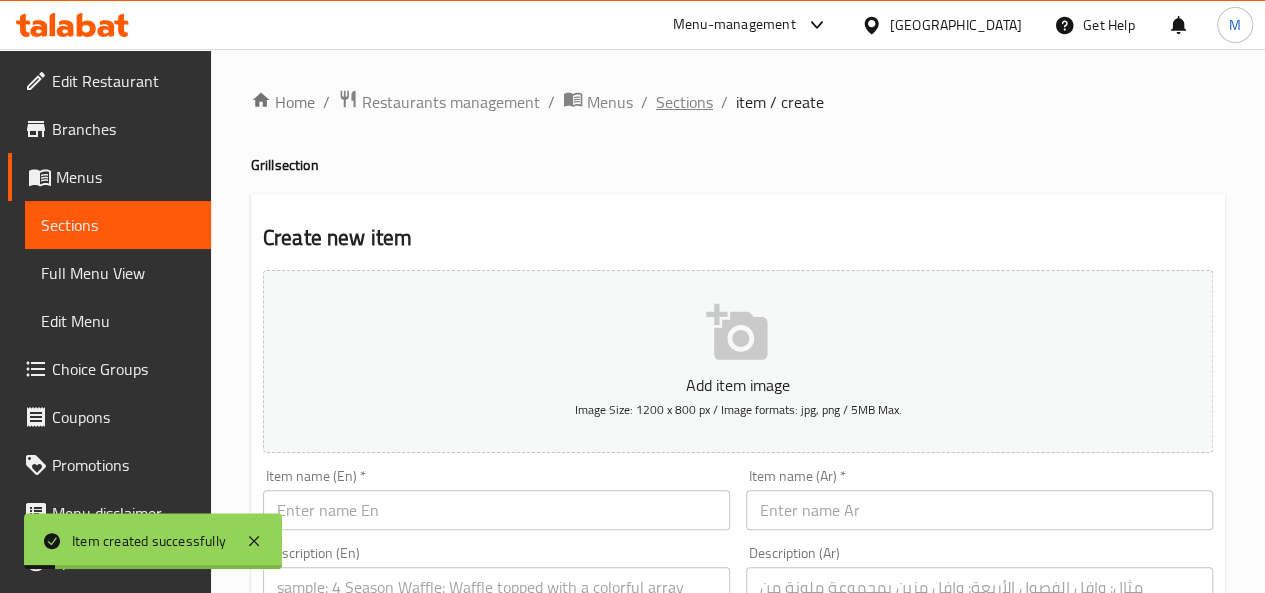 click on "Sections" at bounding box center (684, 102) 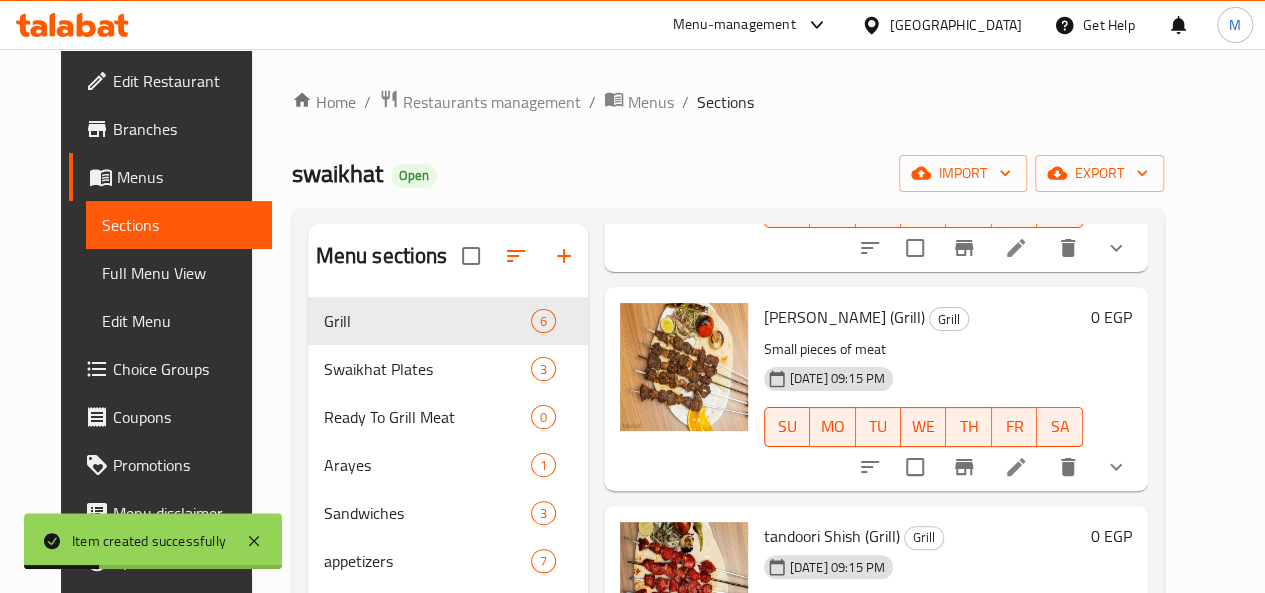scroll, scrollTop: 767, scrollLeft: 0, axis: vertical 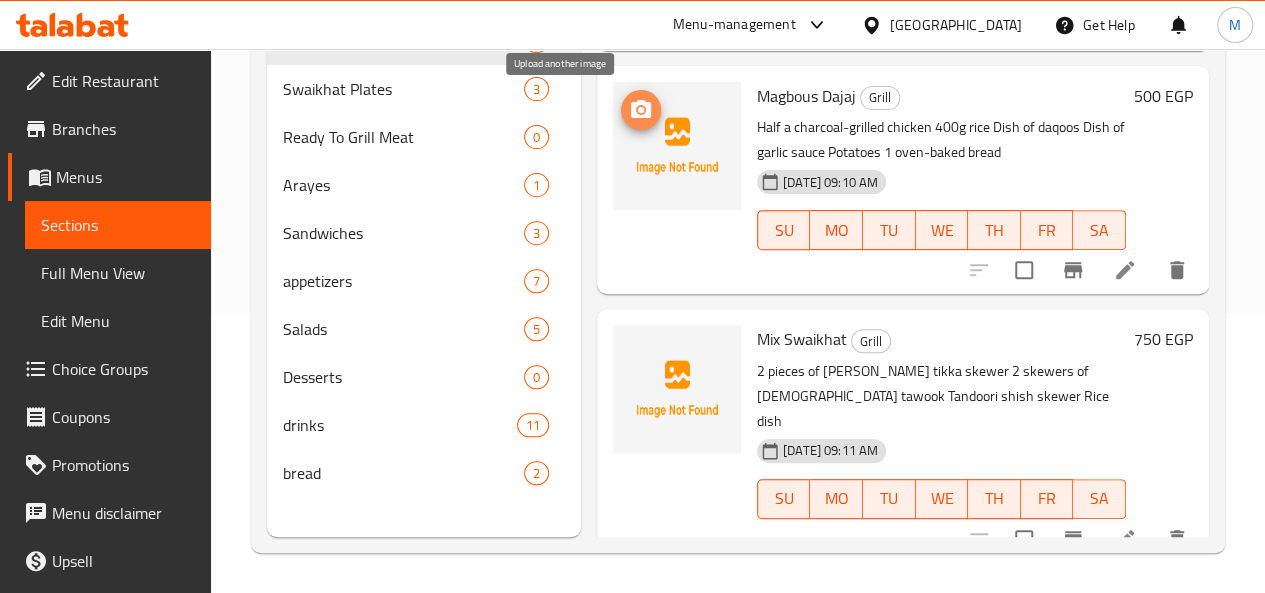 click 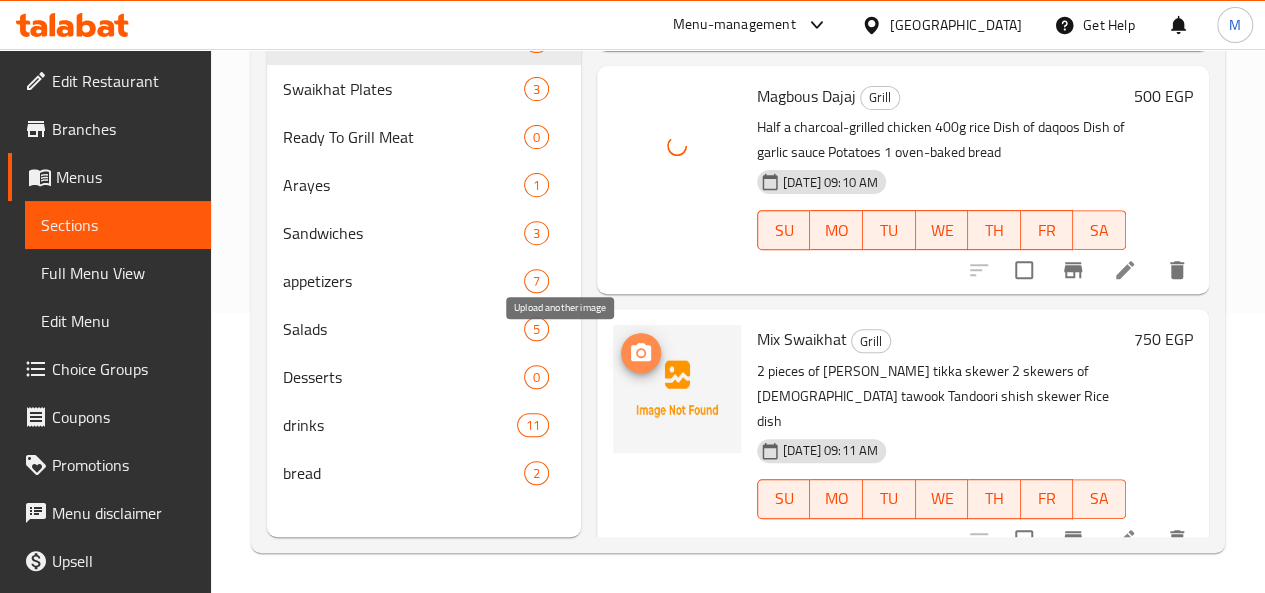 click 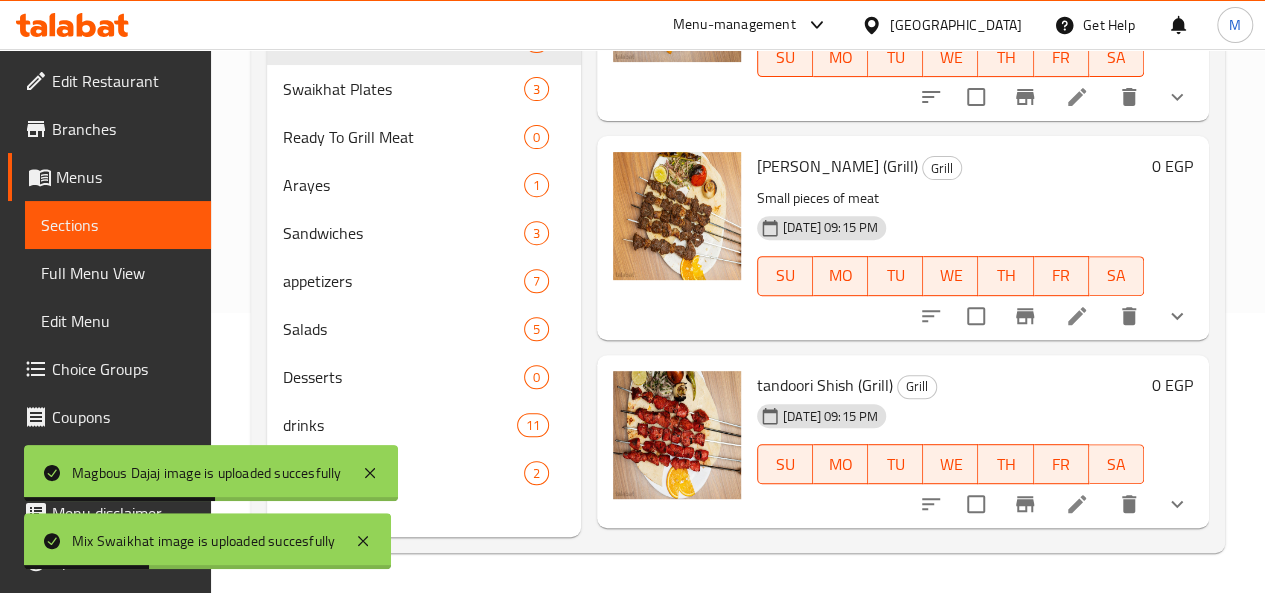 scroll, scrollTop: 0, scrollLeft: 0, axis: both 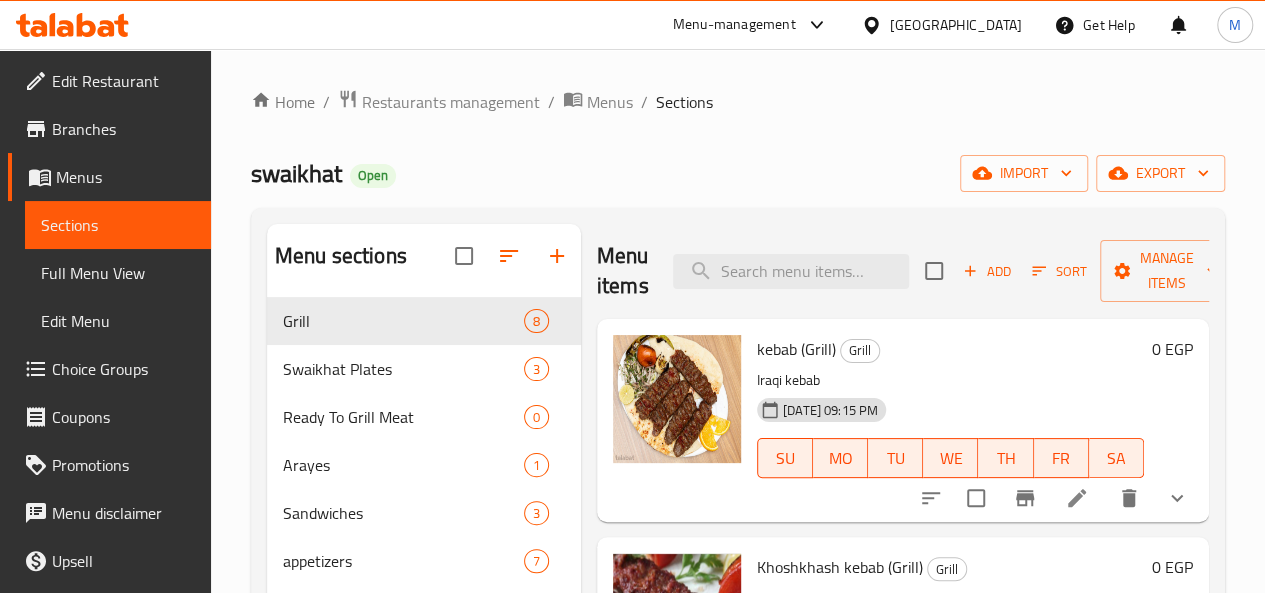 click 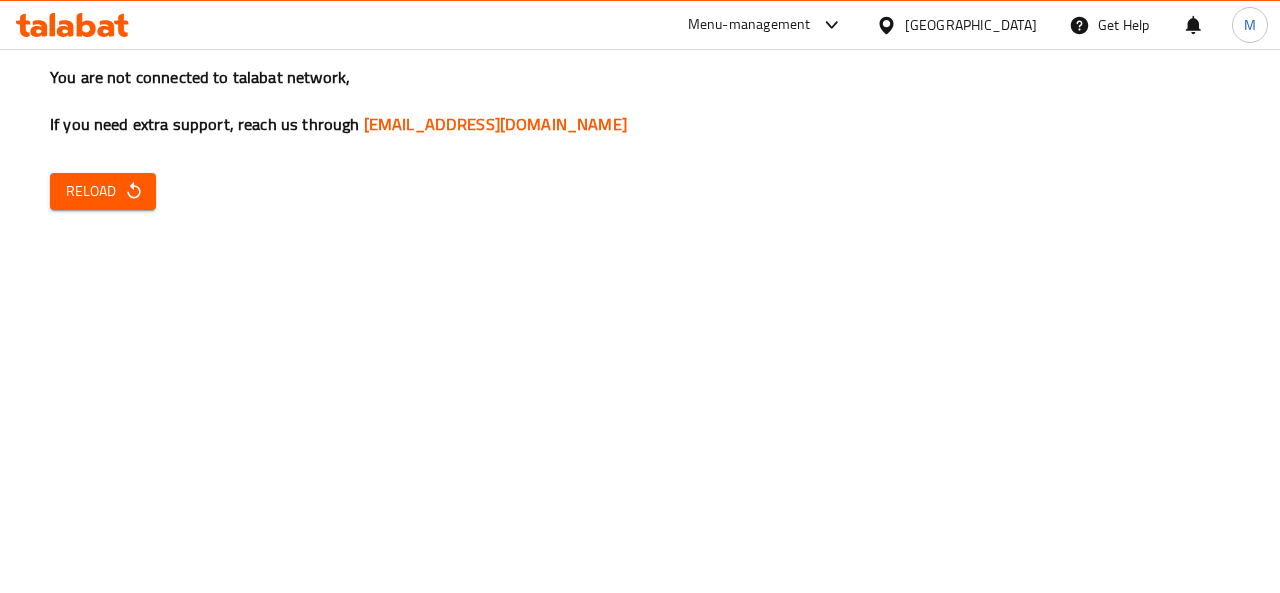 scroll, scrollTop: 0, scrollLeft: 0, axis: both 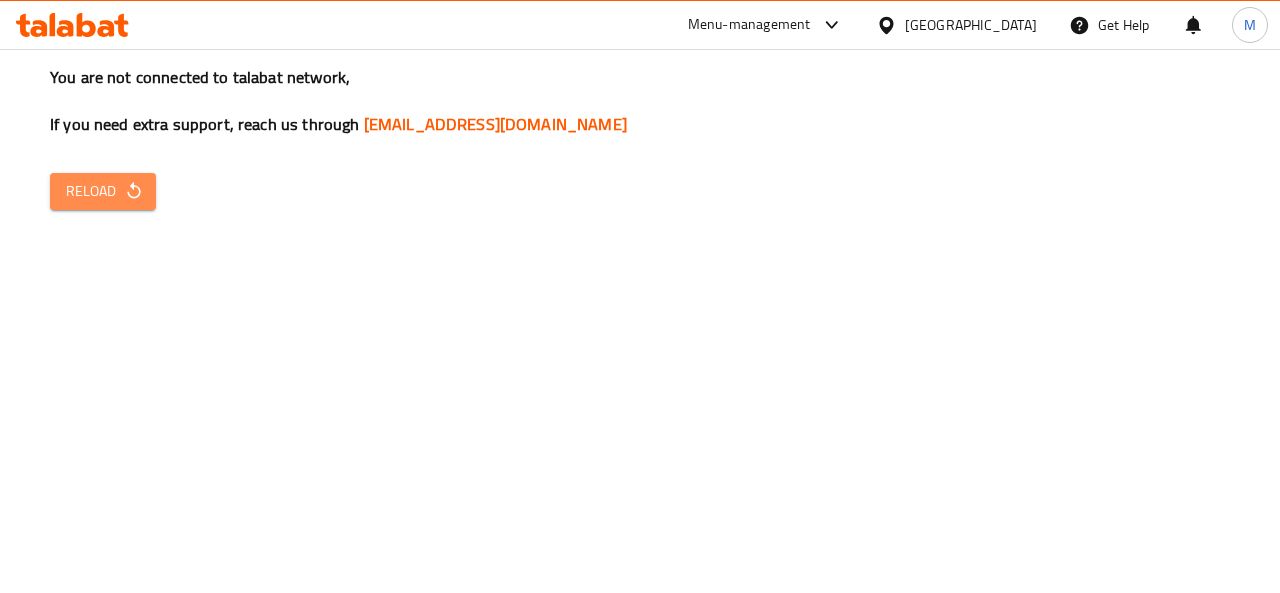 click on "Reload" at bounding box center [103, 191] 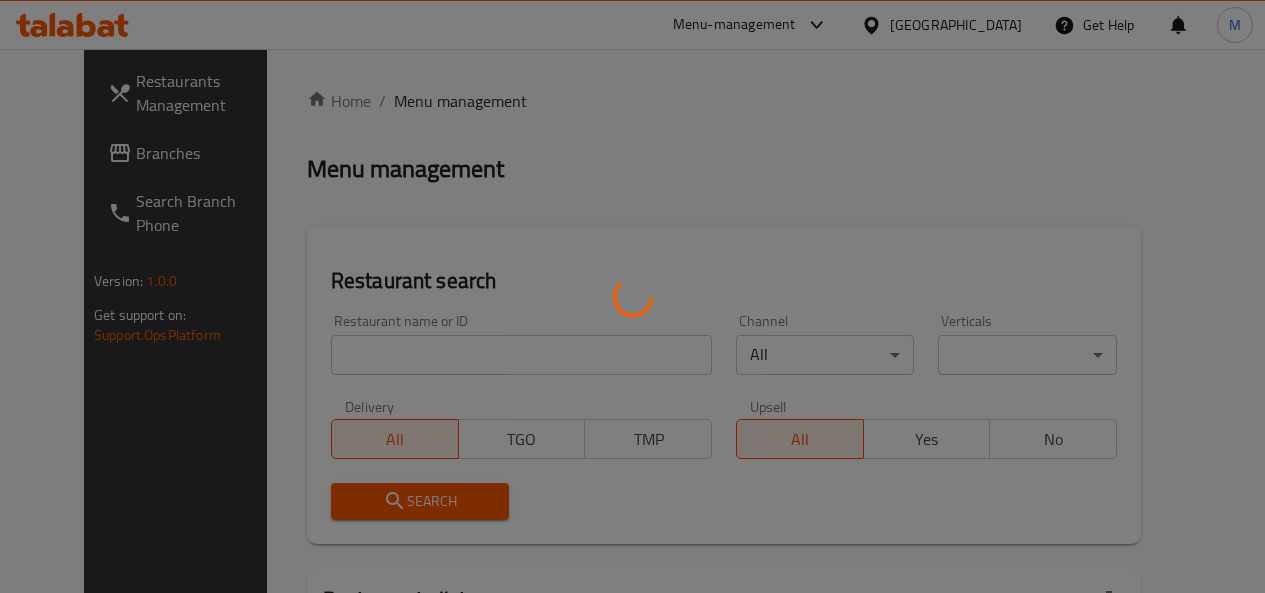 scroll, scrollTop: 0, scrollLeft: 0, axis: both 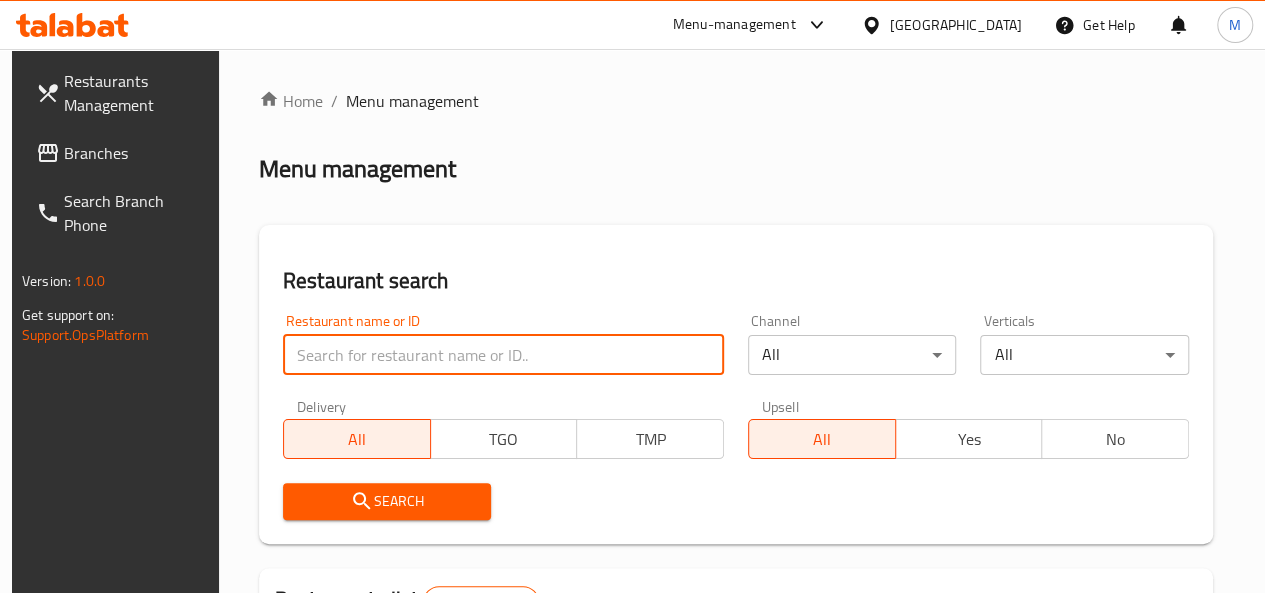 click at bounding box center (503, 355) 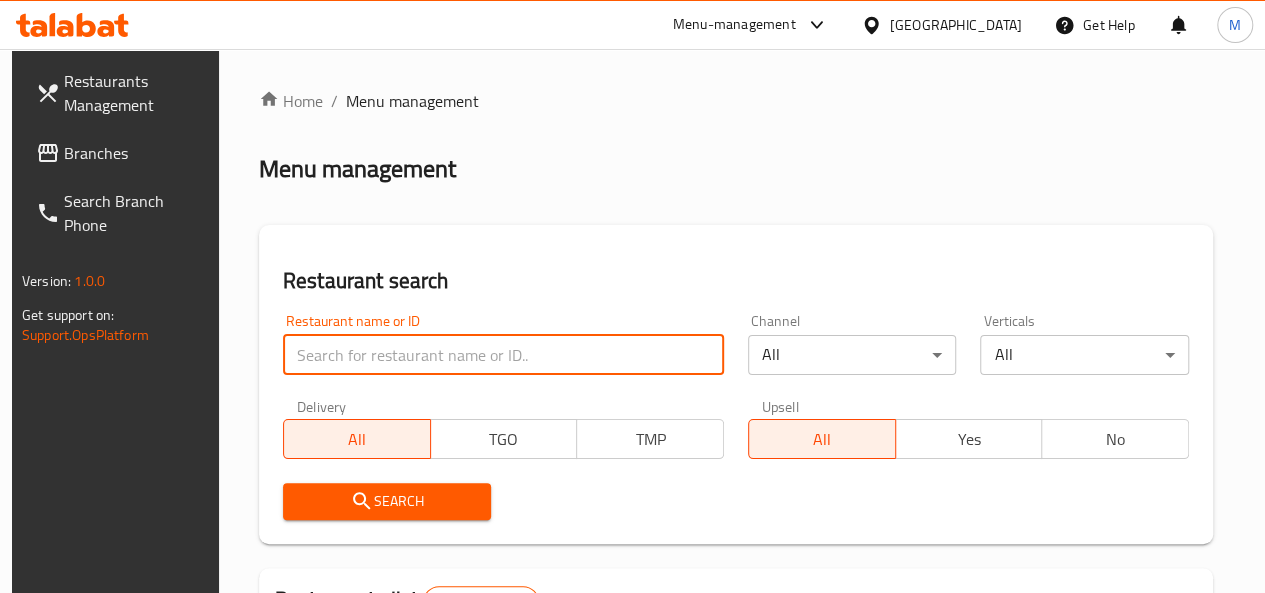 paste on "686966" 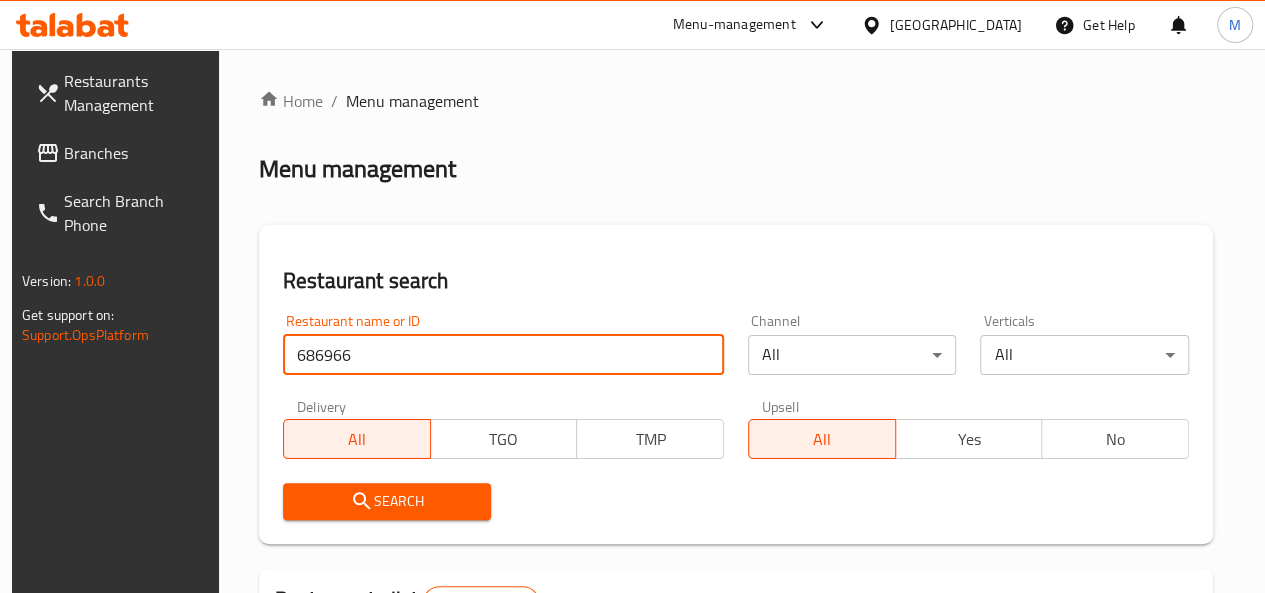 type on "686966" 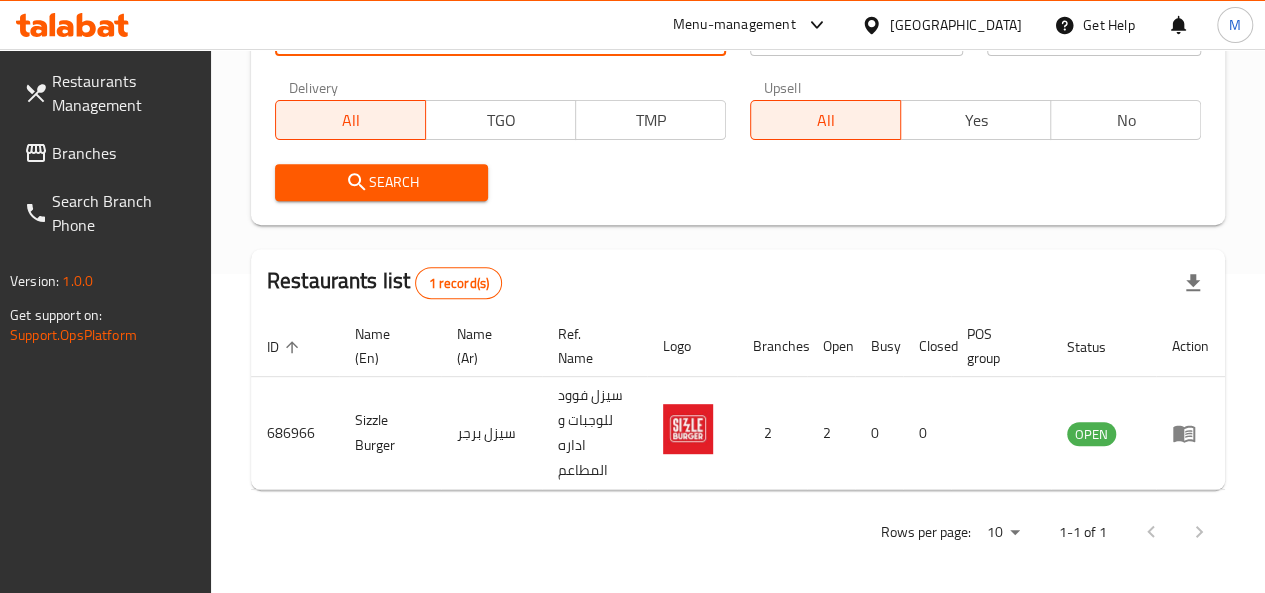 scroll, scrollTop: 324, scrollLeft: 0, axis: vertical 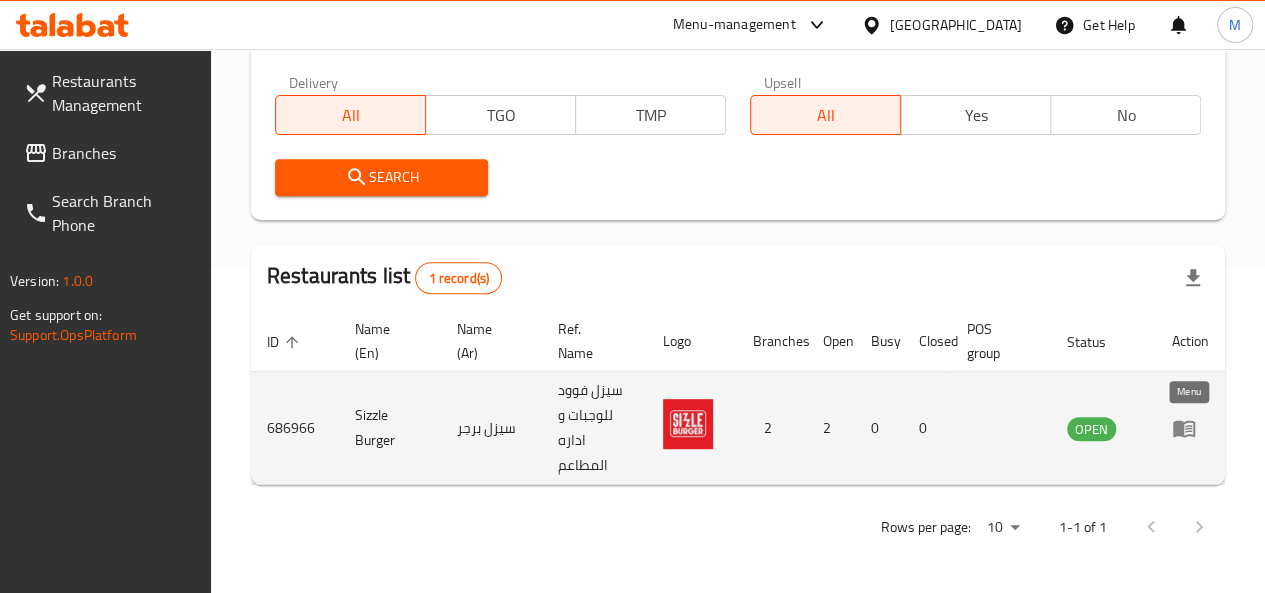click 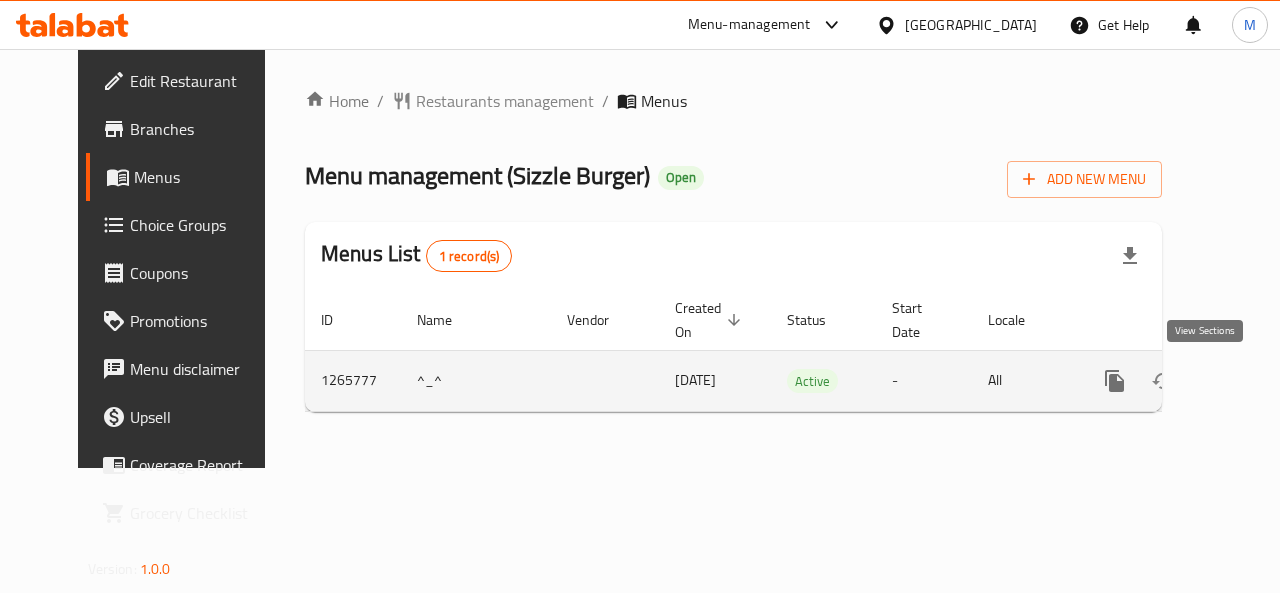 click 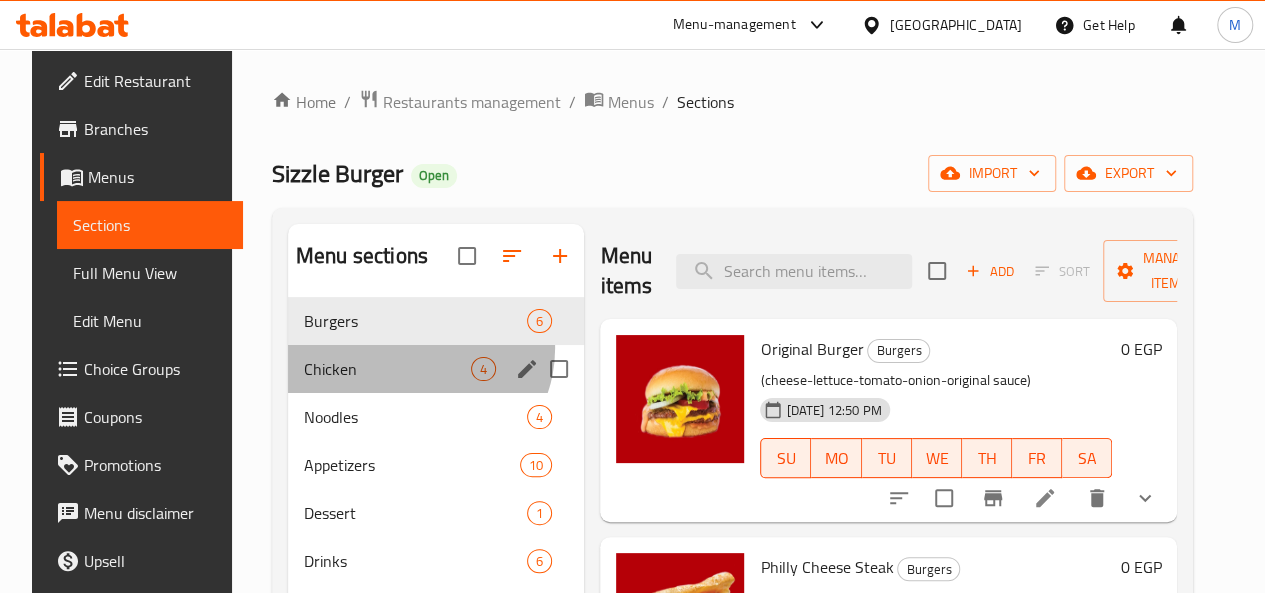 click on "Chicken 4" at bounding box center (436, 369) 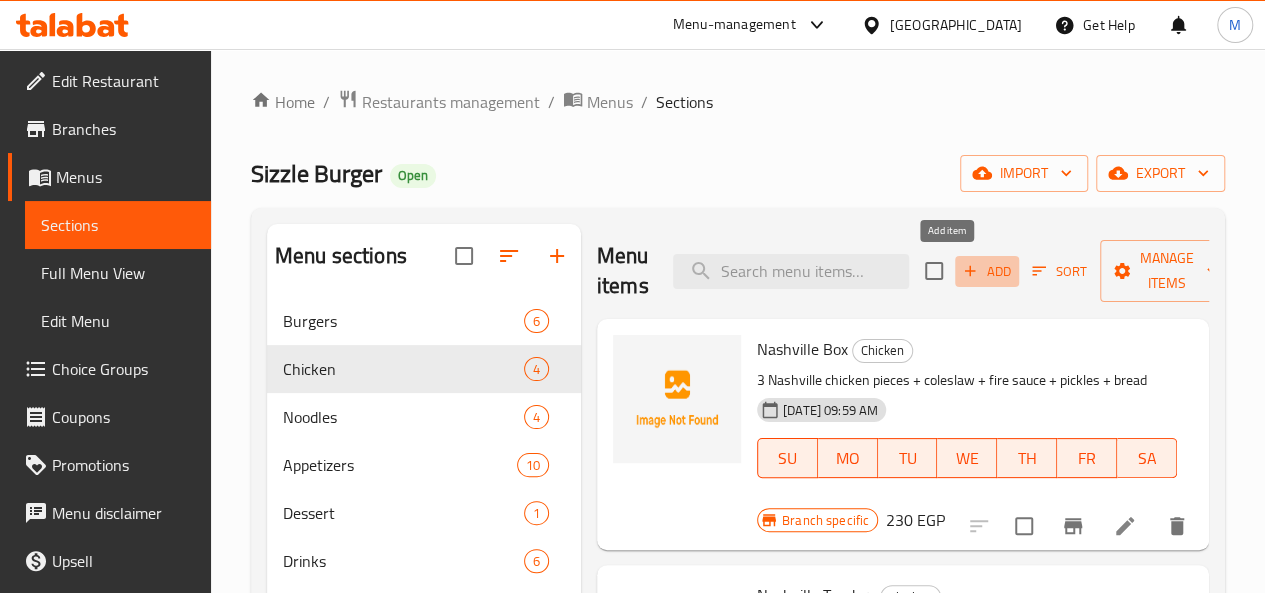 click on "Add" at bounding box center (987, 271) 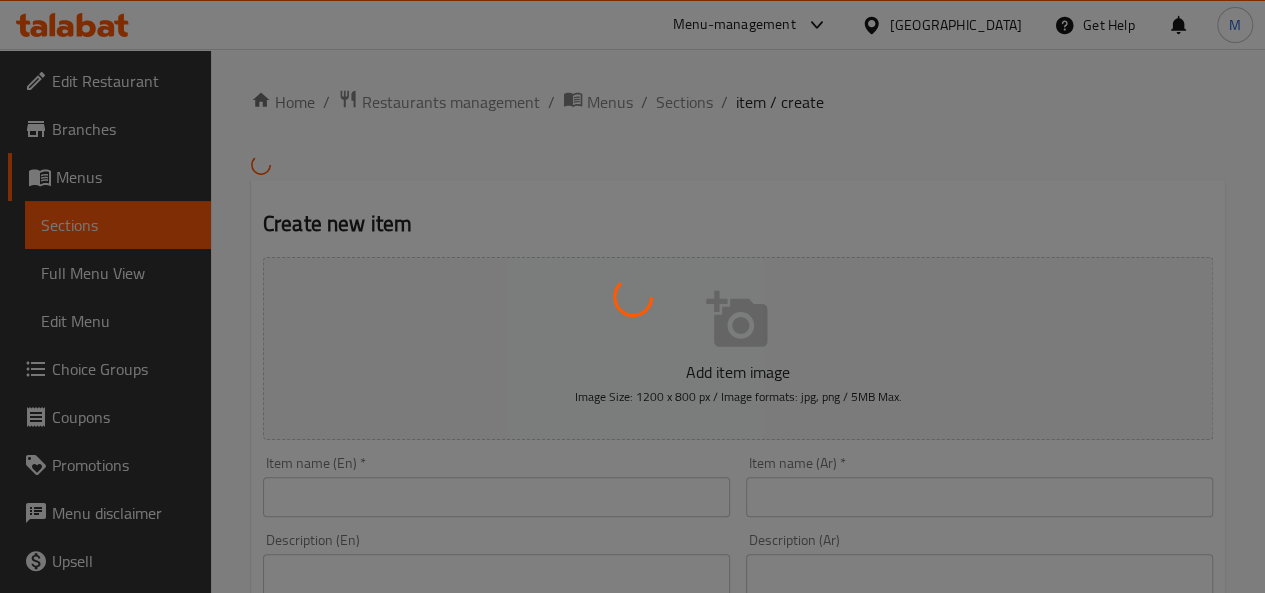 click at bounding box center (632, 296) 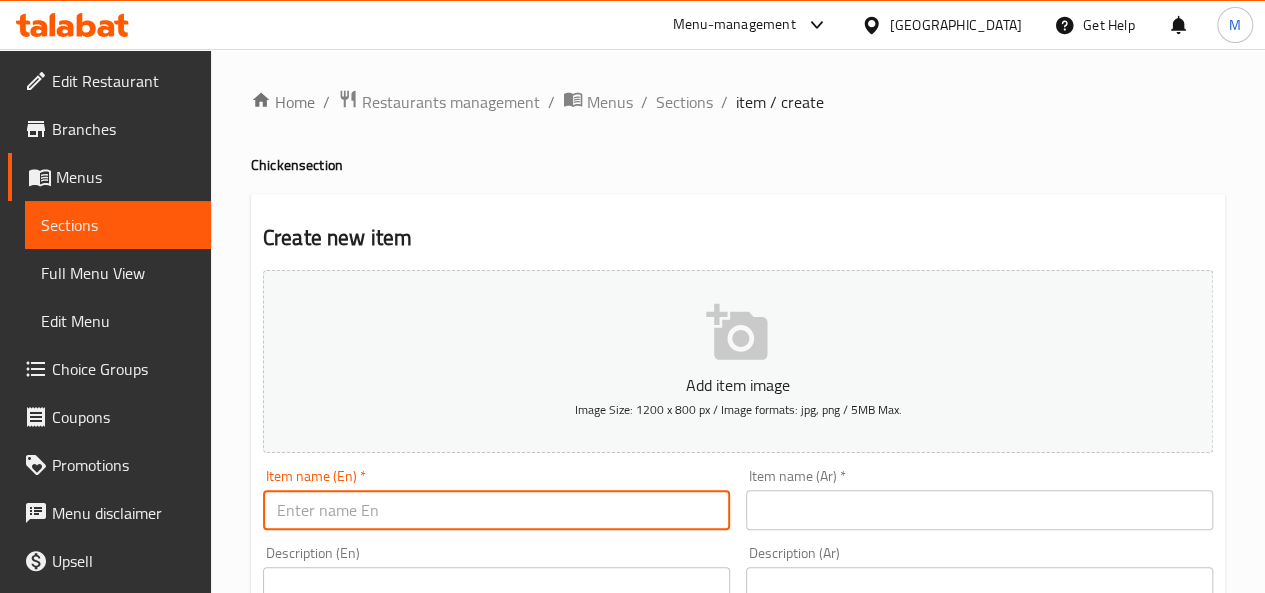 click at bounding box center [496, 510] 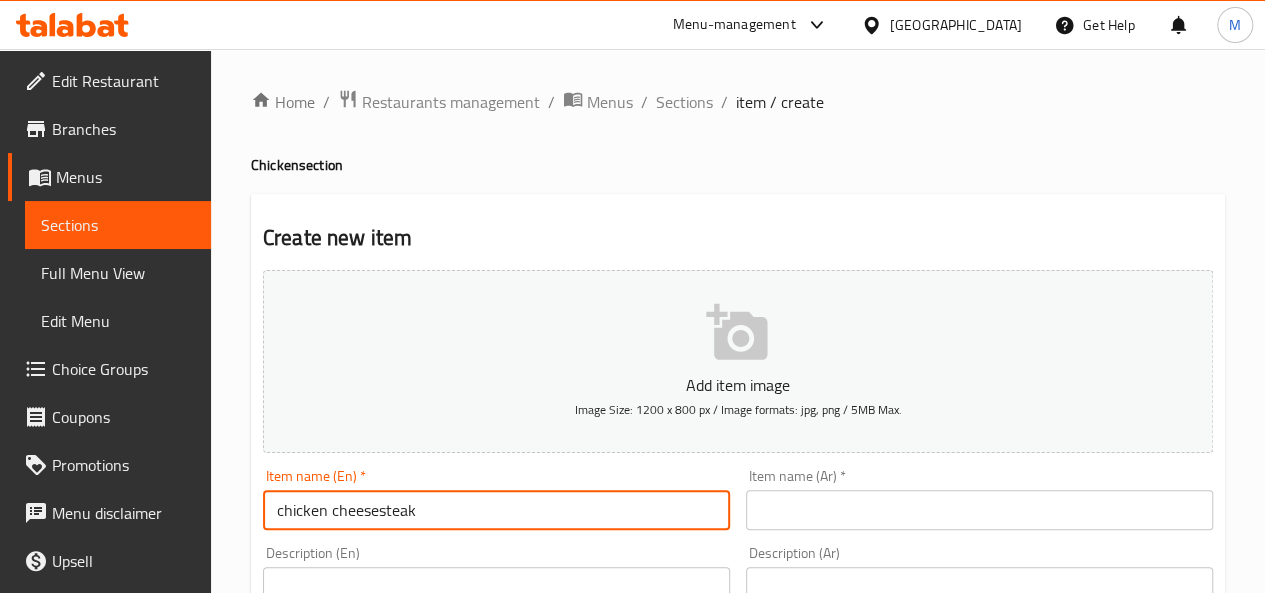 drag, startPoint x: 284, startPoint y: 516, endPoint x: 256, endPoint y: 516, distance: 28 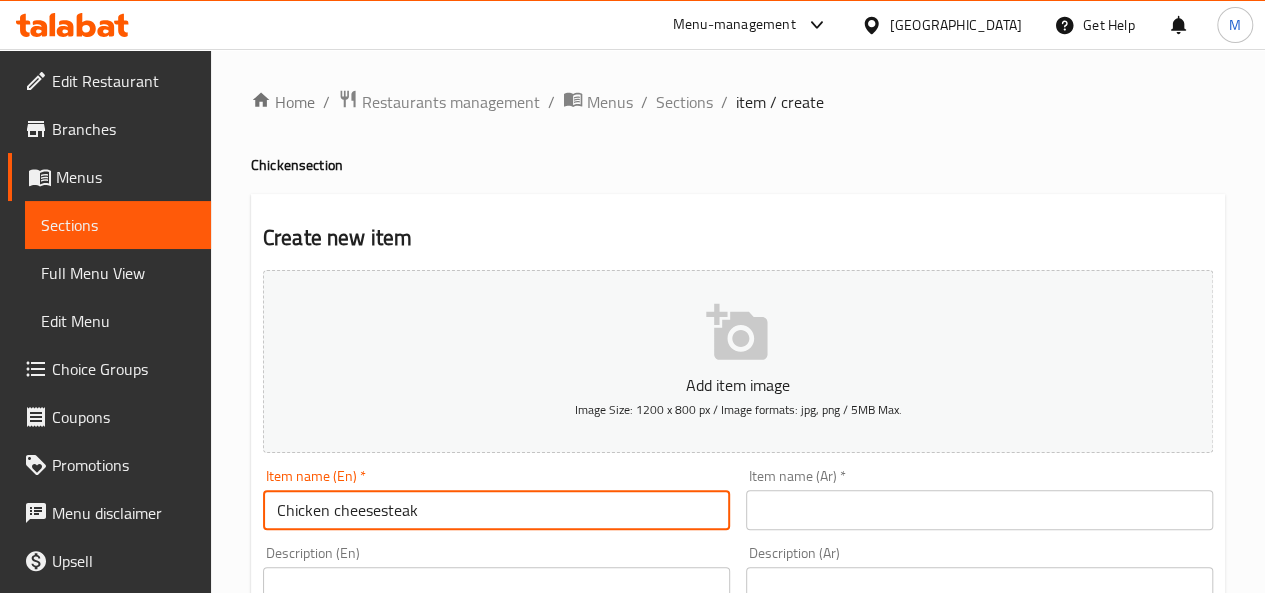 type on "Chicken cheesesteak" 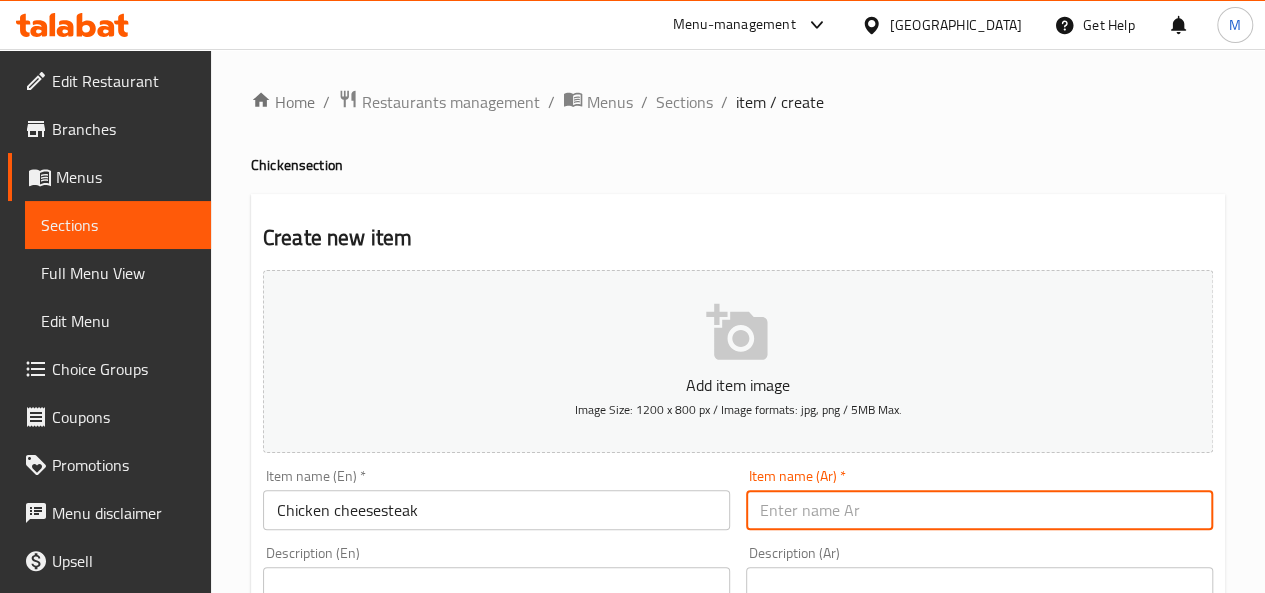 click at bounding box center (979, 510) 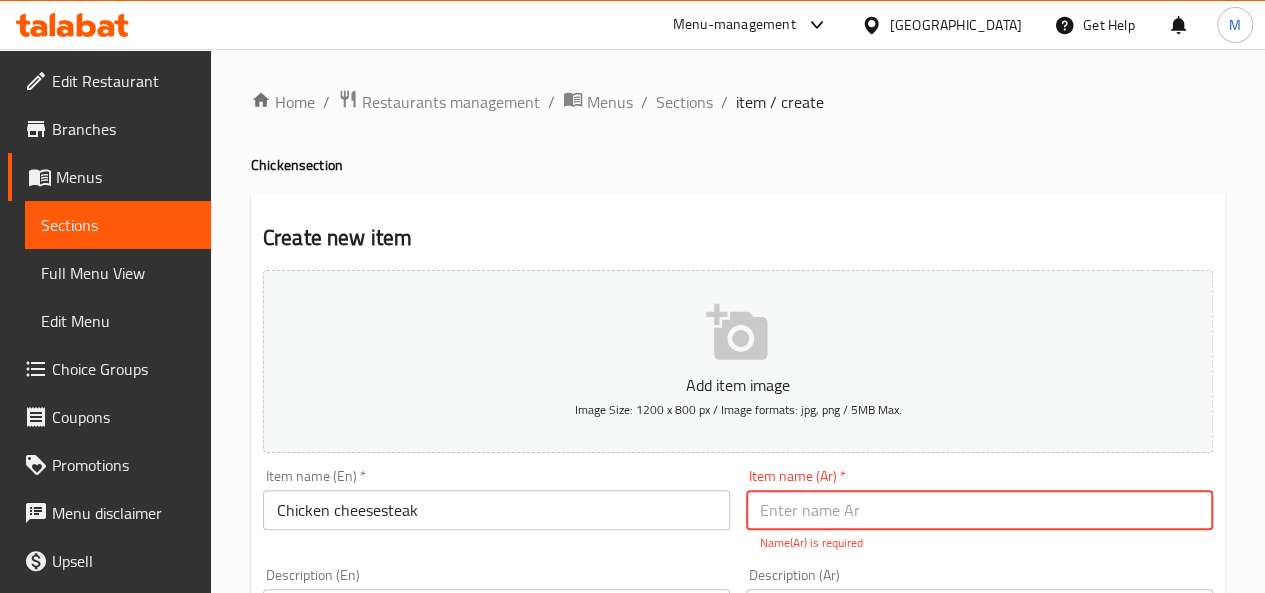 click at bounding box center (979, 510) 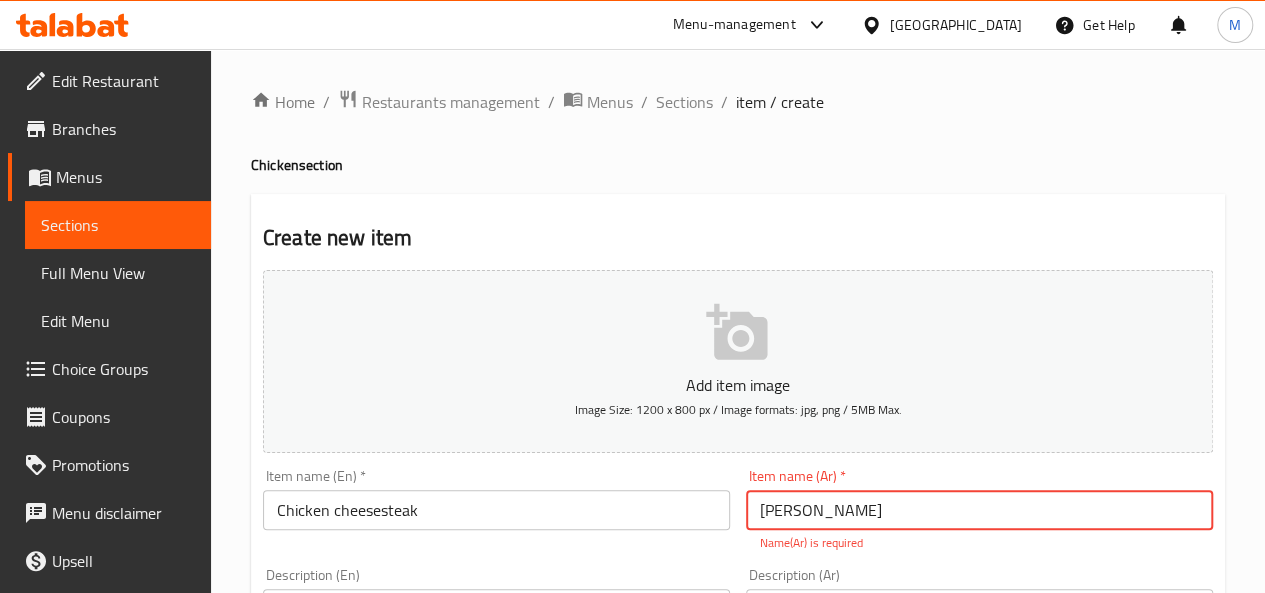 type on "فراخ تشيزستيك" 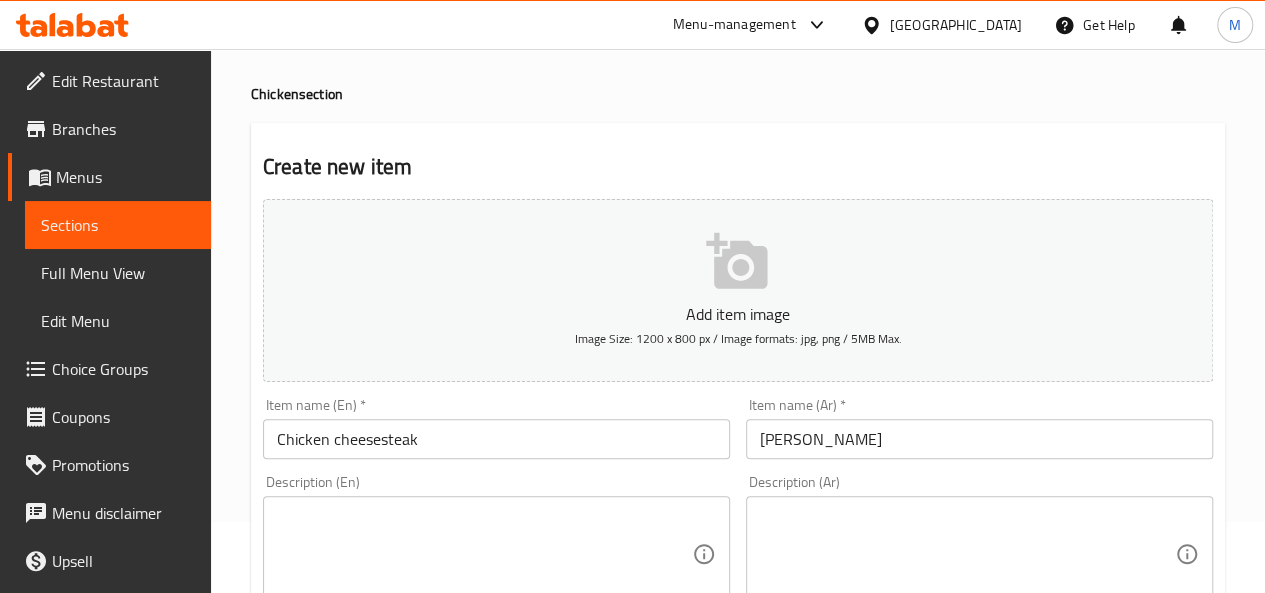 scroll, scrollTop: 80, scrollLeft: 0, axis: vertical 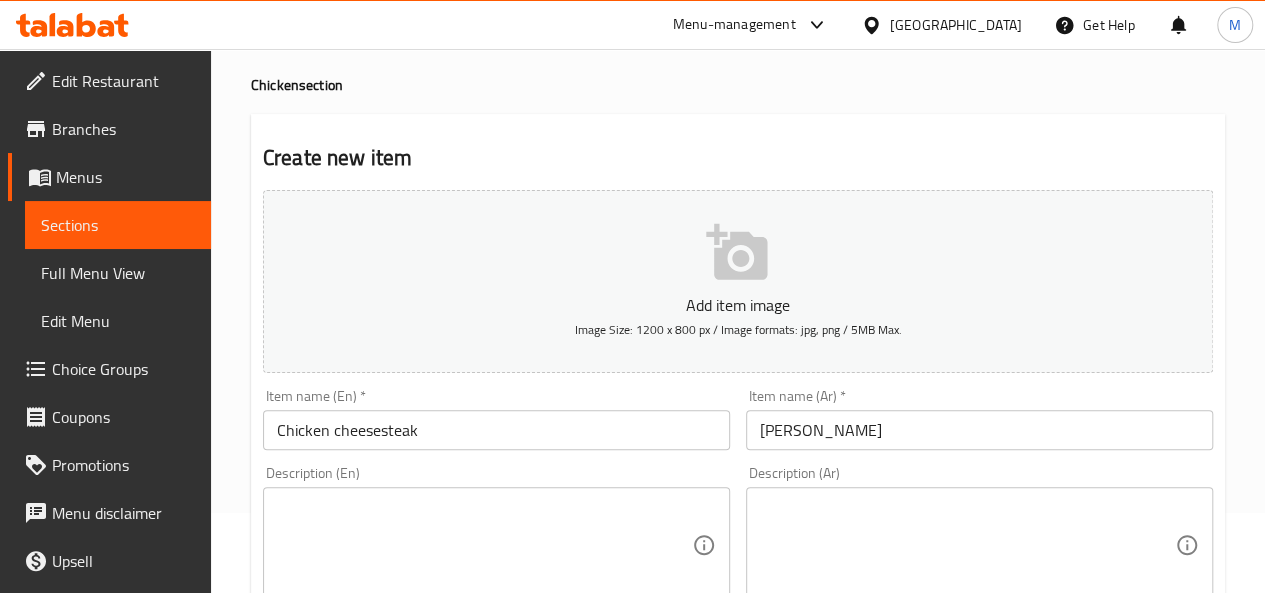 click at bounding box center [484, 545] 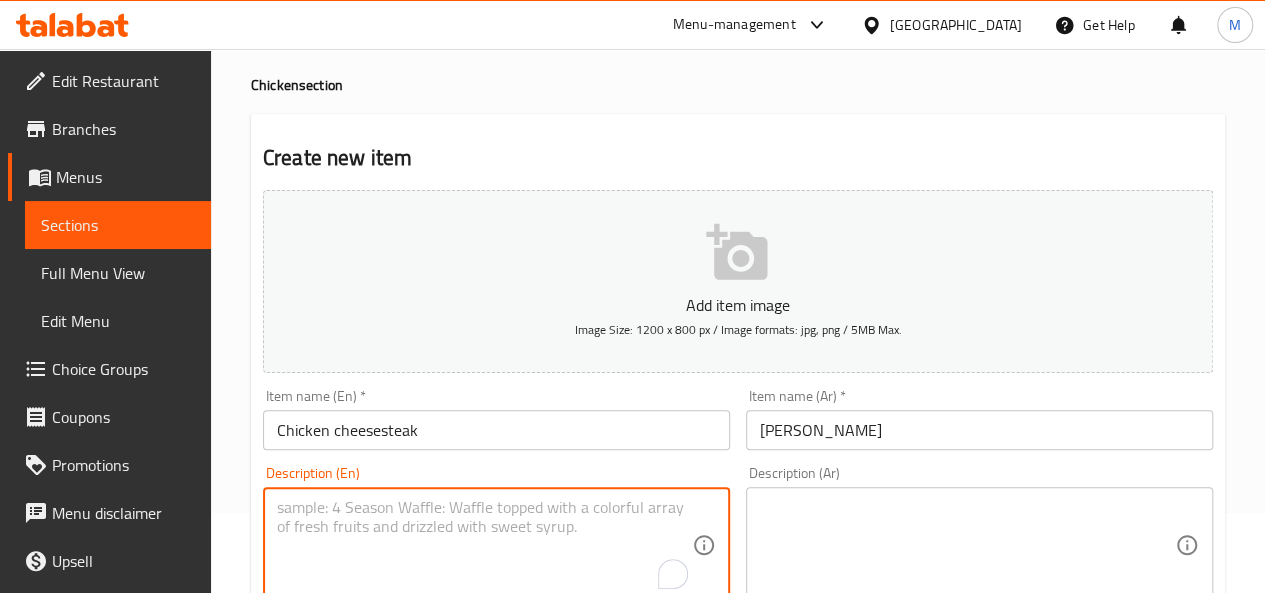 paste on "chicken , onion , jalapeno , american cheese ، cheese sauce" 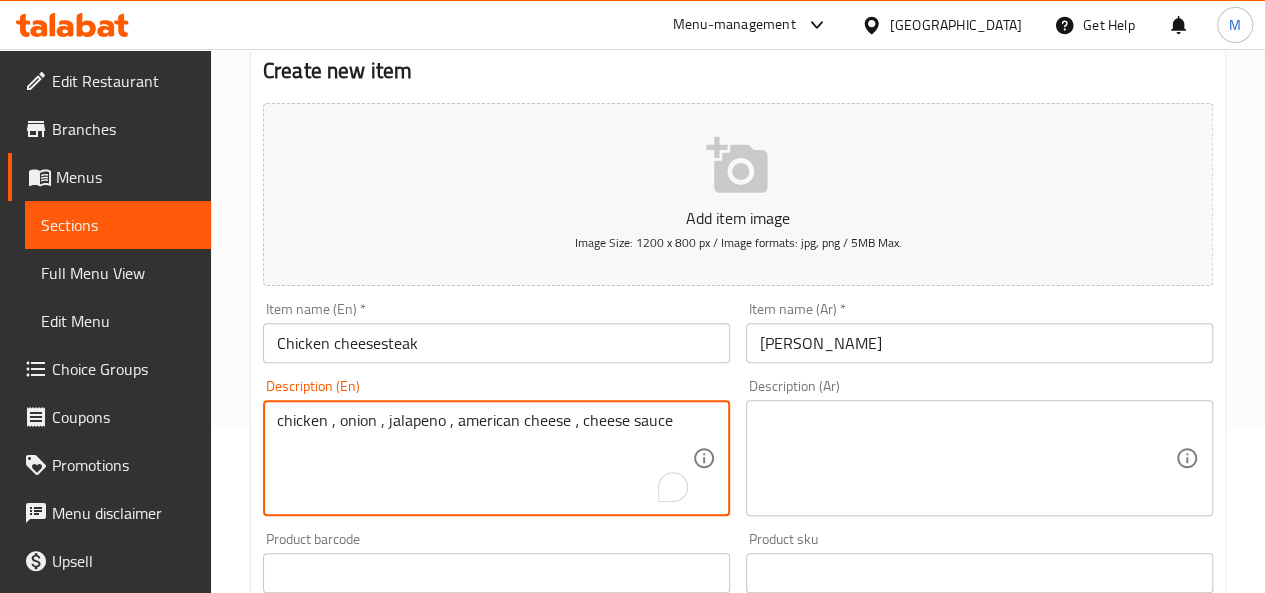 scroll, scrollTop: 180, scrollLeft: 0, axis: vertical 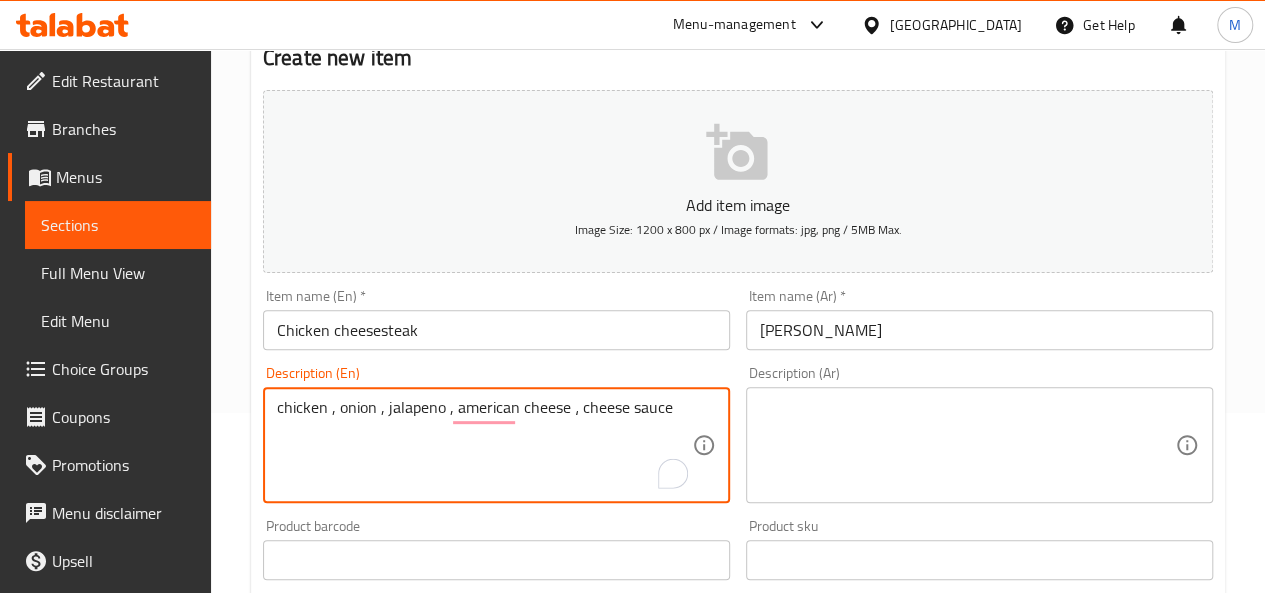 click on "chicken , onion , jalapeno , american cheese ، cheese sauce" at bounding box center (484, 445) 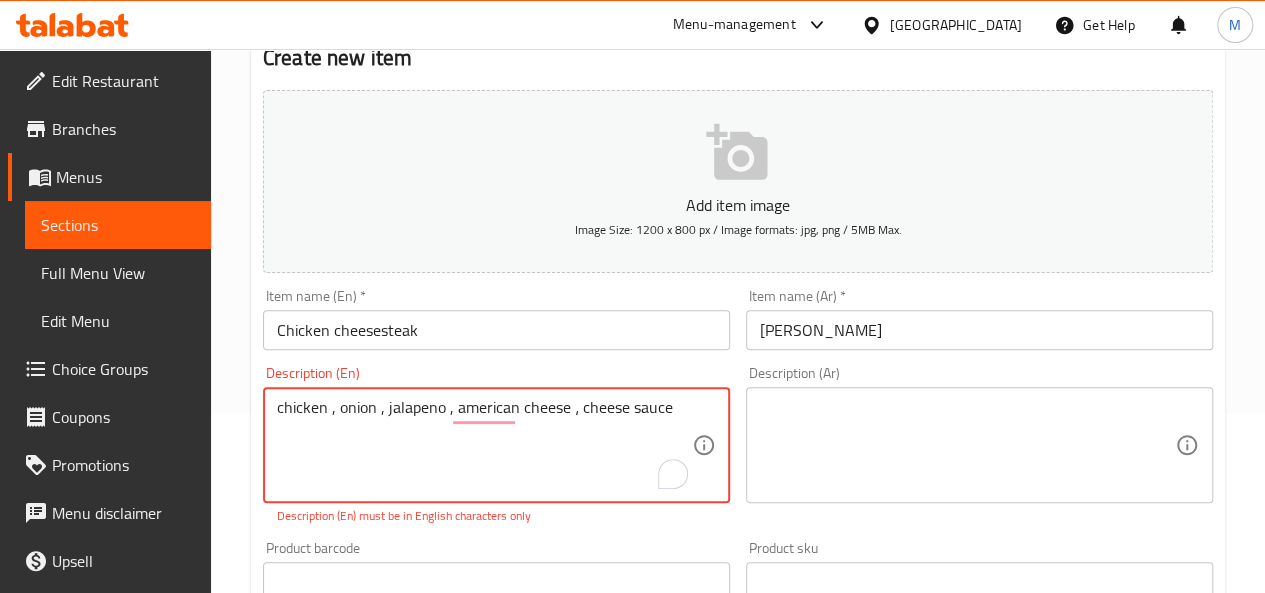 paste on "Chicken, onions, jalapenos, American cheese," 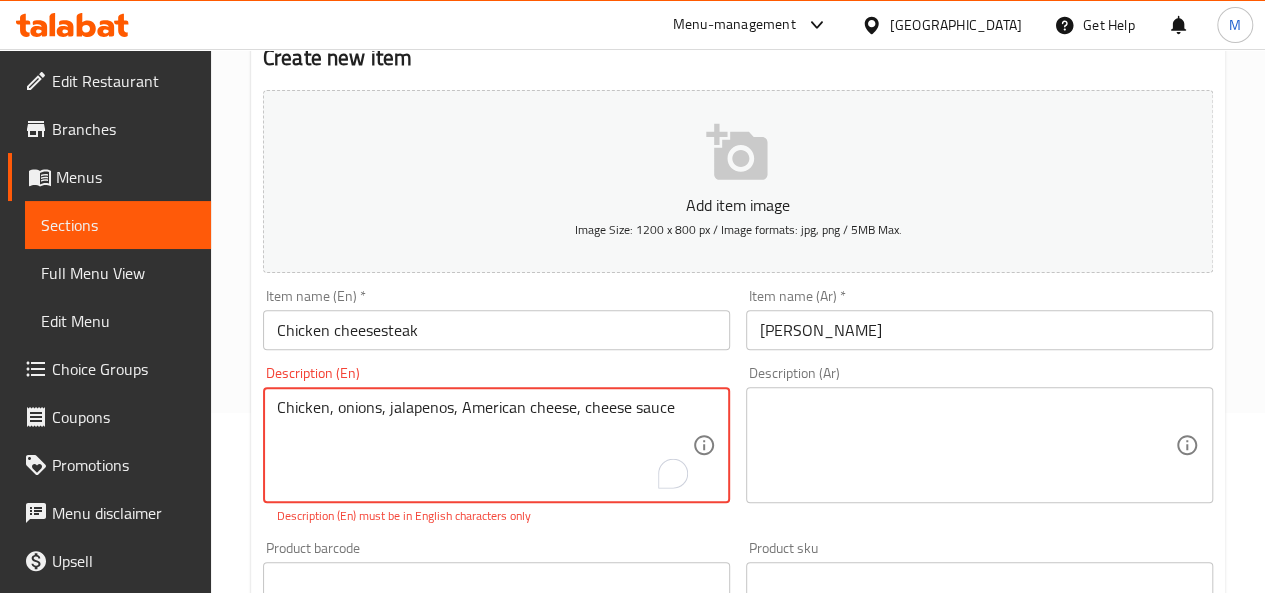 type on "Chicken, onions, jalapenos, American cheese, cheese sauce" 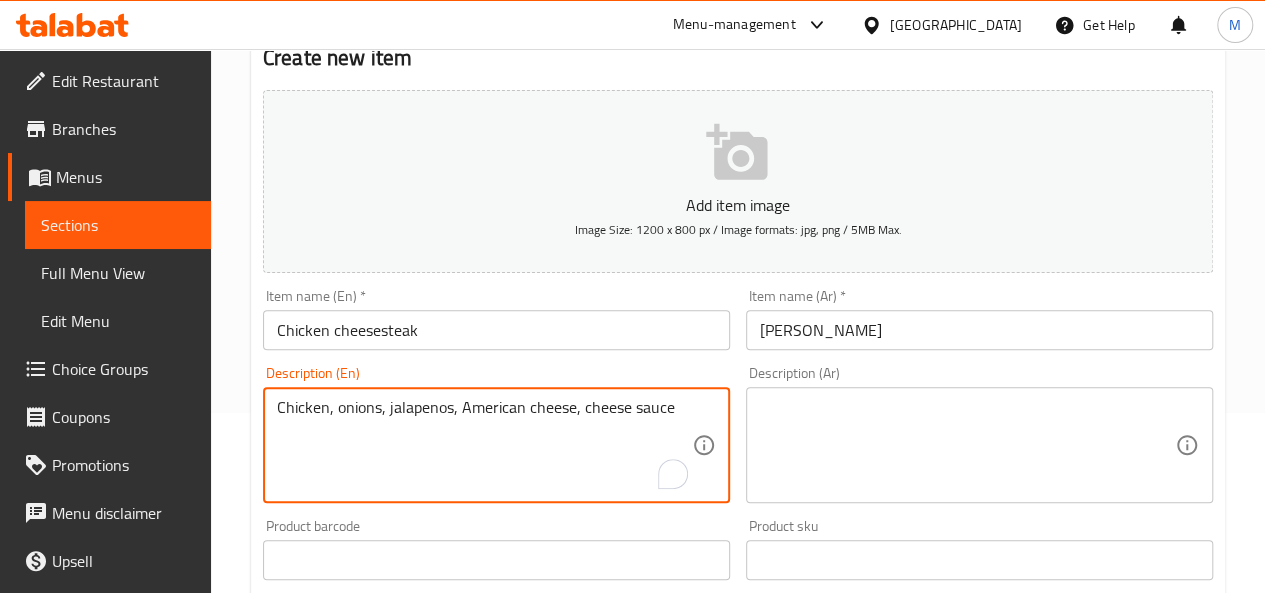 click at bounding box center (967, 445) 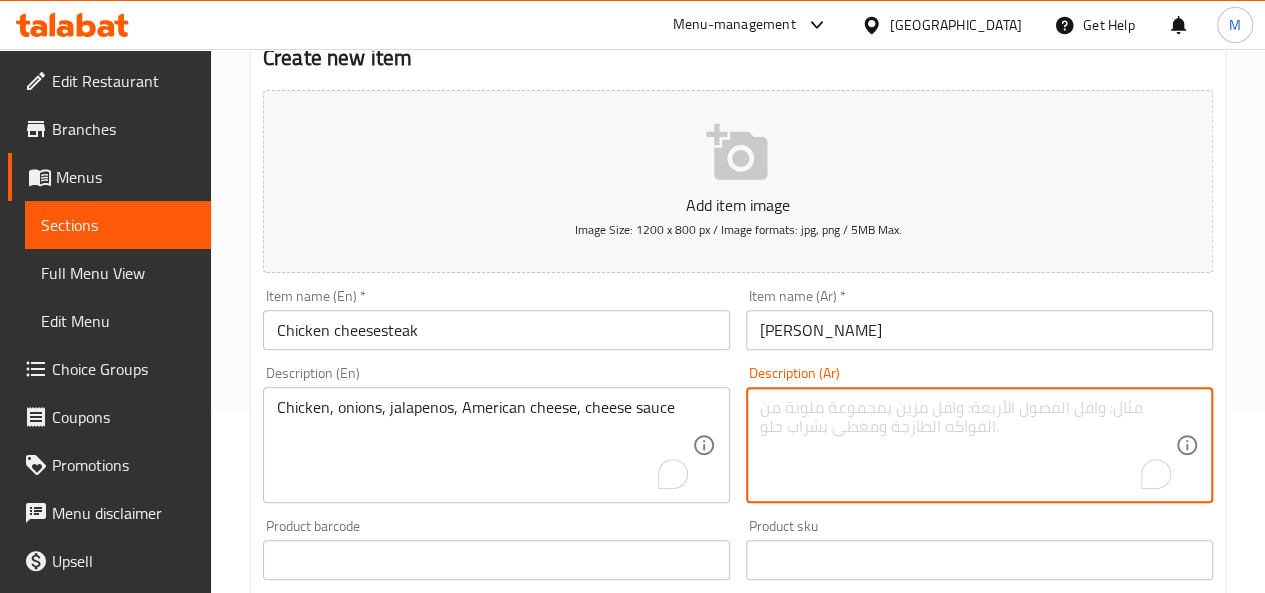 paste on "دجاج، بصل، هالبينو، جبن أمريكي، صلصة جبن" 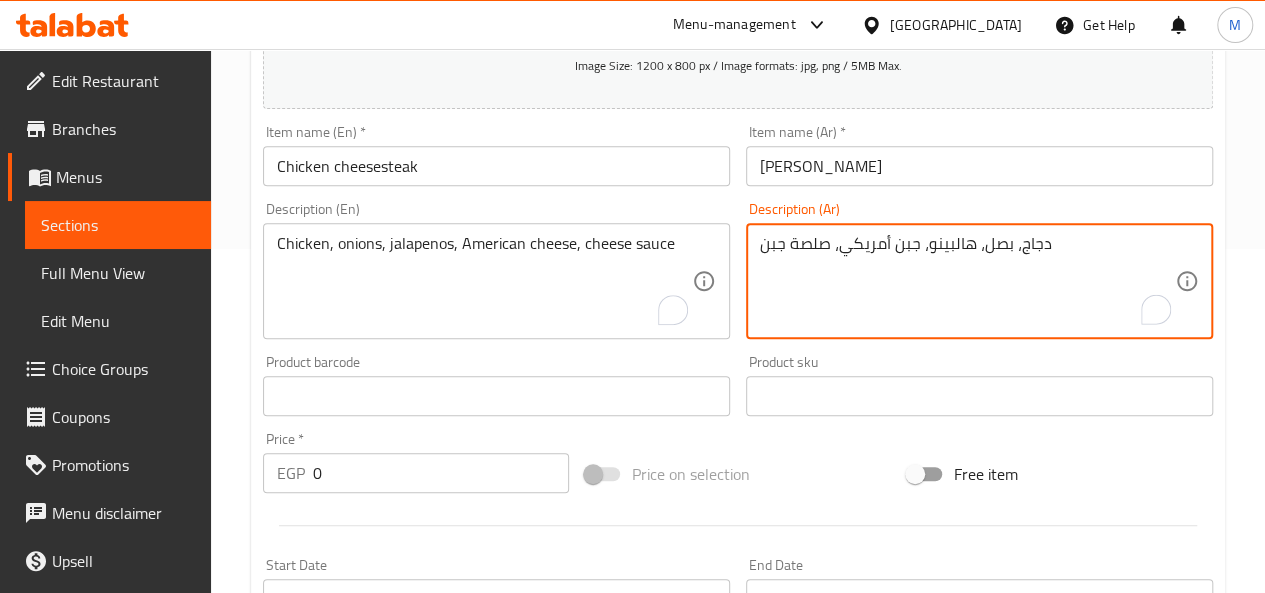 scroll, scrollTop: 361, scrollLeft: 0, axis: vertical 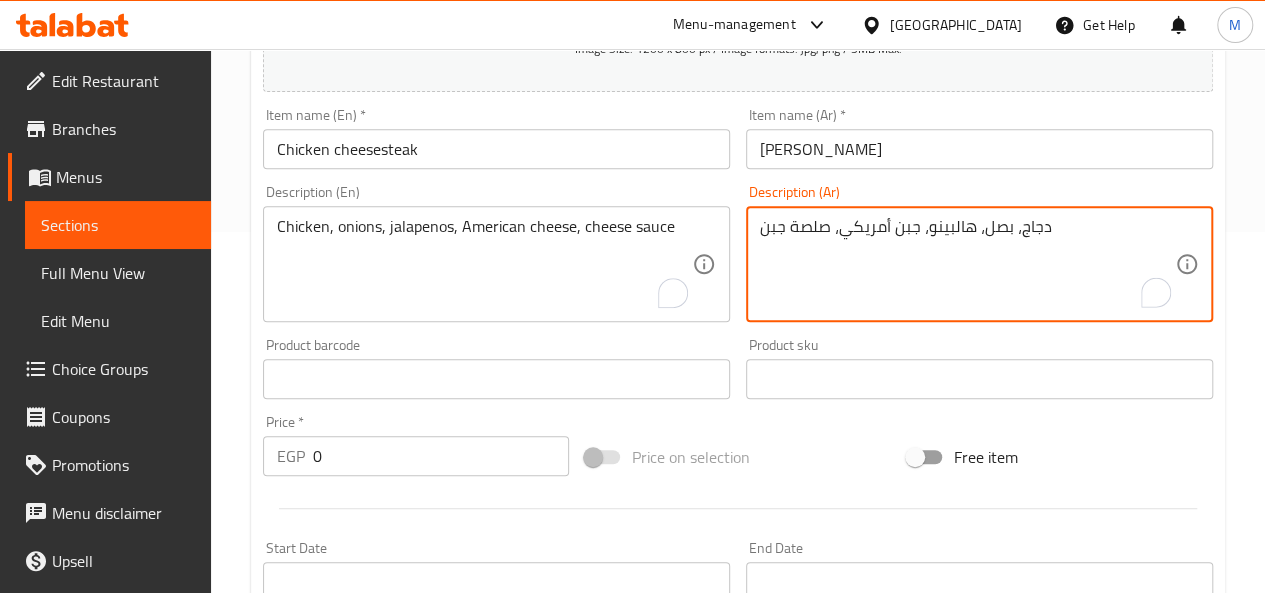 type on "دجاج، بصل، هالبينو، جبن أمريكي، صلصة جبن" 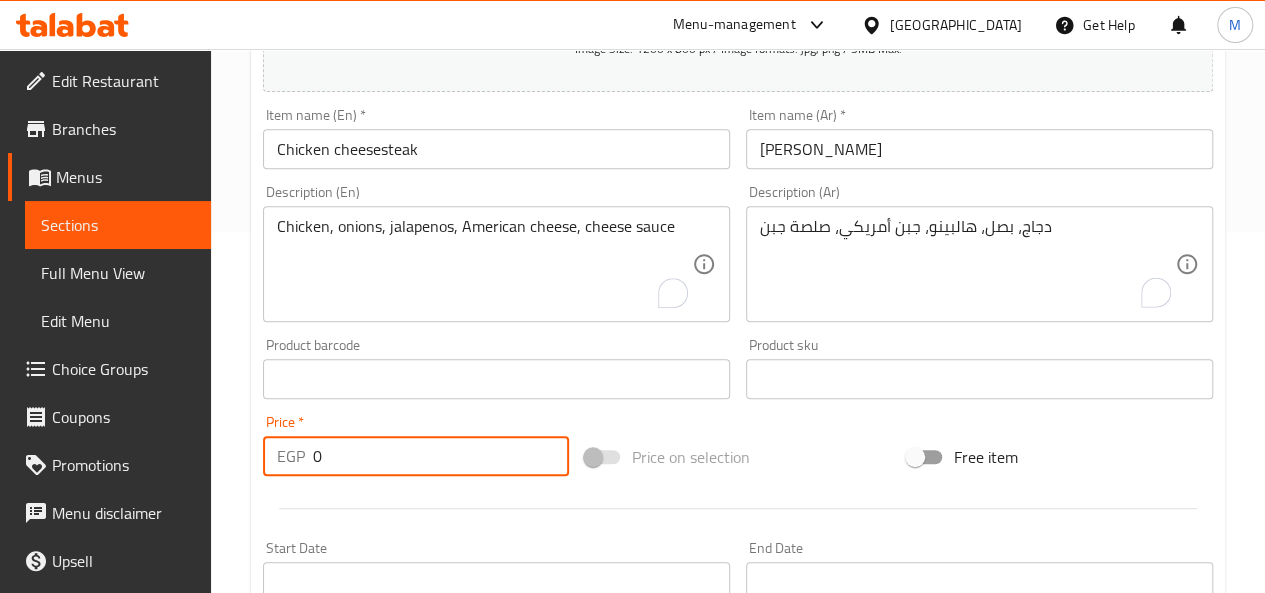 click on "0" at bounding box center (441, 456) 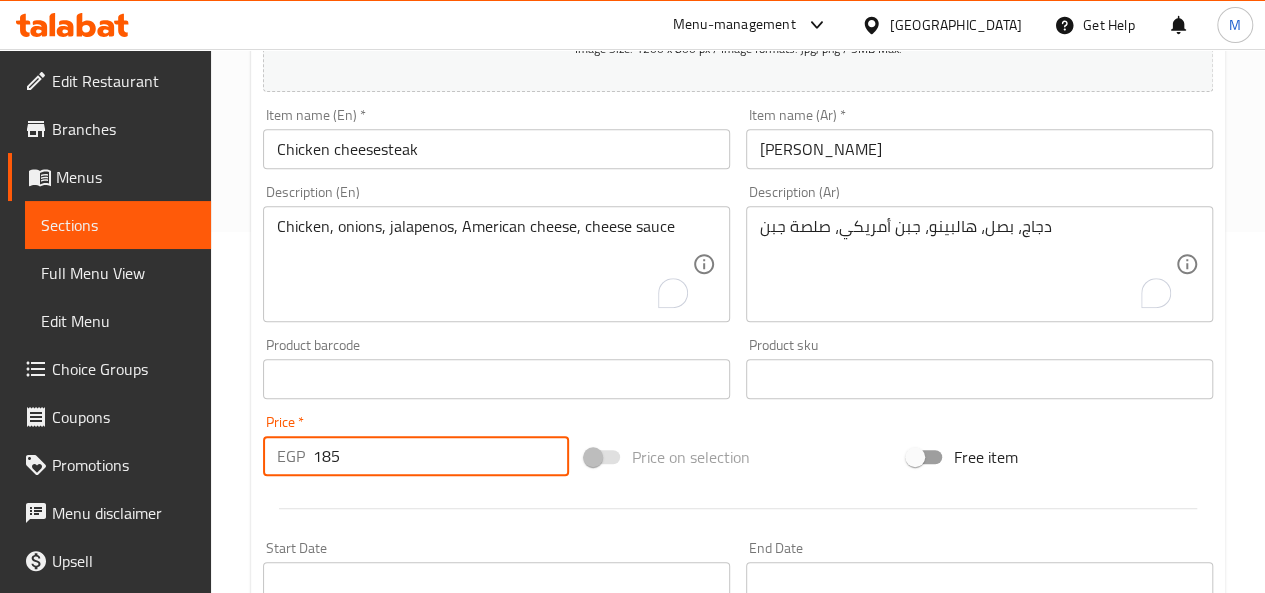 type on "185" 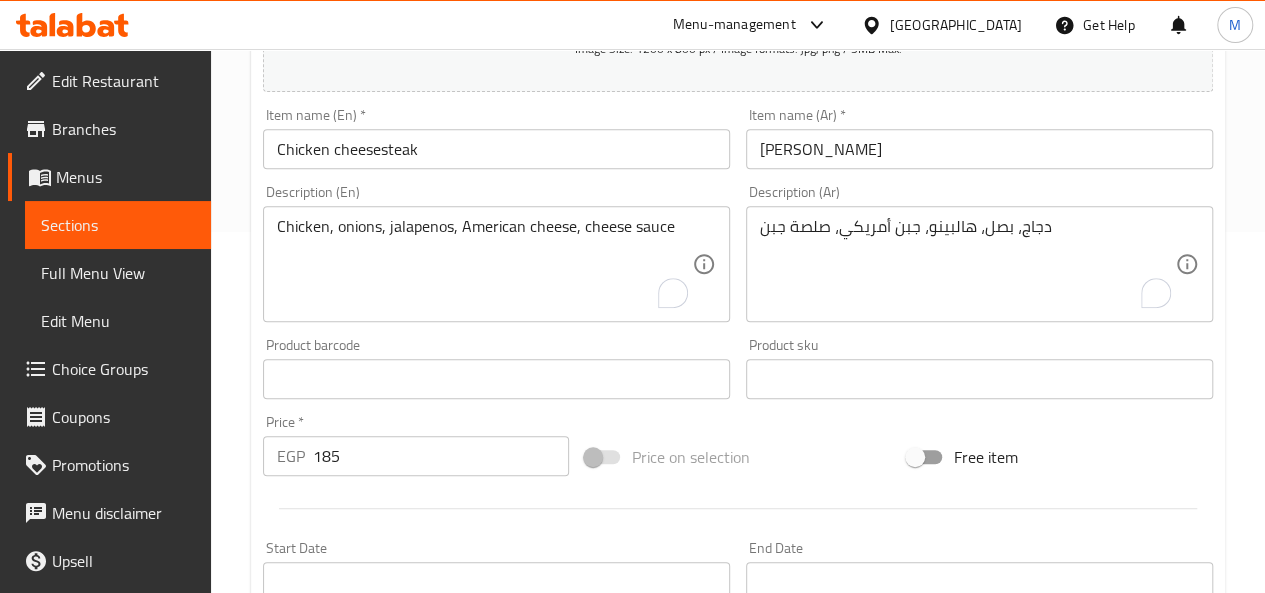 click on "Price   * EGP 185 Price  *" at bounding box center (416, 445) 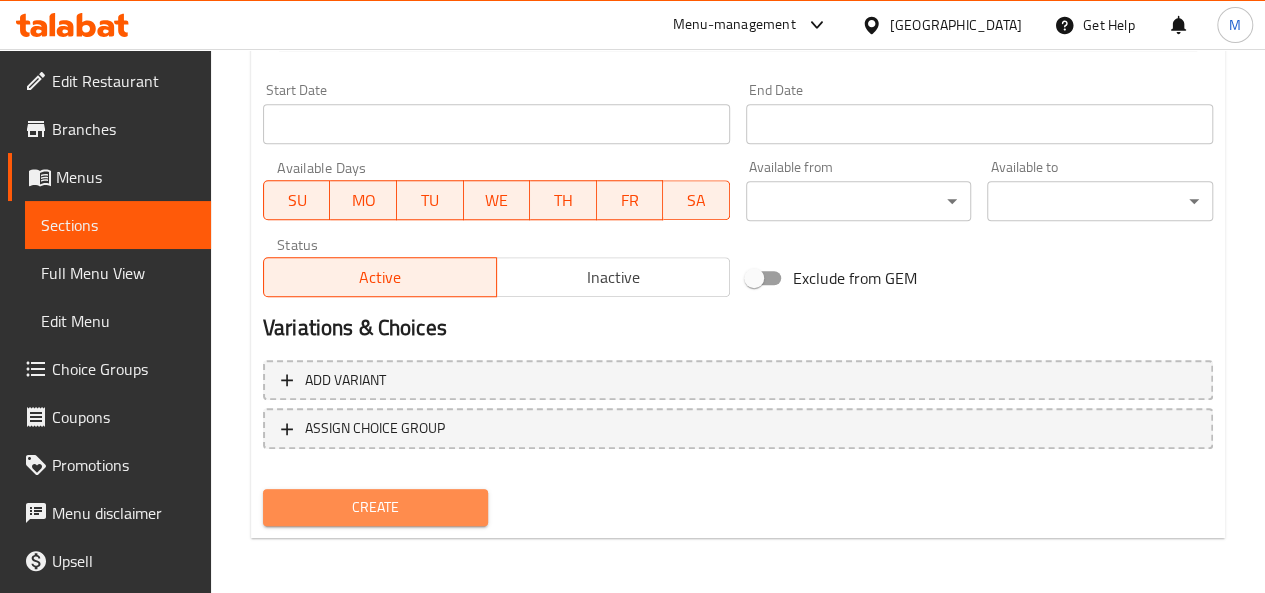 click on "Create" at bounding box center (376, 507) 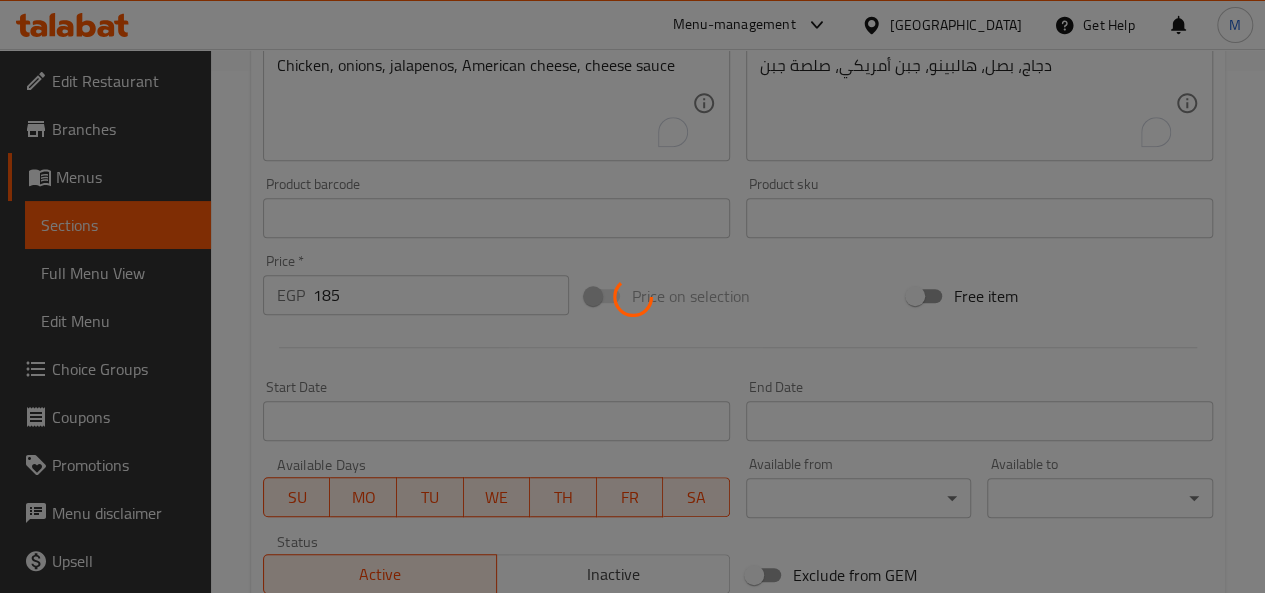 type 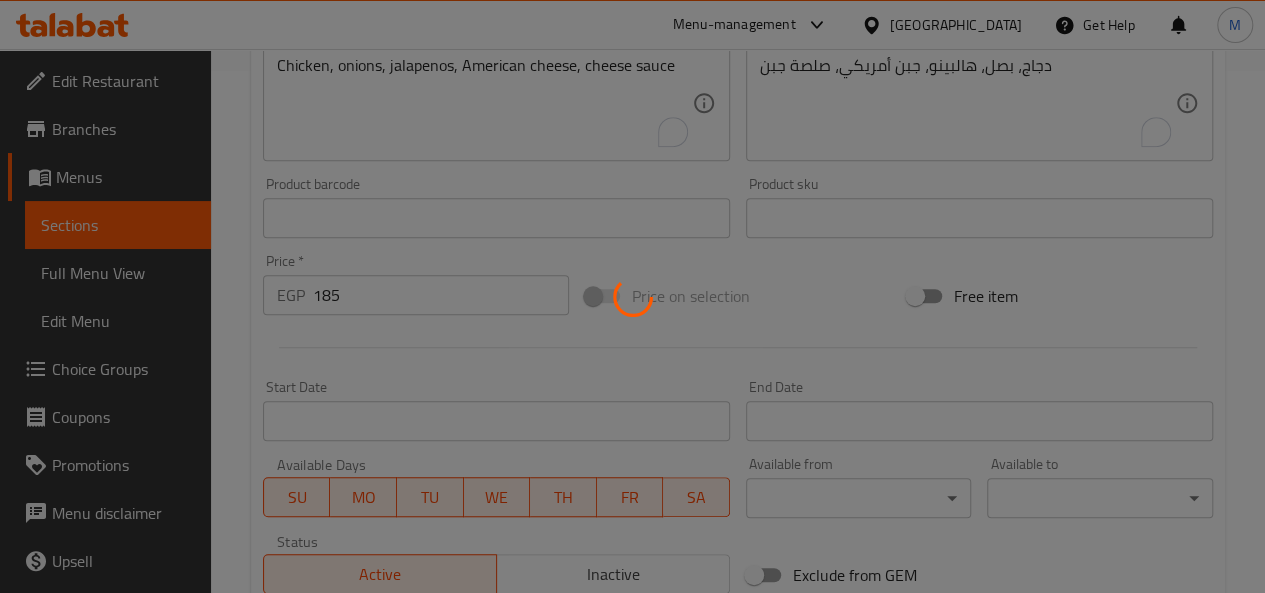 type 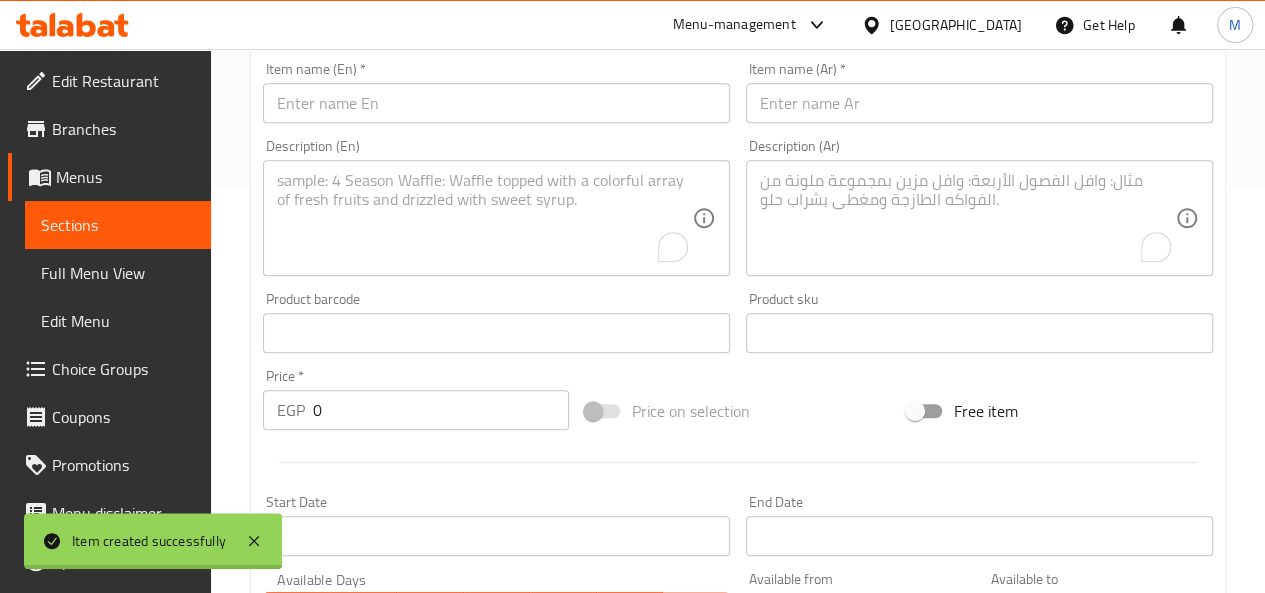 scroll, scrollTop: 403, scrollLeft: 0, axis: vertical 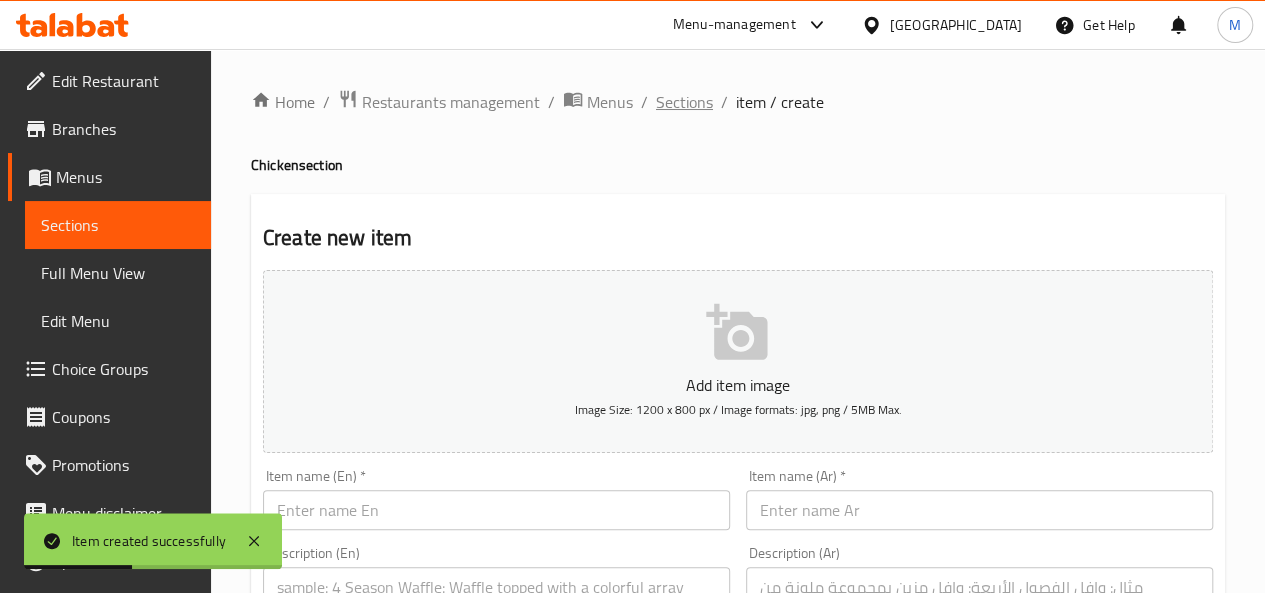 click on "Sections" at bounding box center (684, 102) 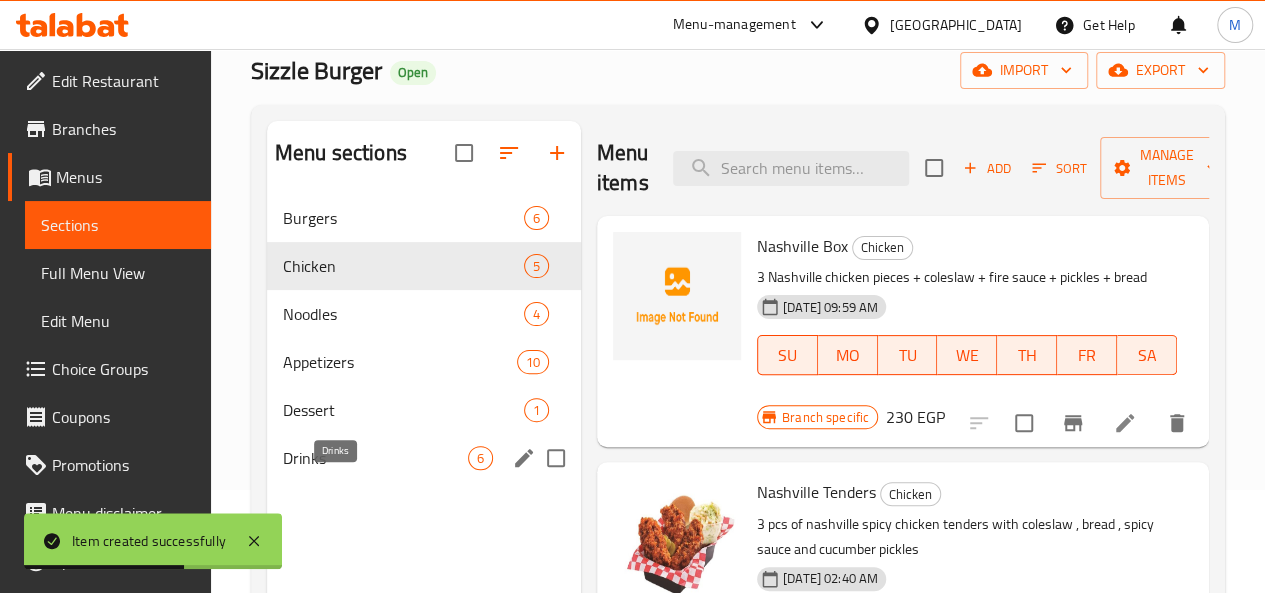 scroll, scrollTop: 104, scrollLeft: 0, axis: vertical 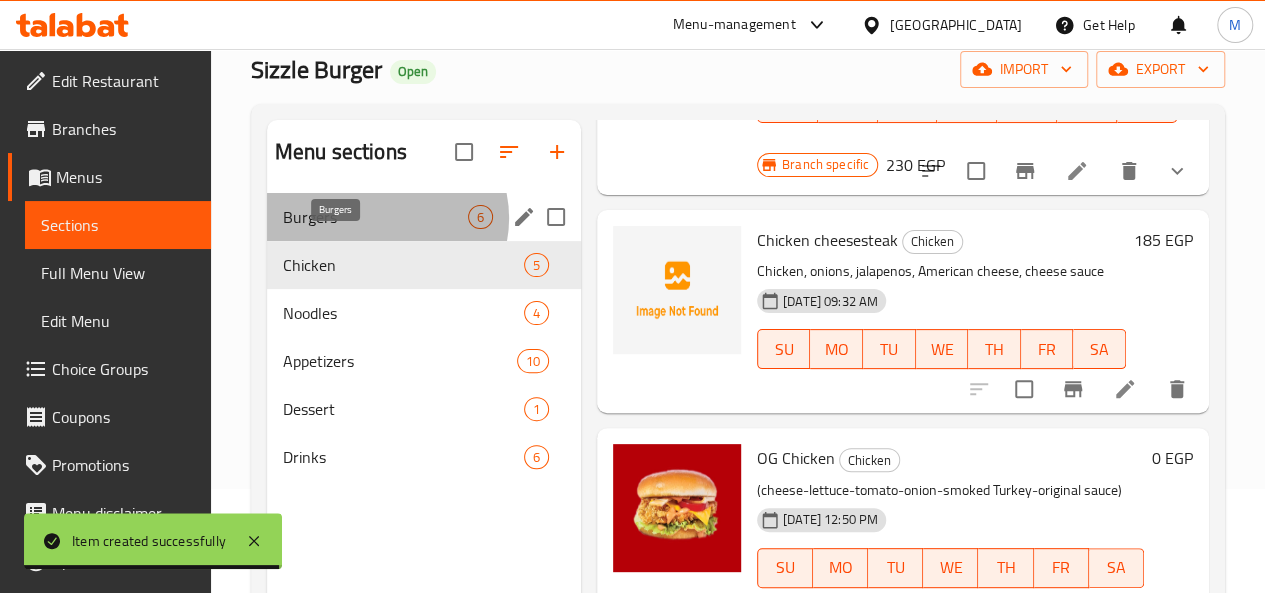 click on "Burgers" at bounding box center [375, 217] 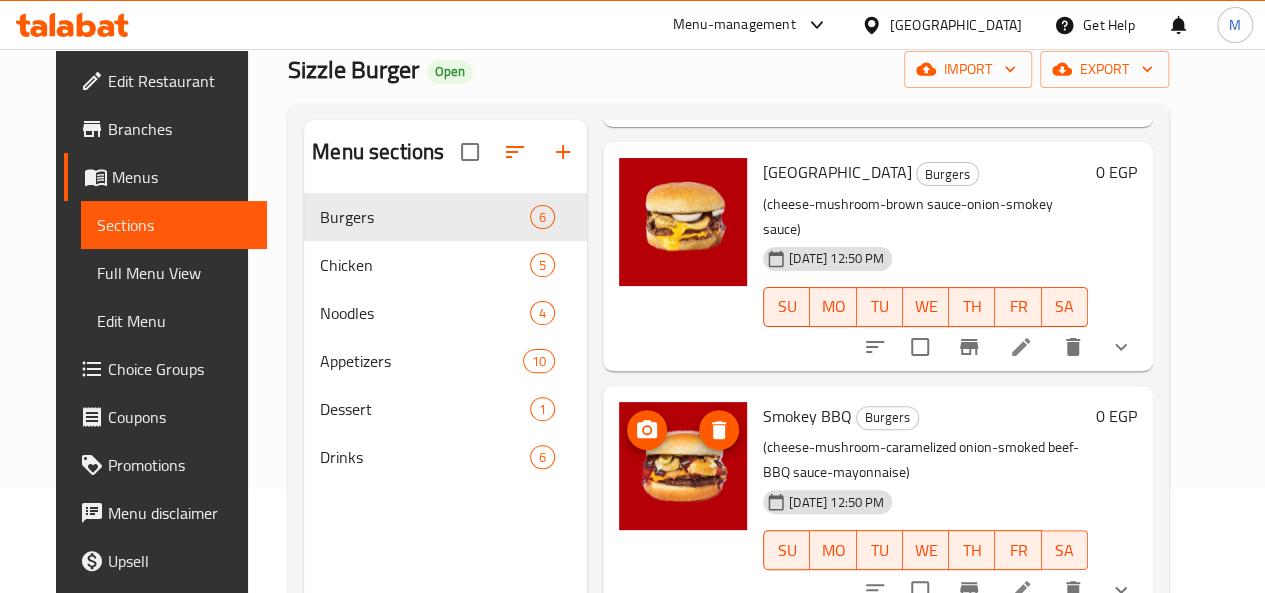 scroll, scrollTop: 822, scrollLeft: 0, axis: vertical 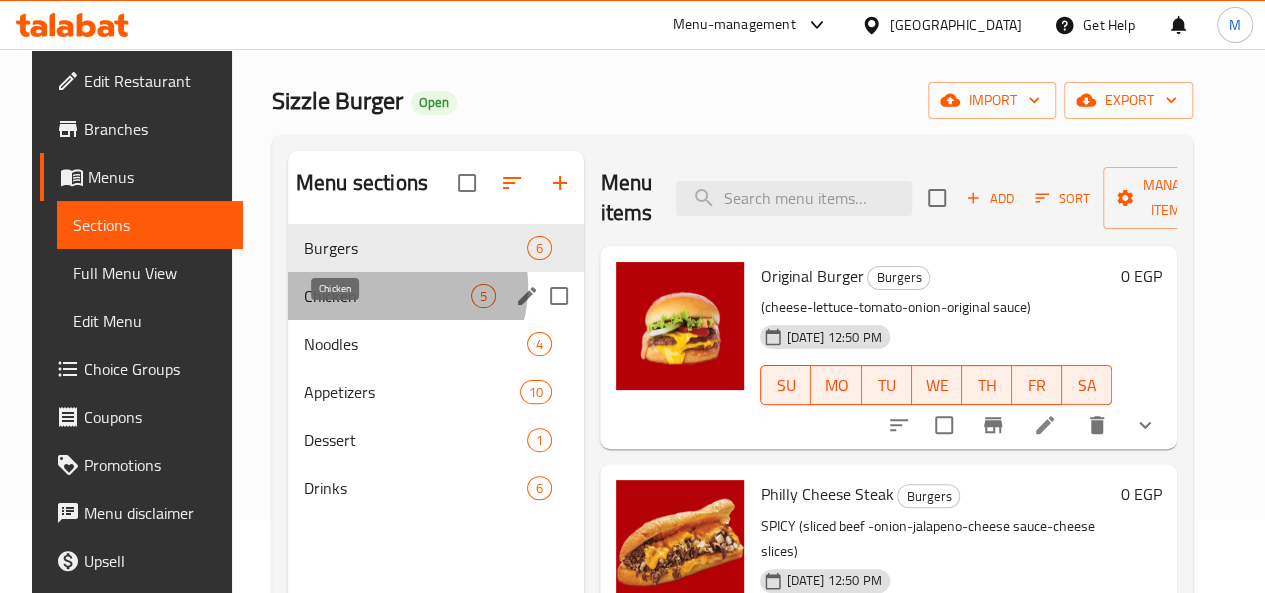 click on "Chicken" at bounding box center (387, 296) 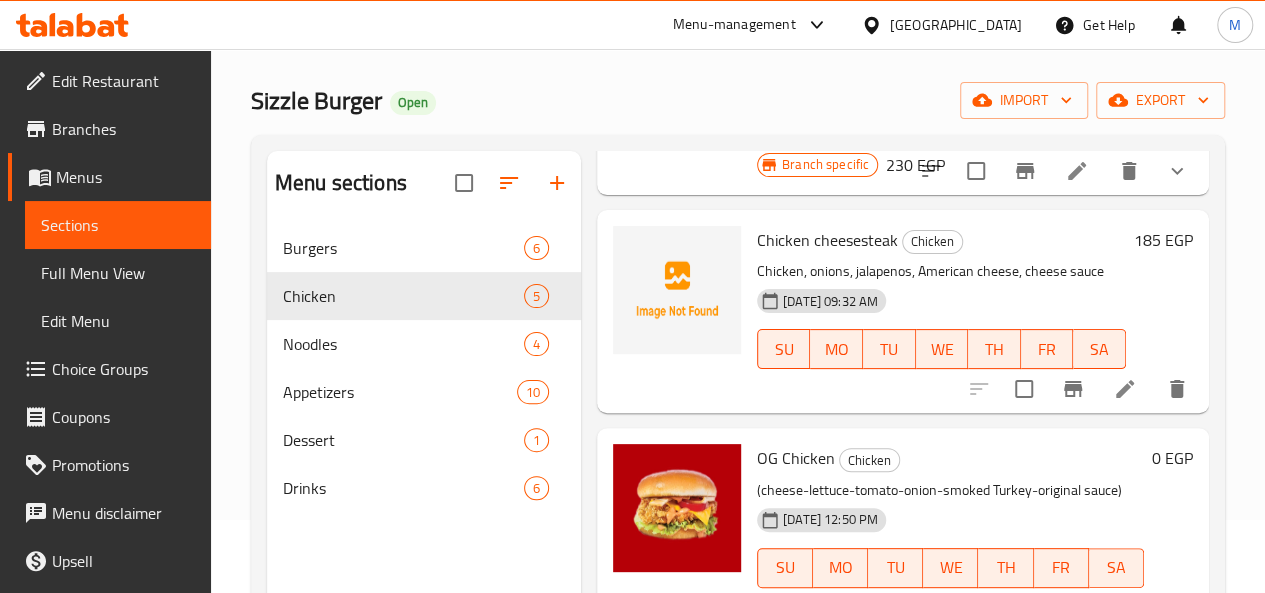 scroll, scrollTop: 628, scrollLeft: 0, axis: vertical 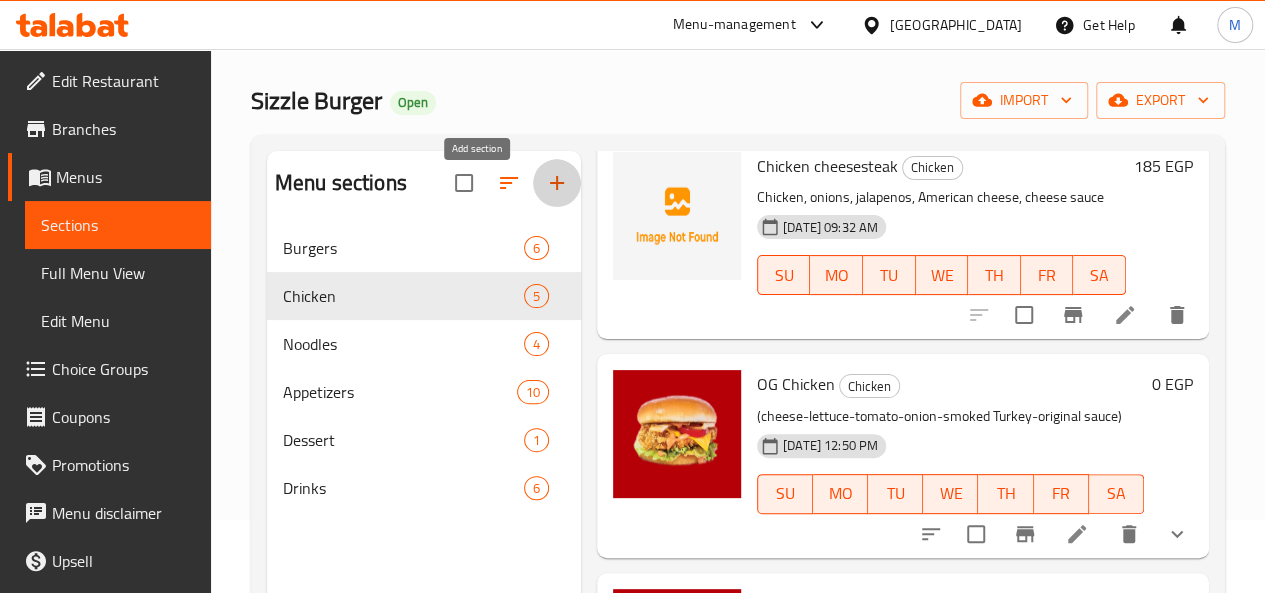 click 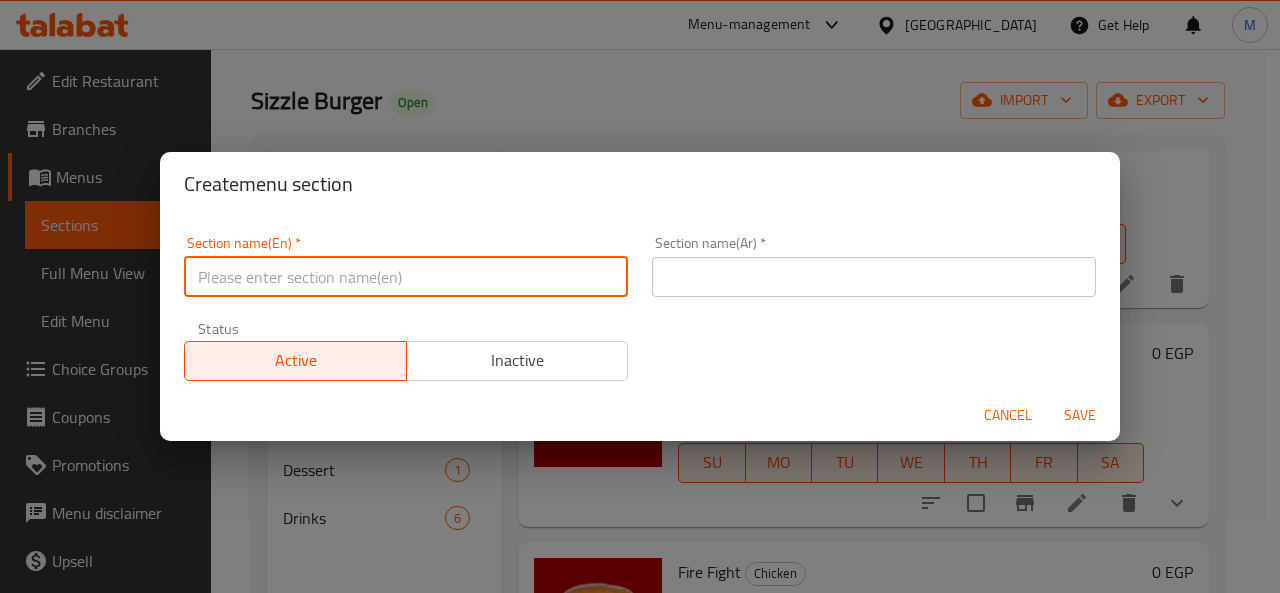 click at bounding box center [406, 277] 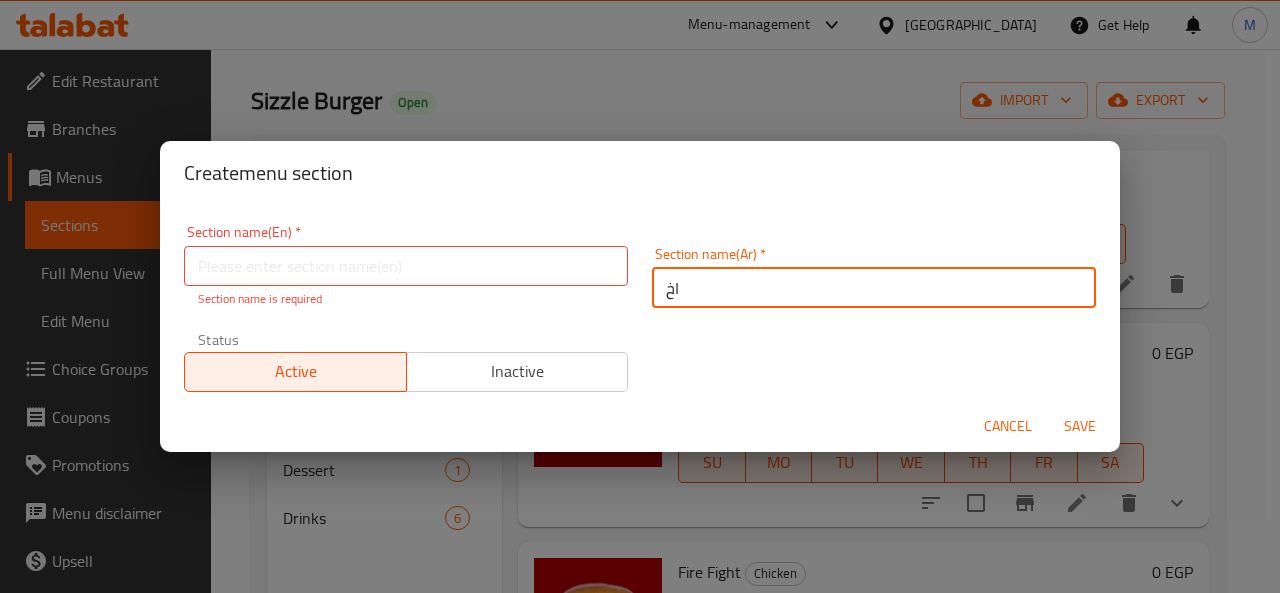type on "ا" 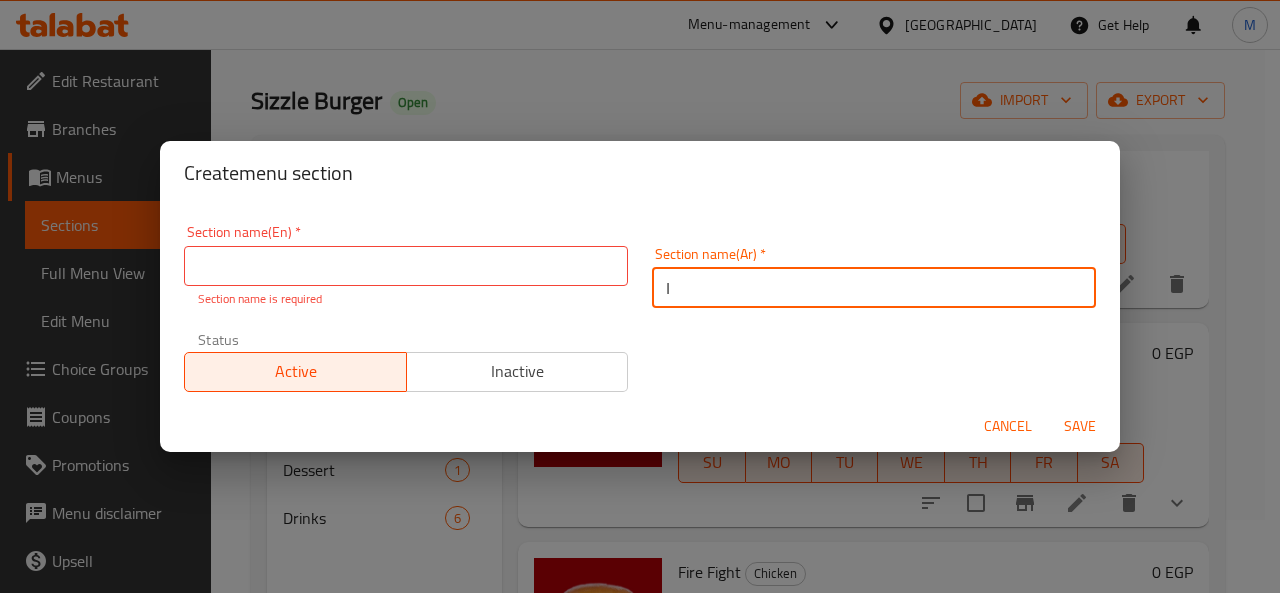type 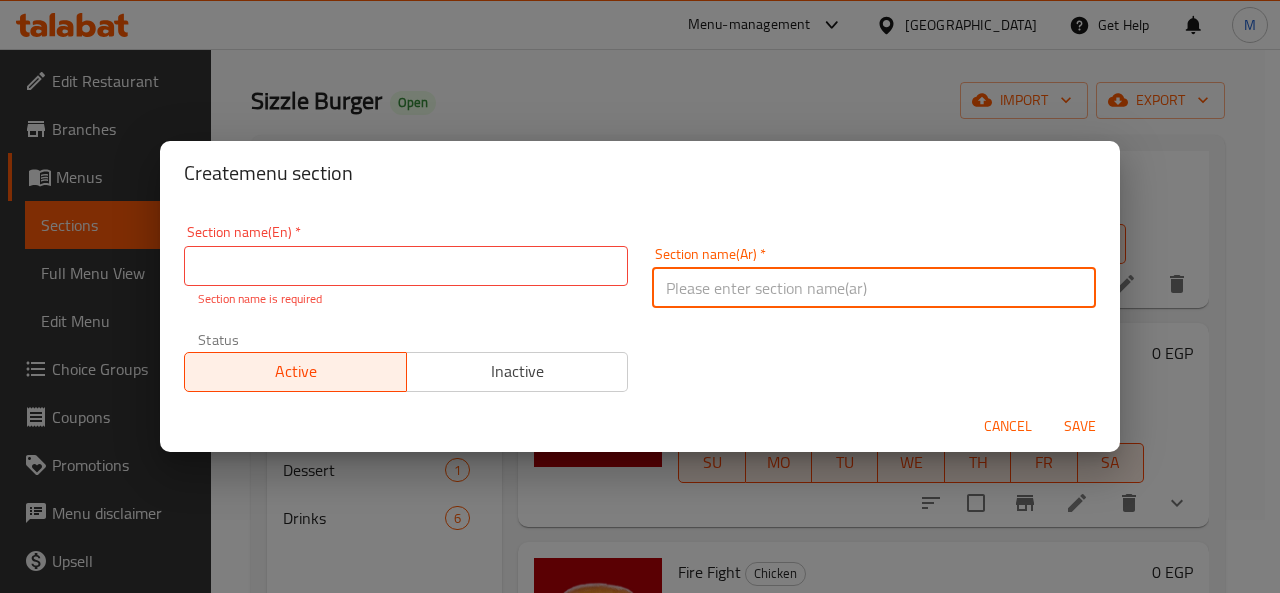 click at bounding box center [406, 266] 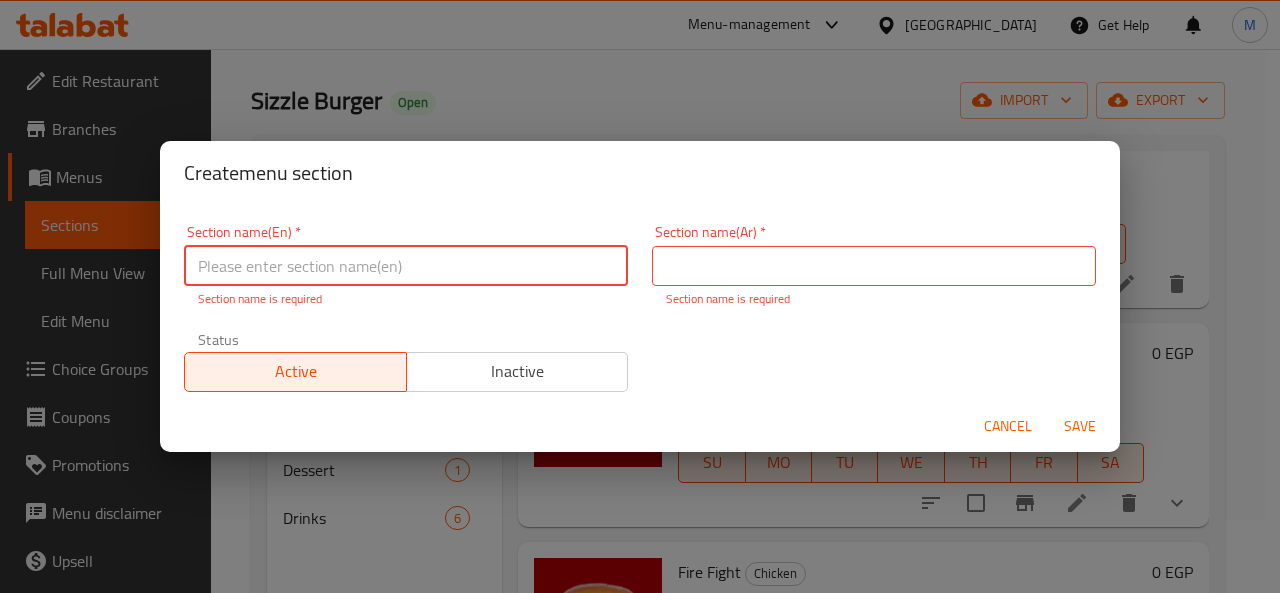 click at bounding box center [406, 266] 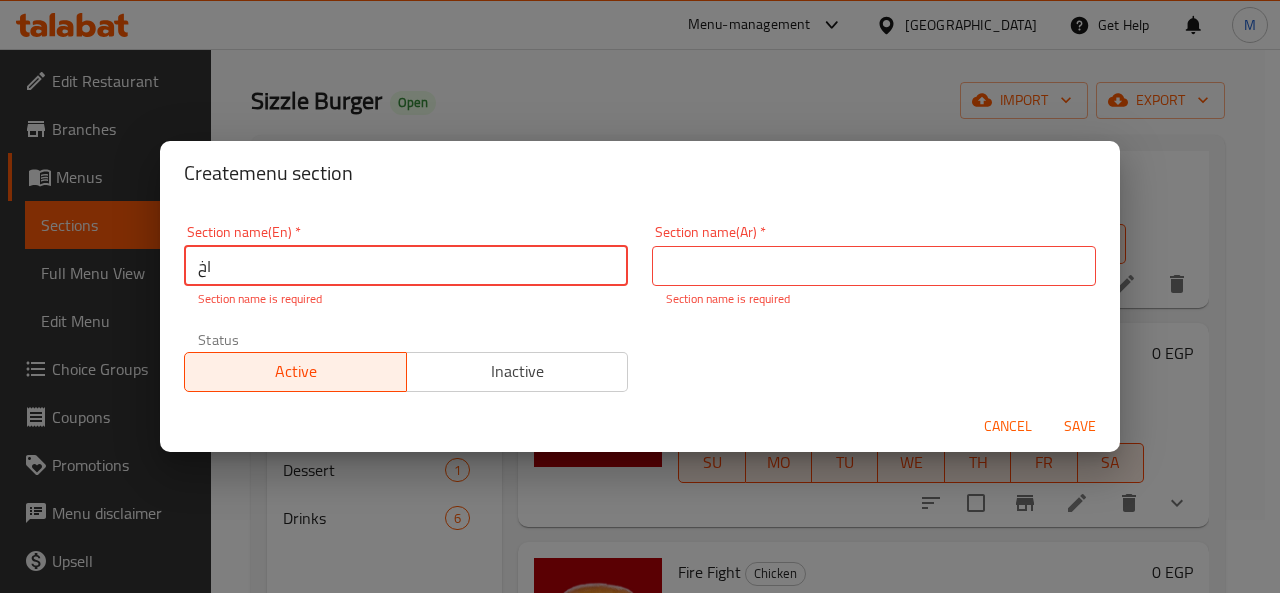 type on "ا" 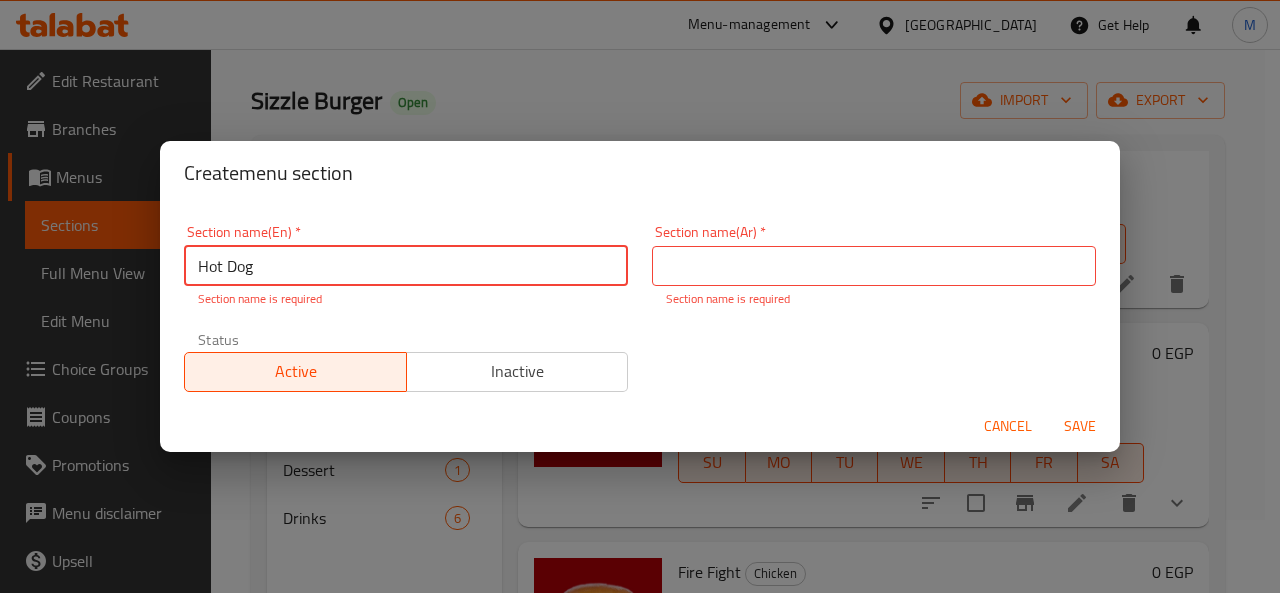 click on "Hot Dog" at bounding box center [406, 266] 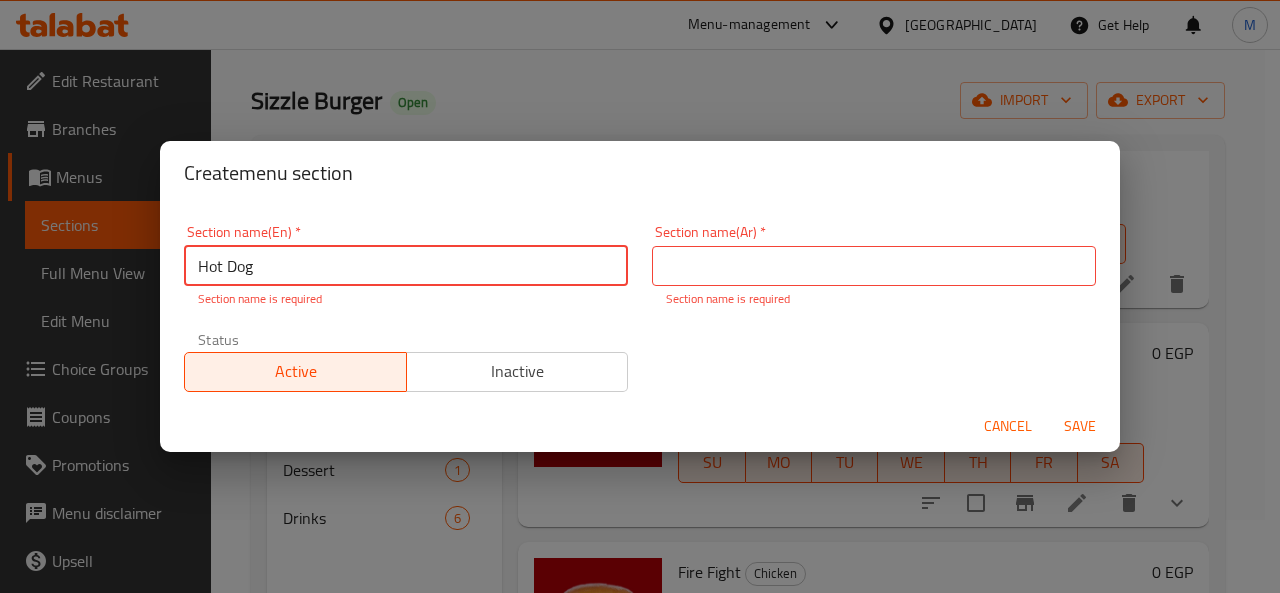 type on "Hot Dog" 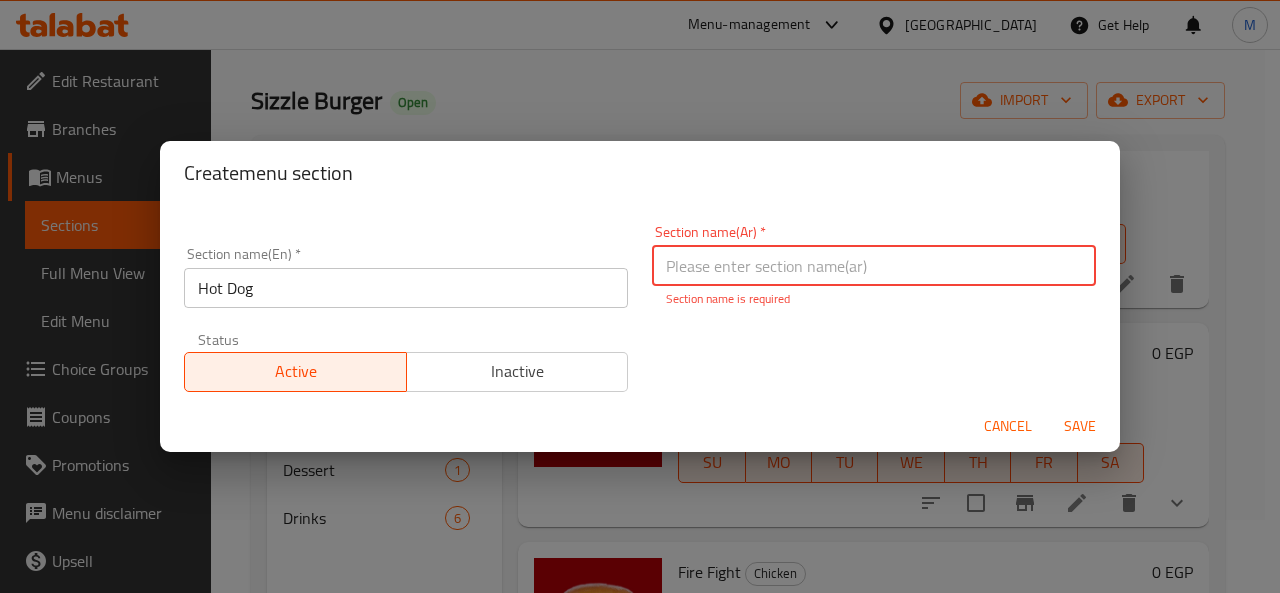 click at bounding box center (874, 266) 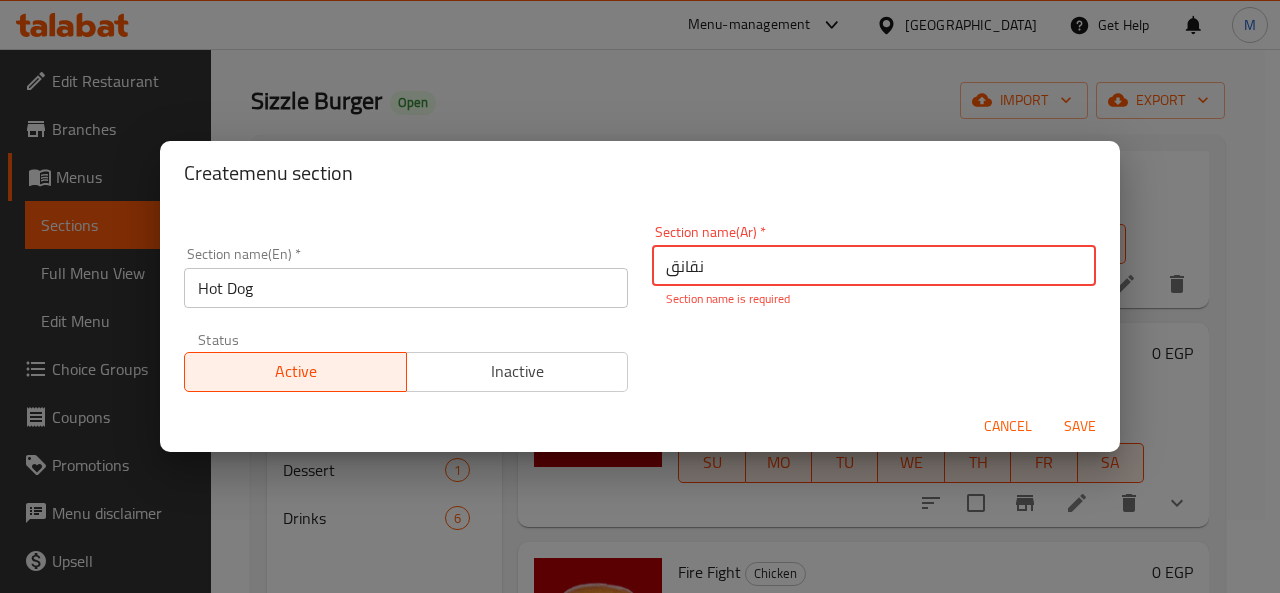 type on "نقانق" 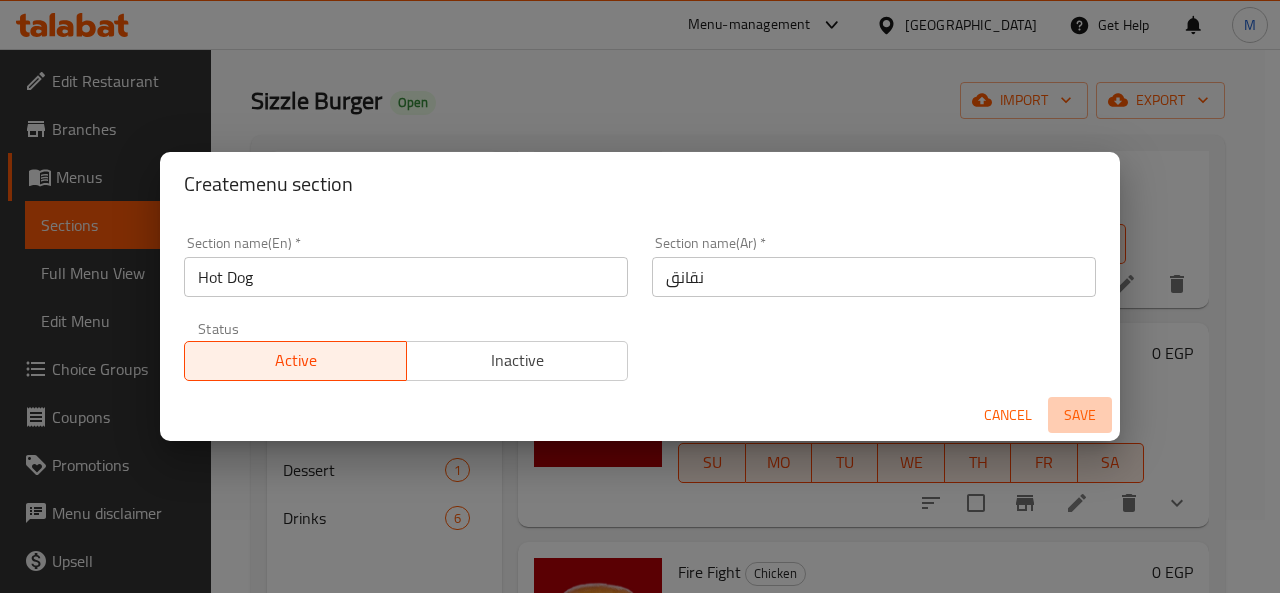 click on "Save" at bounding box center [1080, 415] 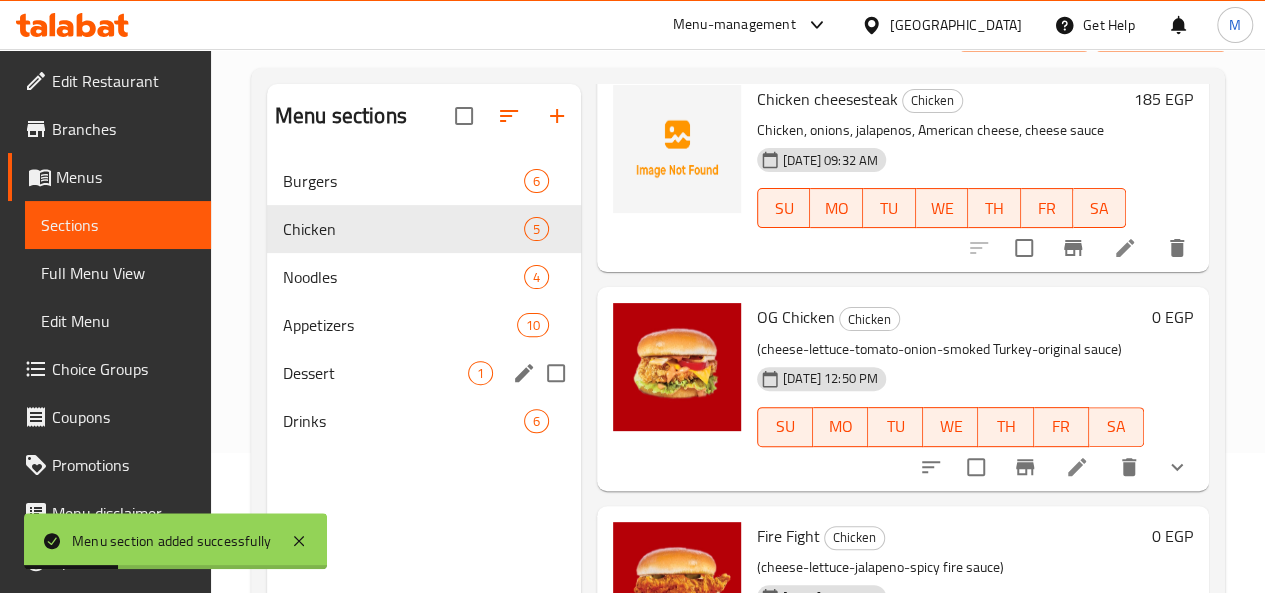 scroll, scrollTop: 141, scrollLeft: 0, axis: vertical 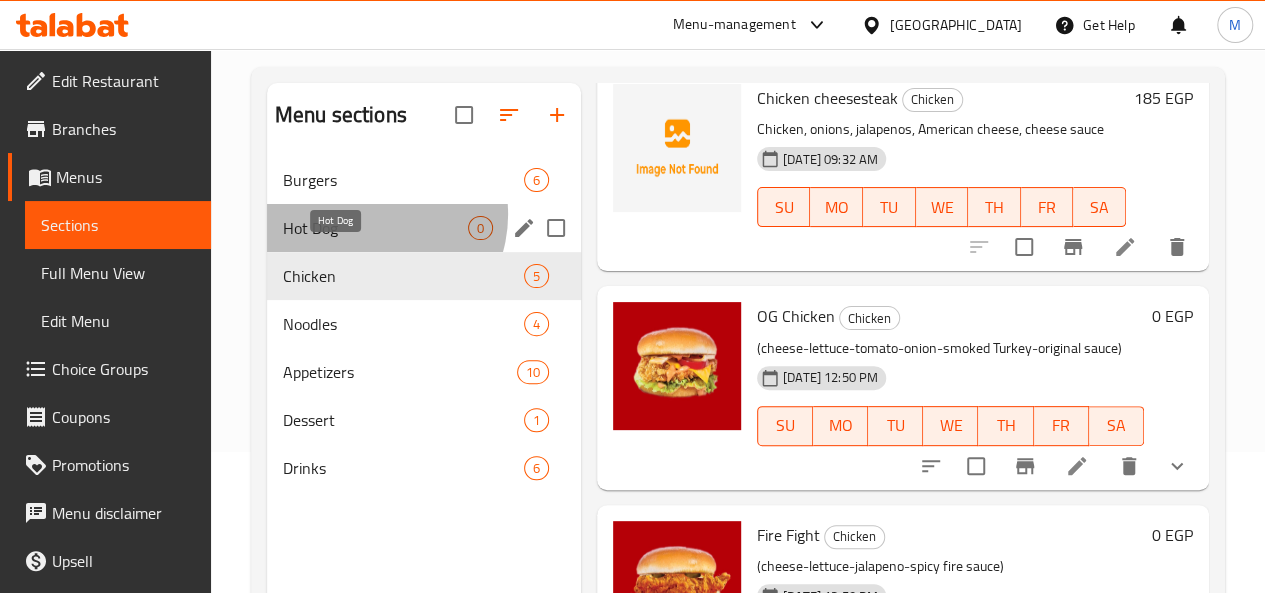 click on "Hot Dog" at bounding box center (375, 228) 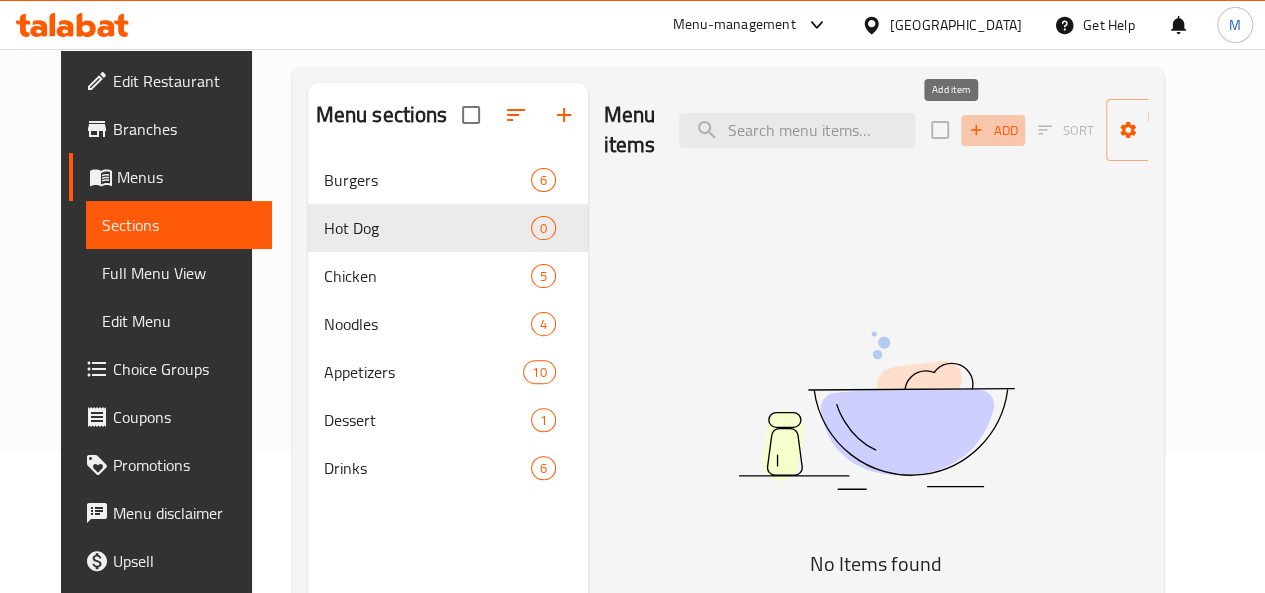 click on "Add" at bounding box center [993, 130] 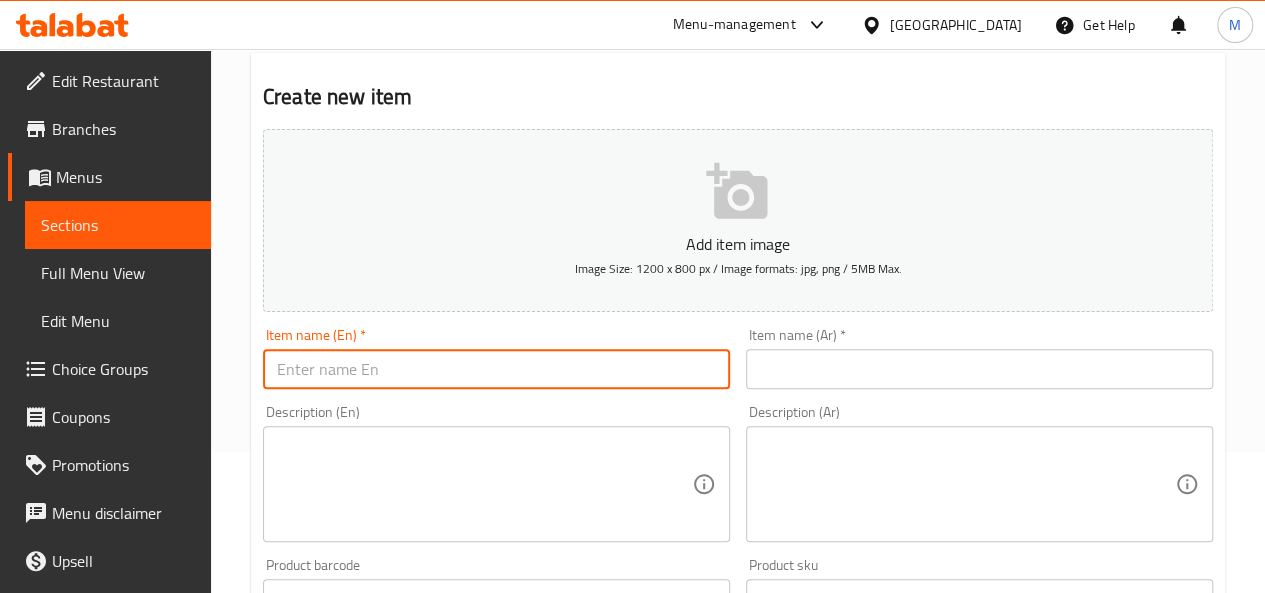 click at bounding box center [496, 369] 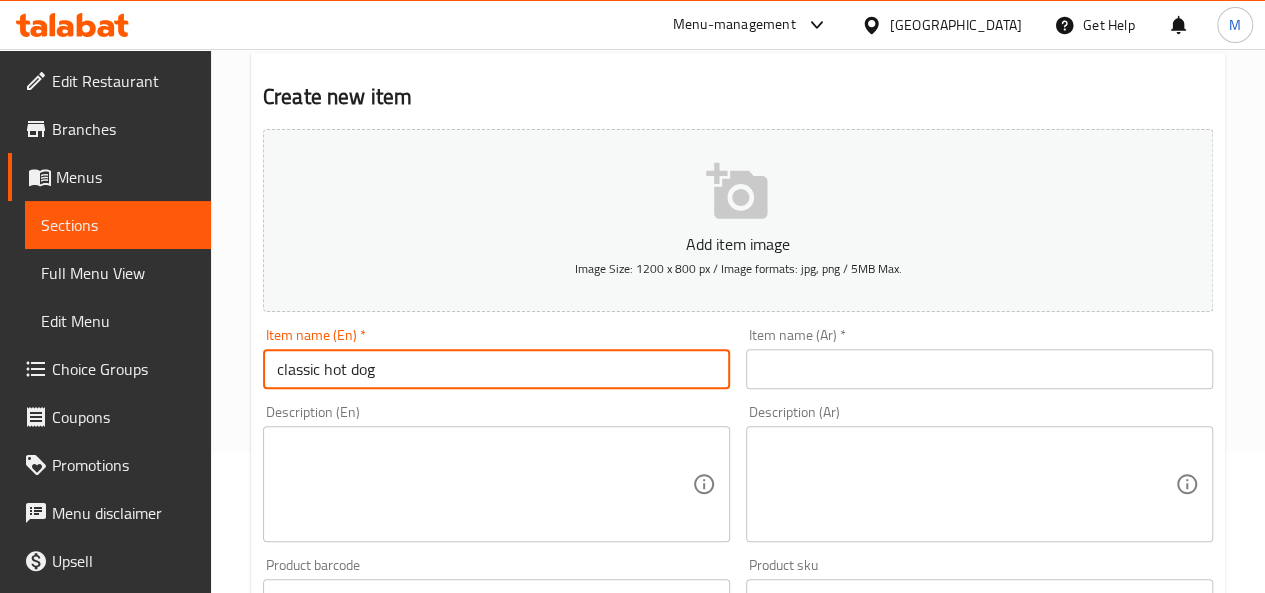 click on "classic hot dog" at bounding box center [496, 369] 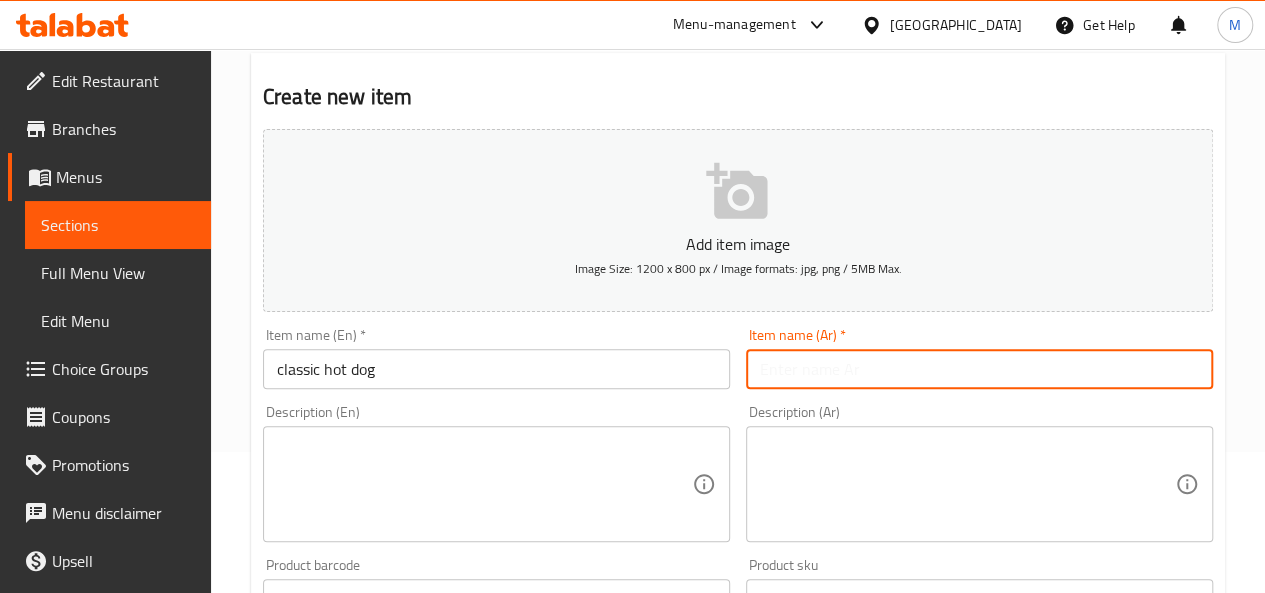 paste on "هوت دوج كلاسيكي" 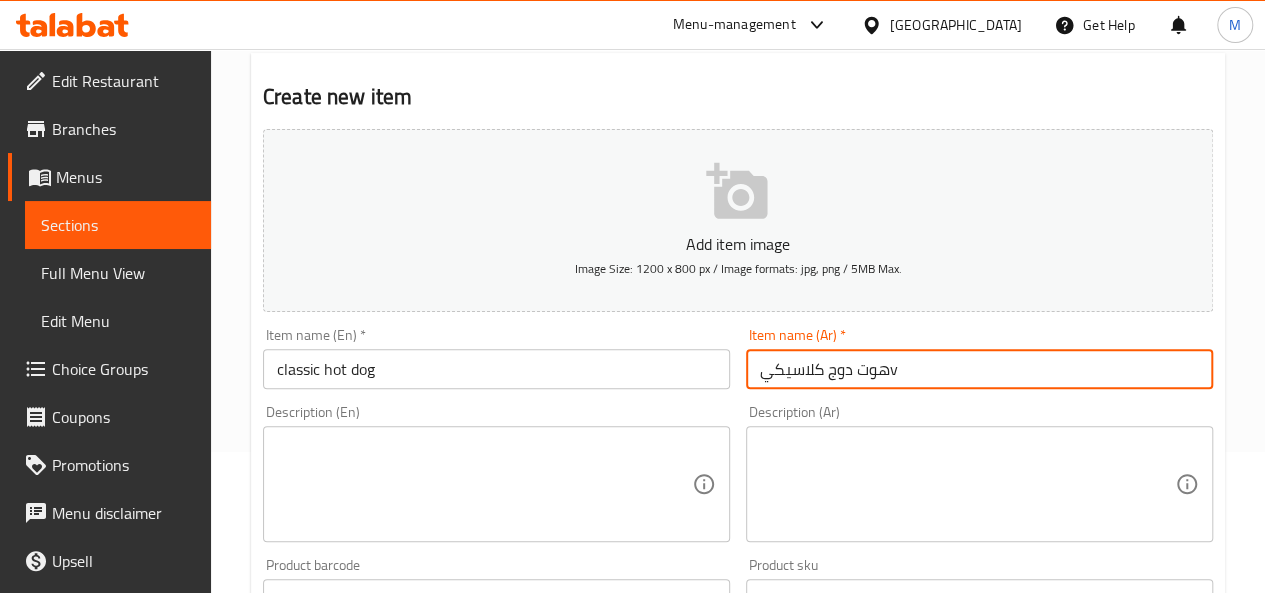 type on "هوت دوج كلاسيكيv" 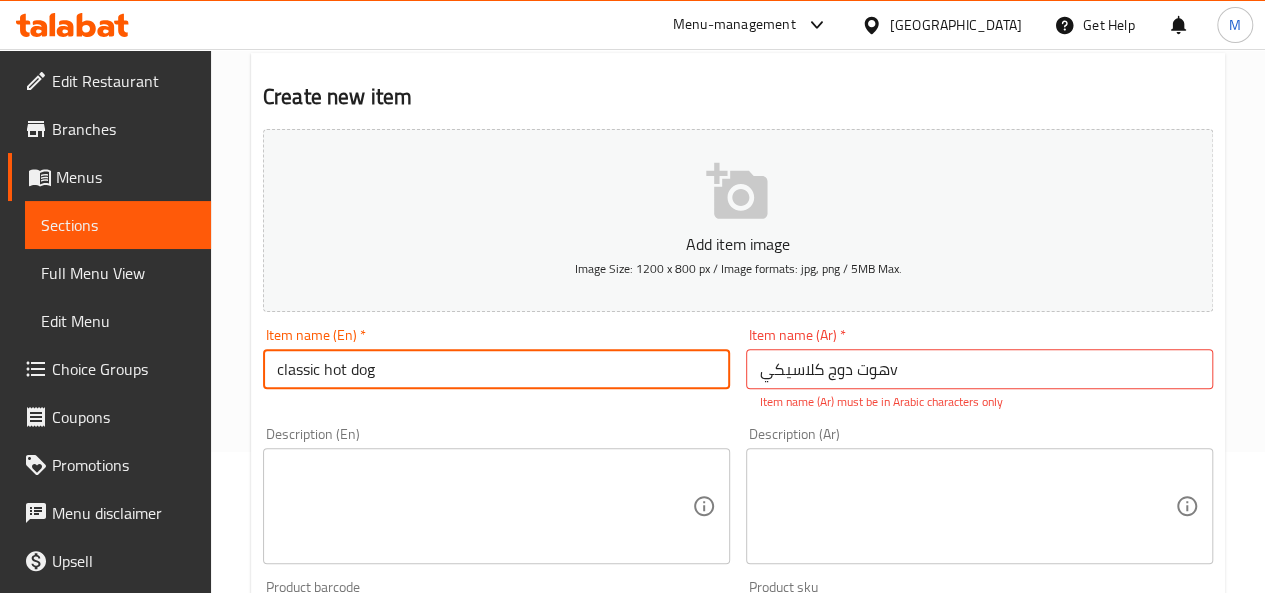 click on "classic hot dog" at bounding box center (496, 369) 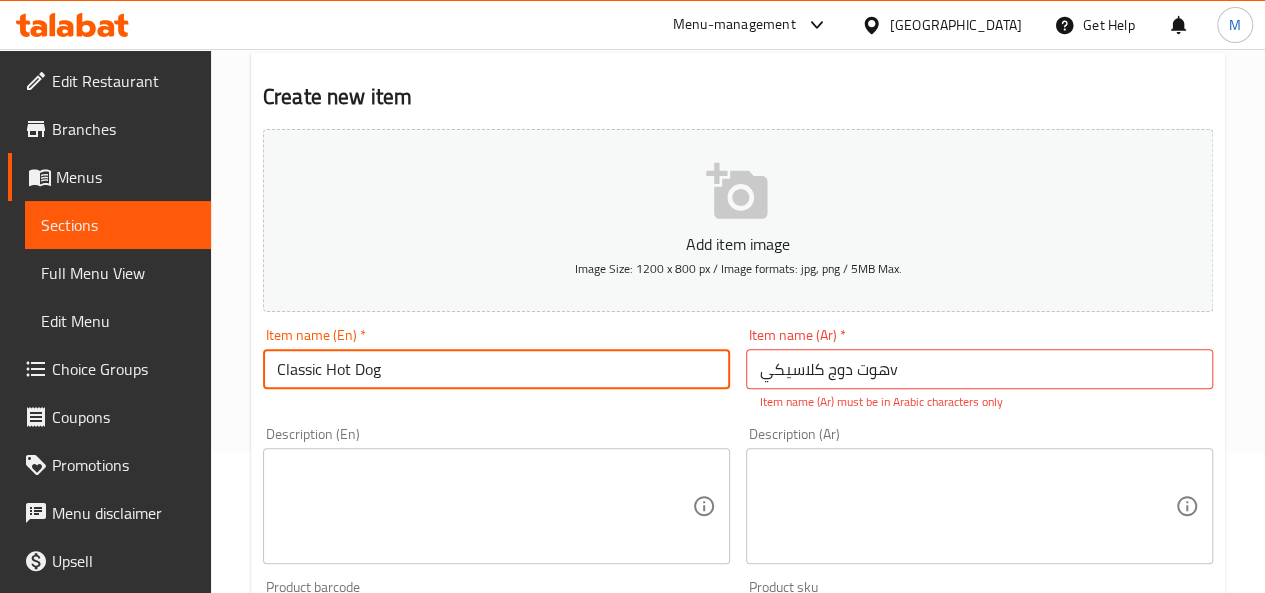 type on "Classic Hot Dog" 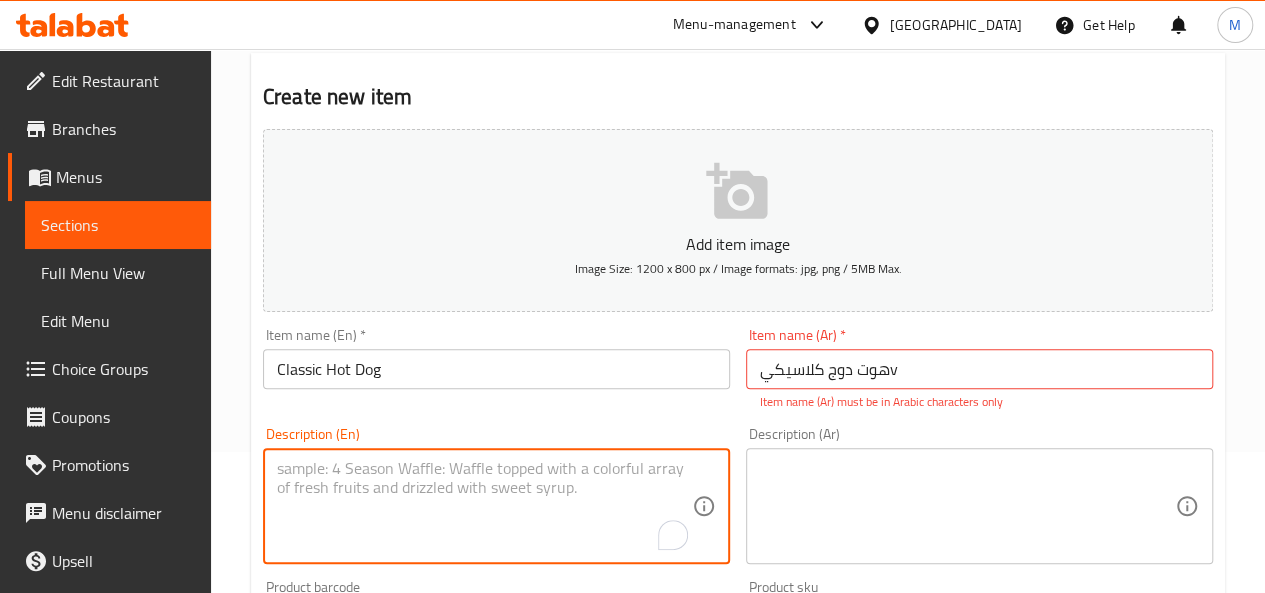 click at bounding box center [484, 506] 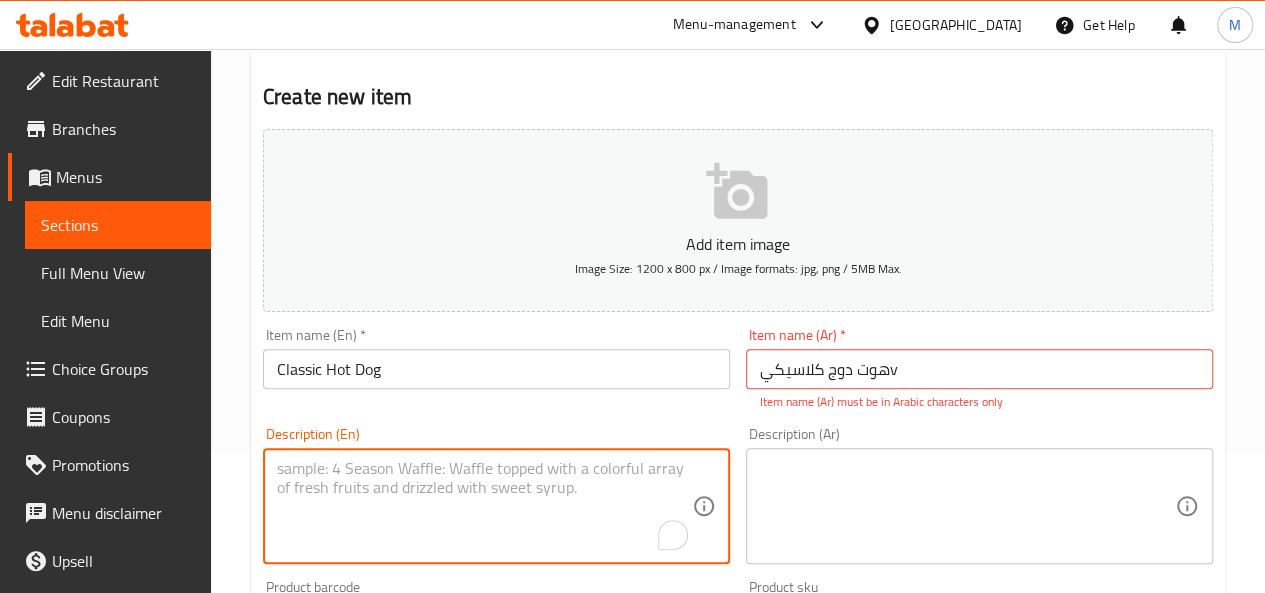 paste on "hot dog , original sauce , american cheese , lettuce" 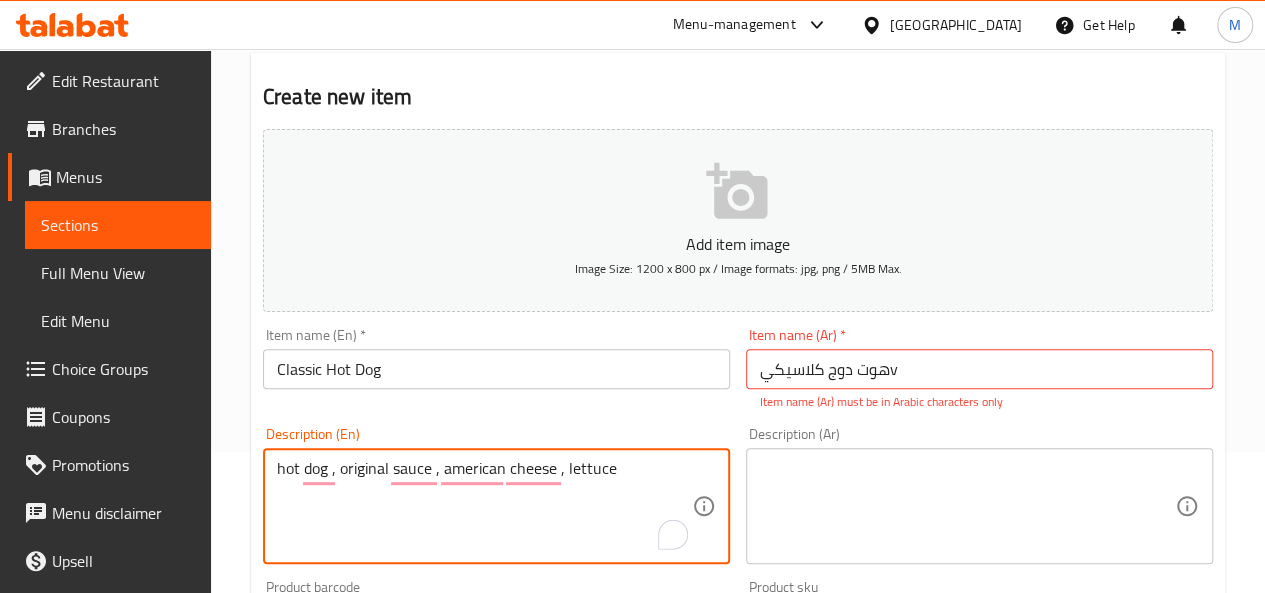 type on "hot dog , original sauce , american cheese , lettuce" 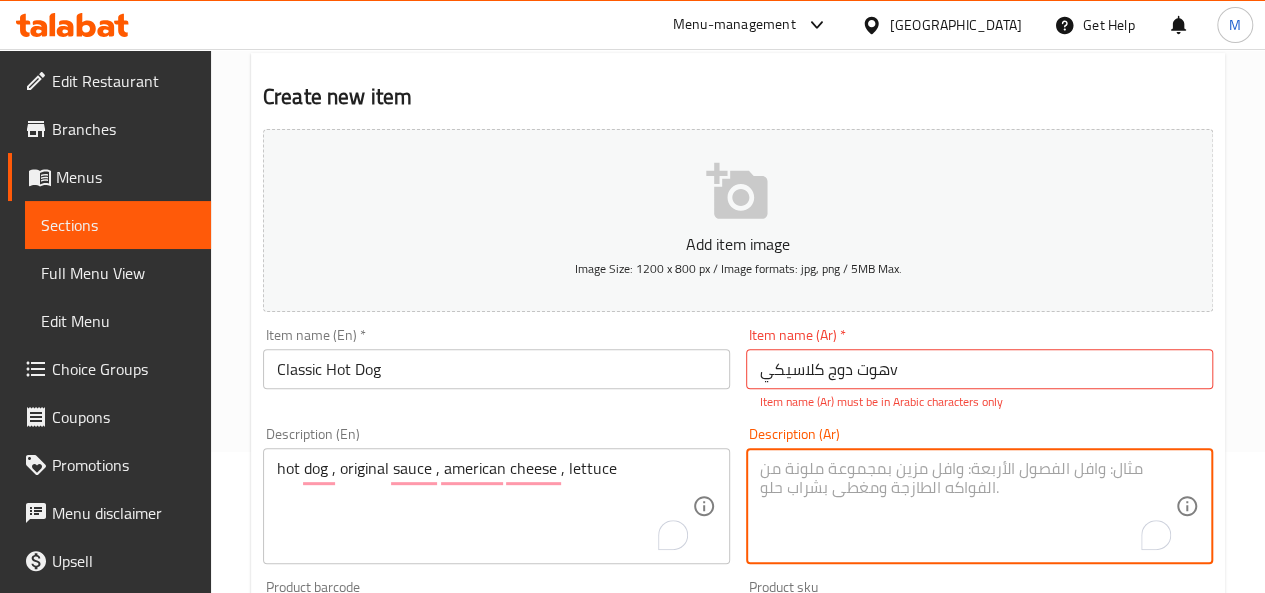 click at bounding box center (967, 506) 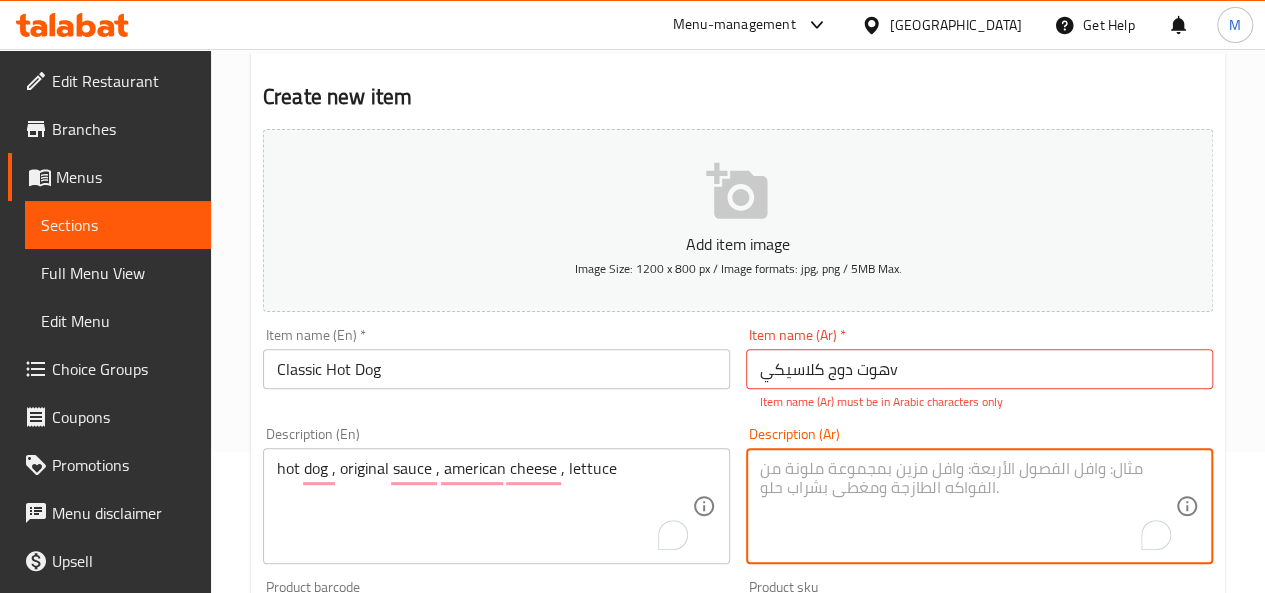 paste on "هوت دوج، صلصة أصلية، جبن أمريكي، خس" 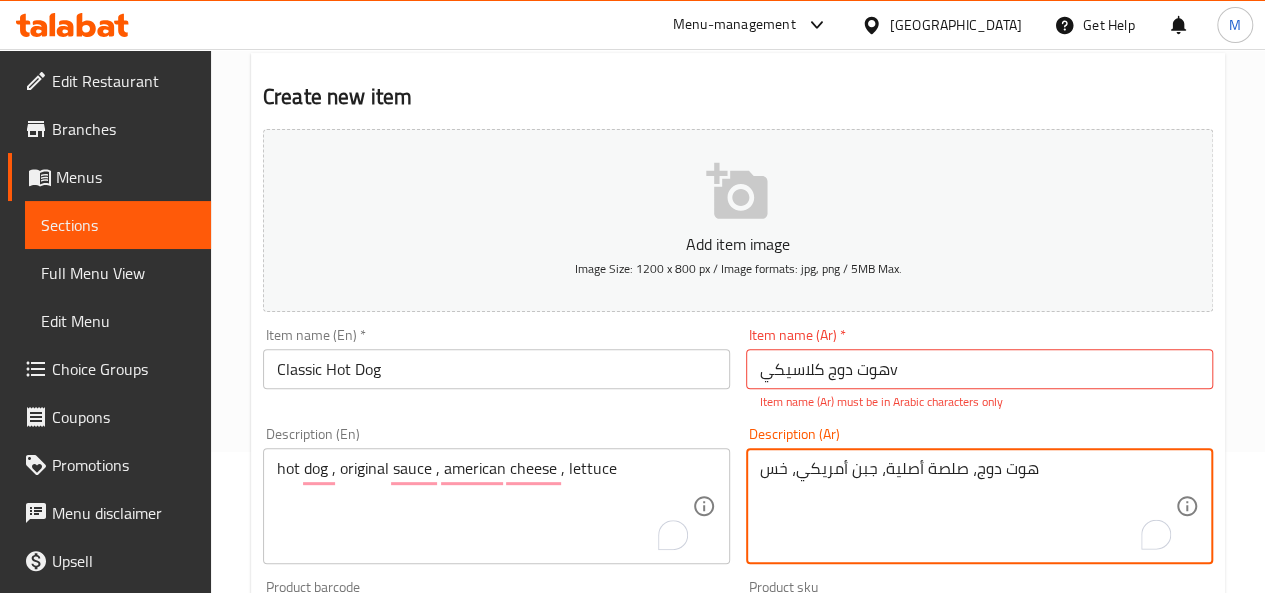 type on "هوت دوج، صلصة أصلية، جبن أمريكي، خس" 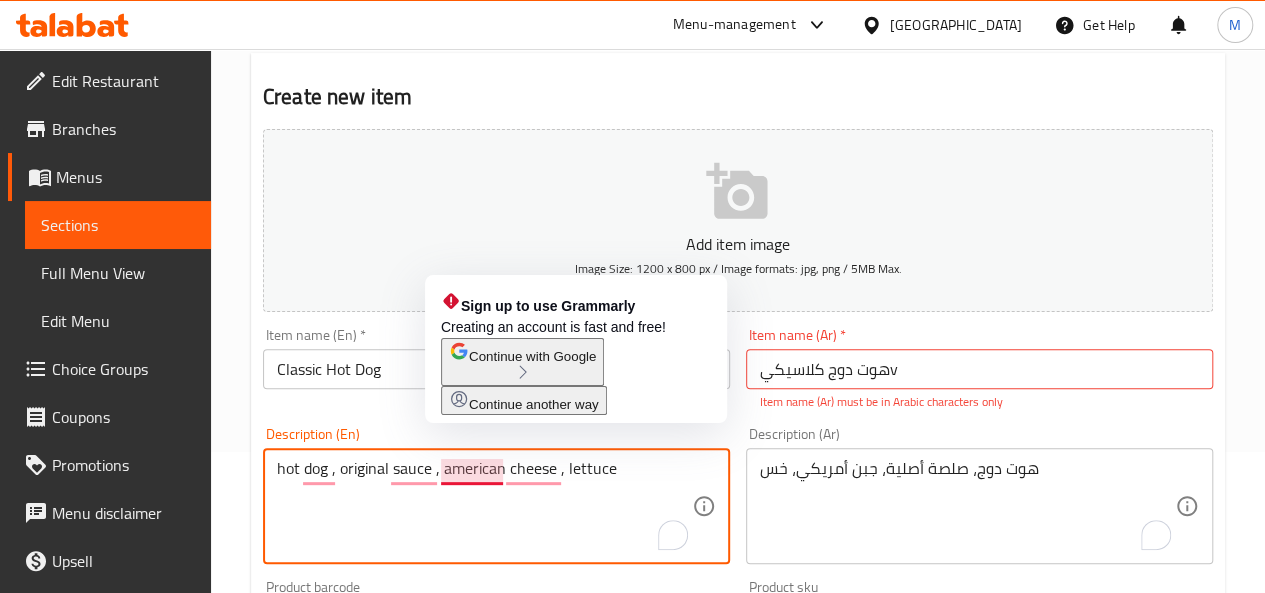 click on "hot dog , original sauce , american cheese , lettuce" at bounding box center [484, 506] 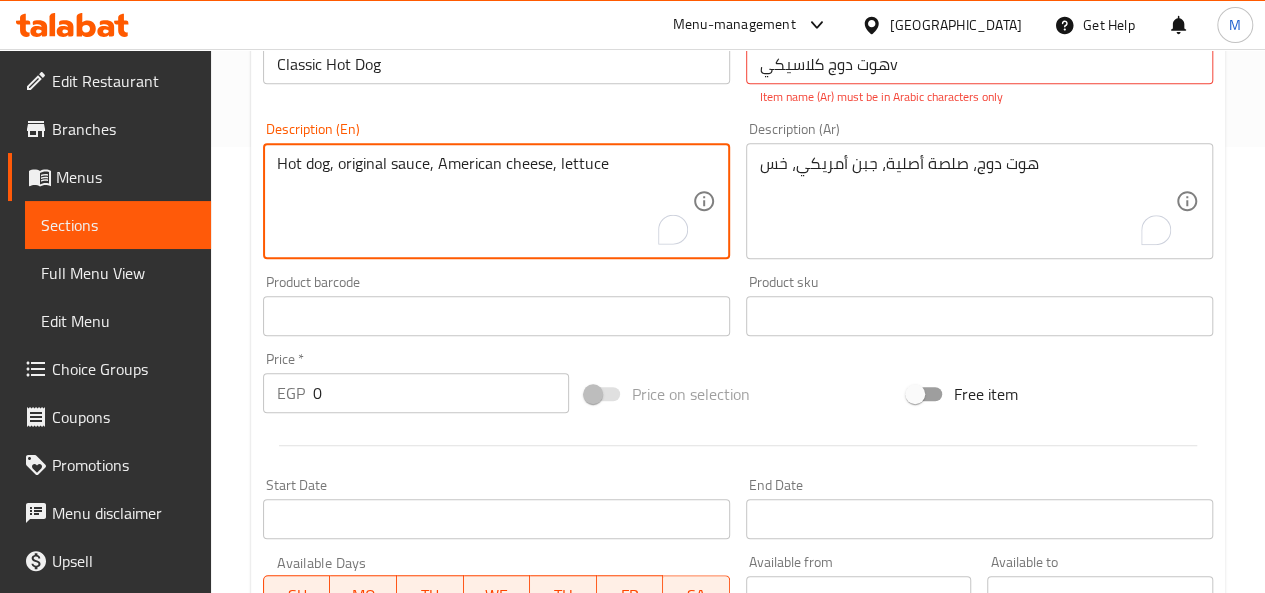 scroll, scrollTop: 447, scrollLeft: 0, axis: vertical 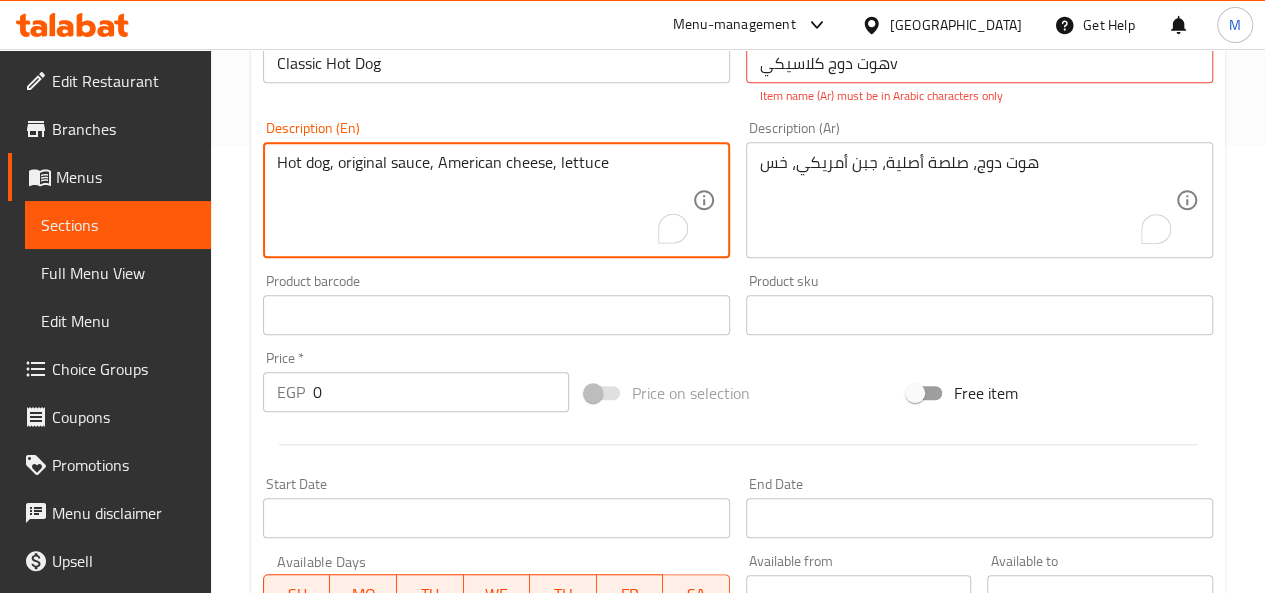 type on "Hot dog, original sauce, American cheese, lettuce" 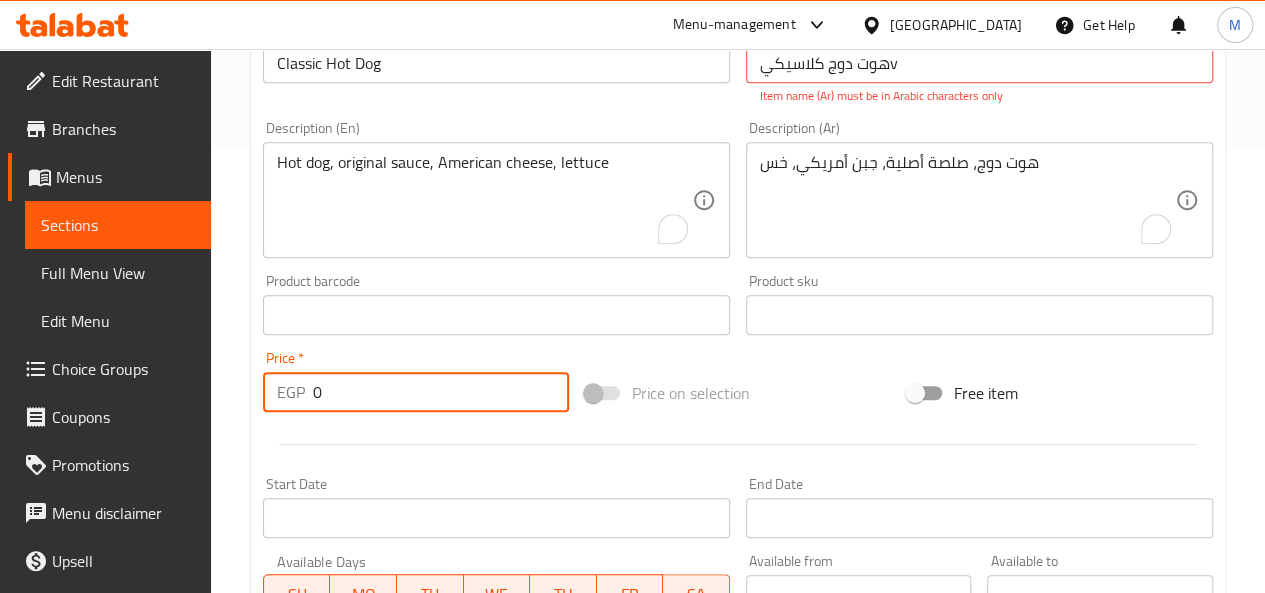 click on "0" at bounding box center (441, 392) 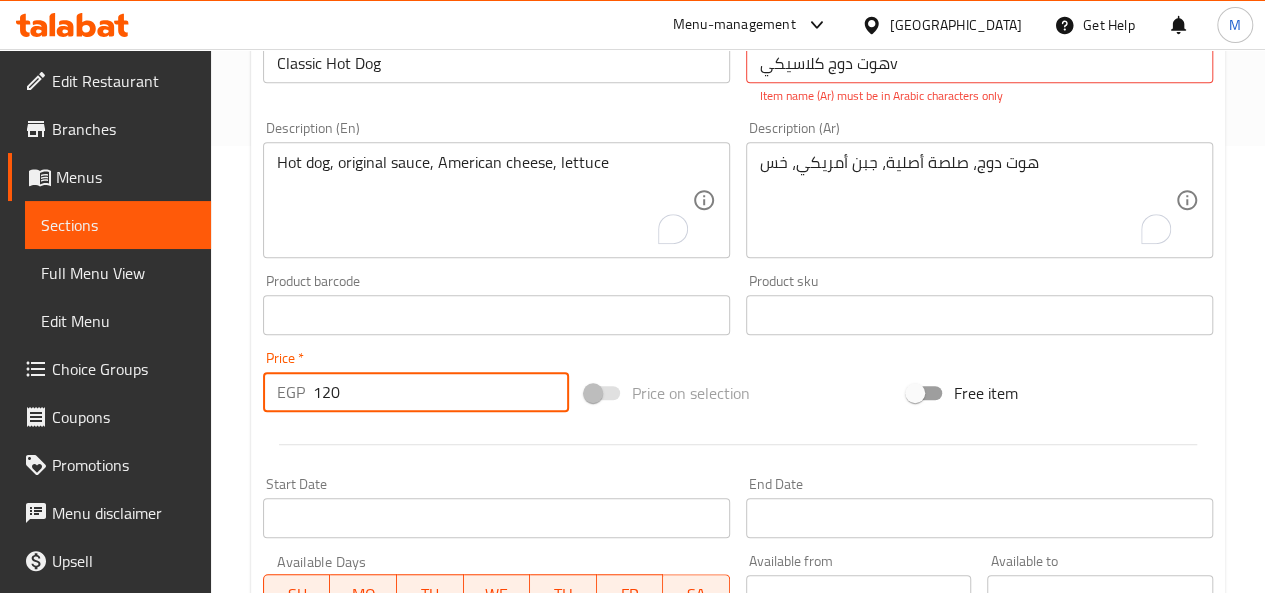 type on "120" 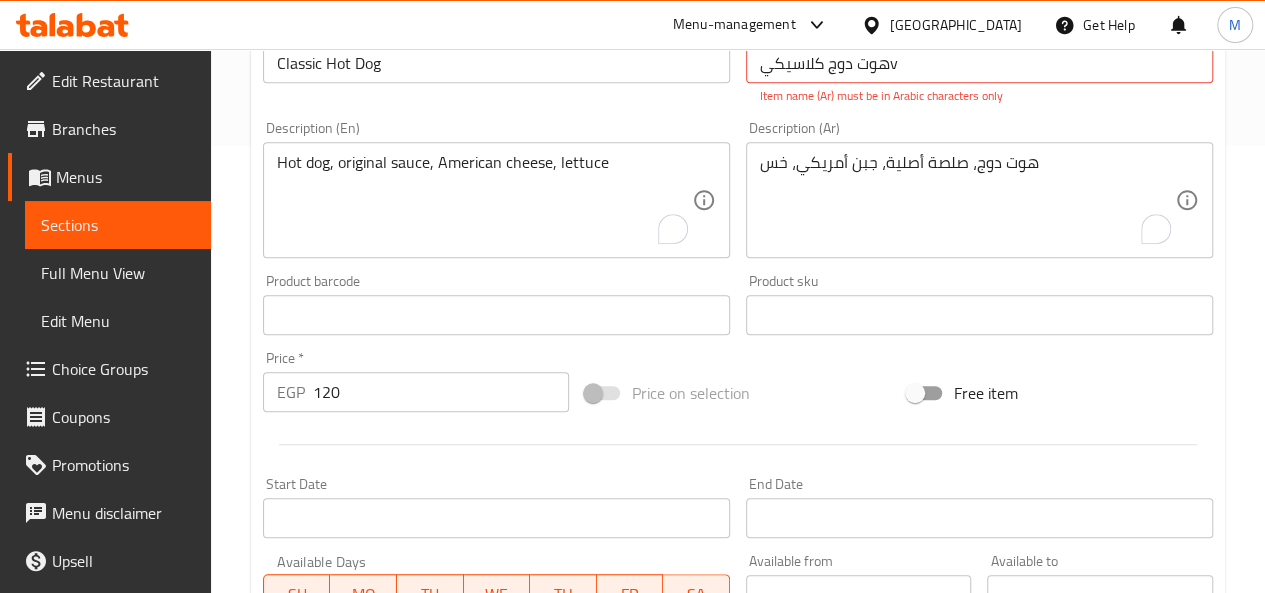 click at bounding box center (738, 444) 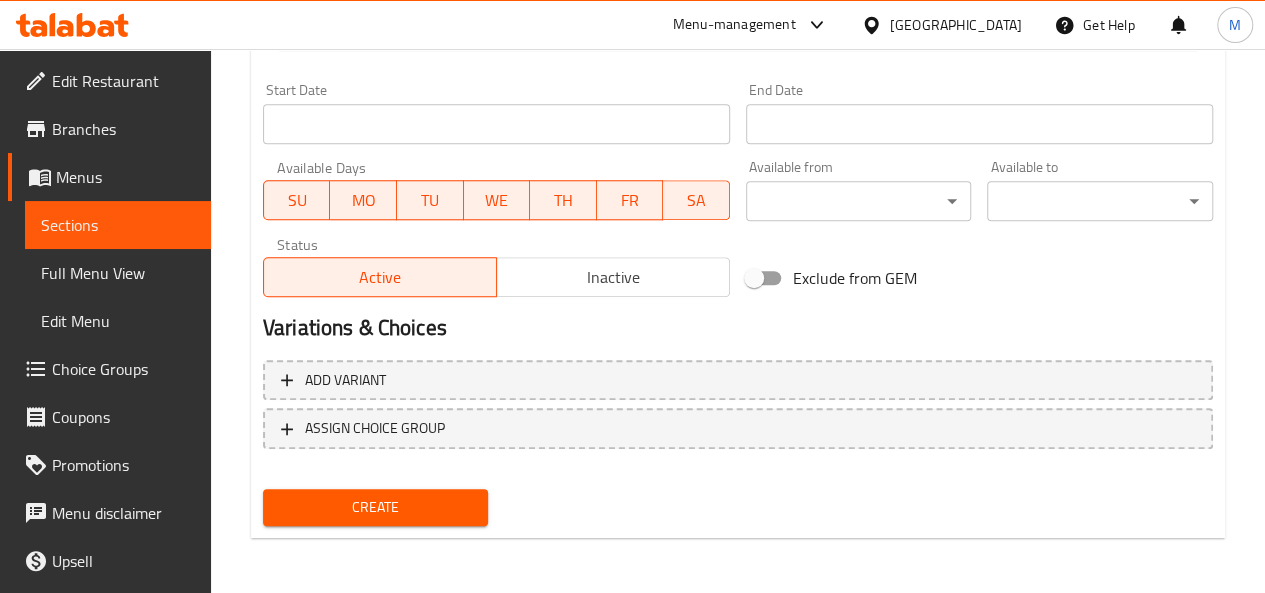 drag, startPoint x: 410, startPoint y: 476, endPoint x: 398, endPoint y: 552, distance: 76.941536 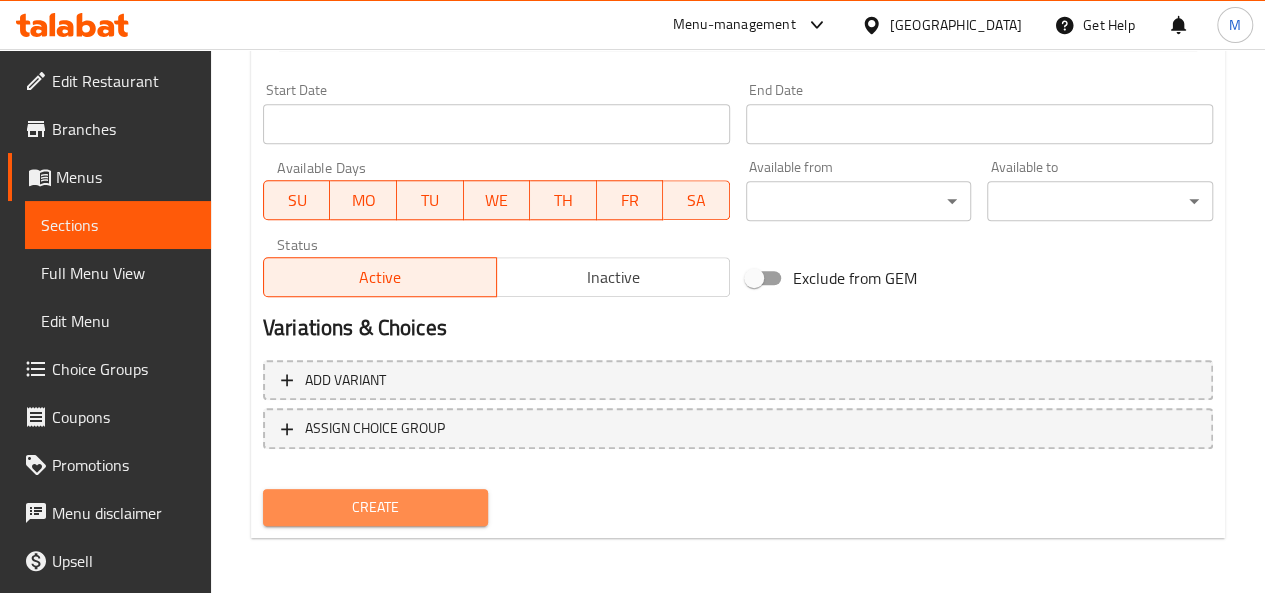 click on "Create" at bounding box center (376, 507) 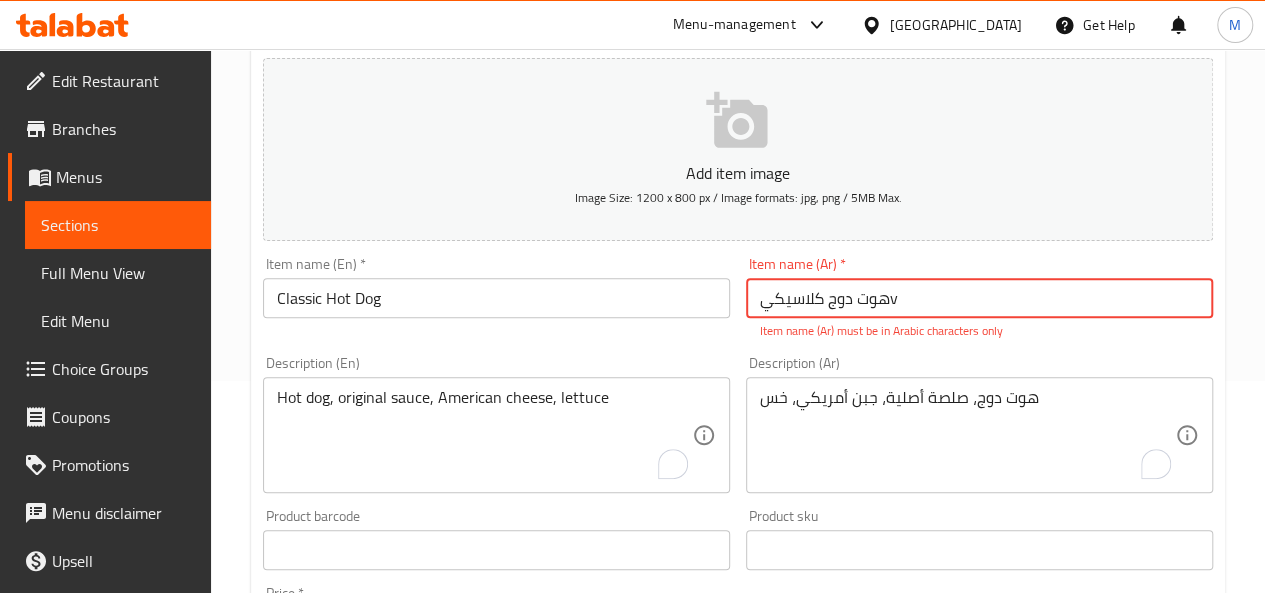 drag, startPoint x: 883, startPoint y: 295, endPoint x: 895, endPoint y: 303, distance: 14.422205 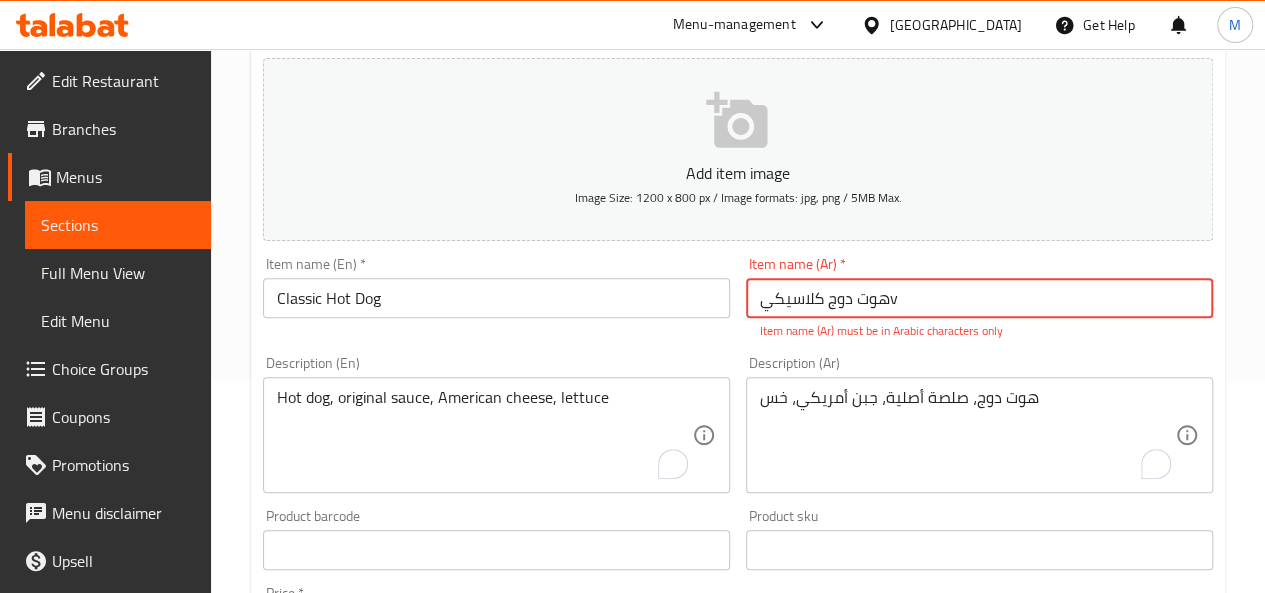click on "هوت دوج كلاسيكيv" at bounding box center (979, 298) 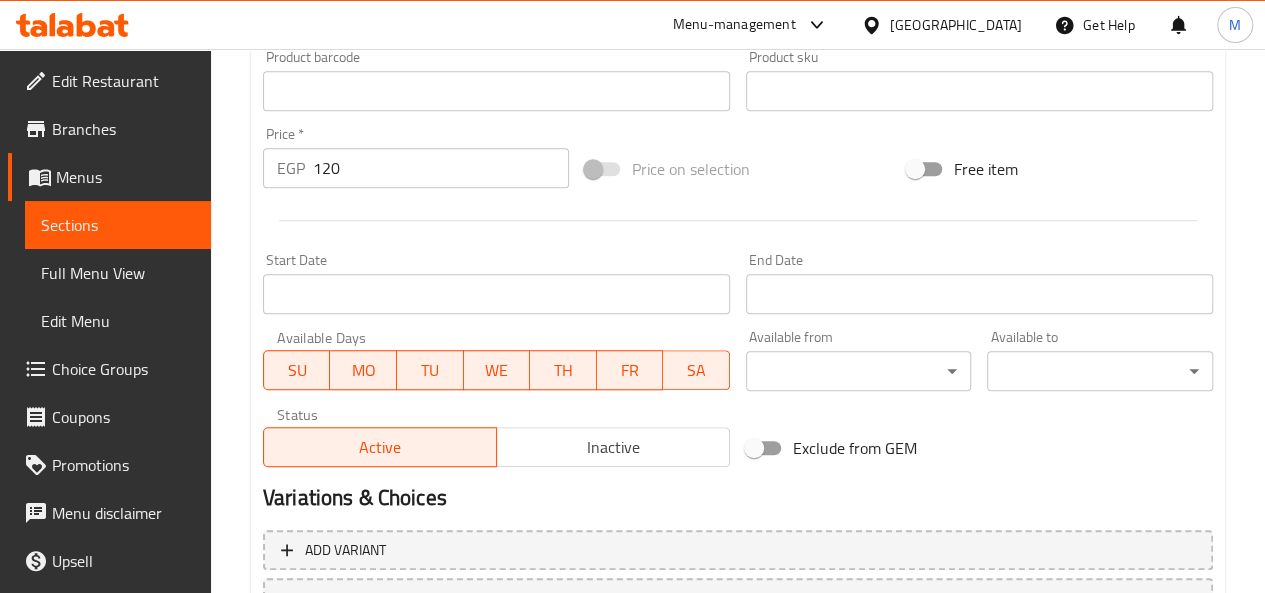 scroll, scrollTop: 819, scrollLeft: 0, axis: vertical 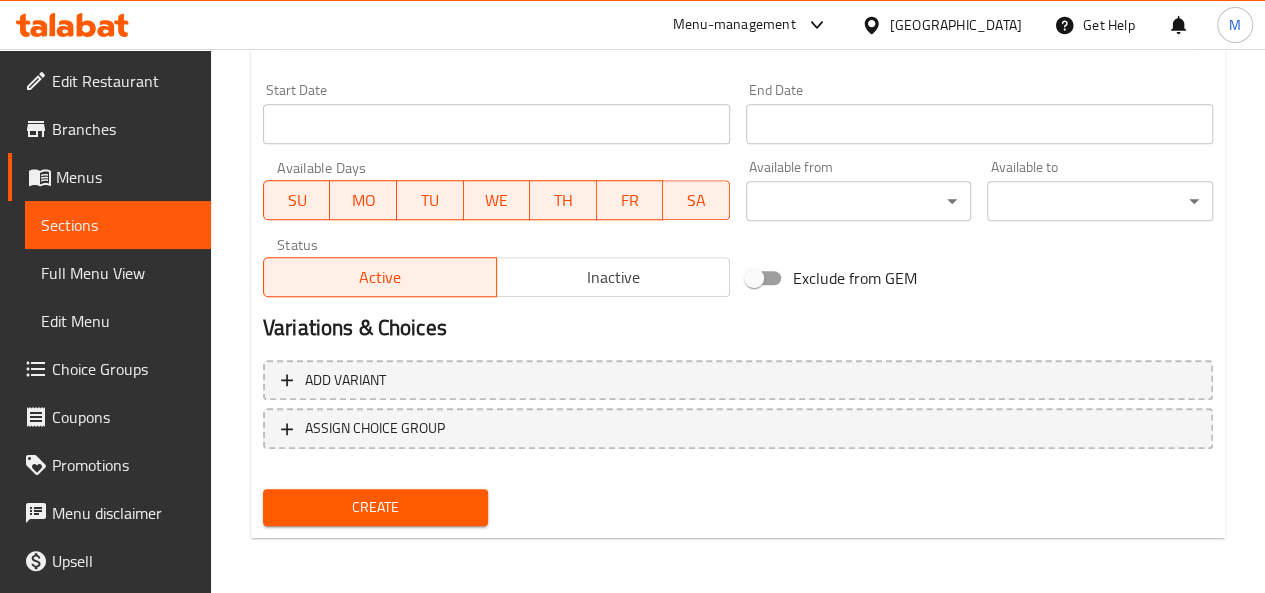 type on "هوت دوج كلاسيكي" 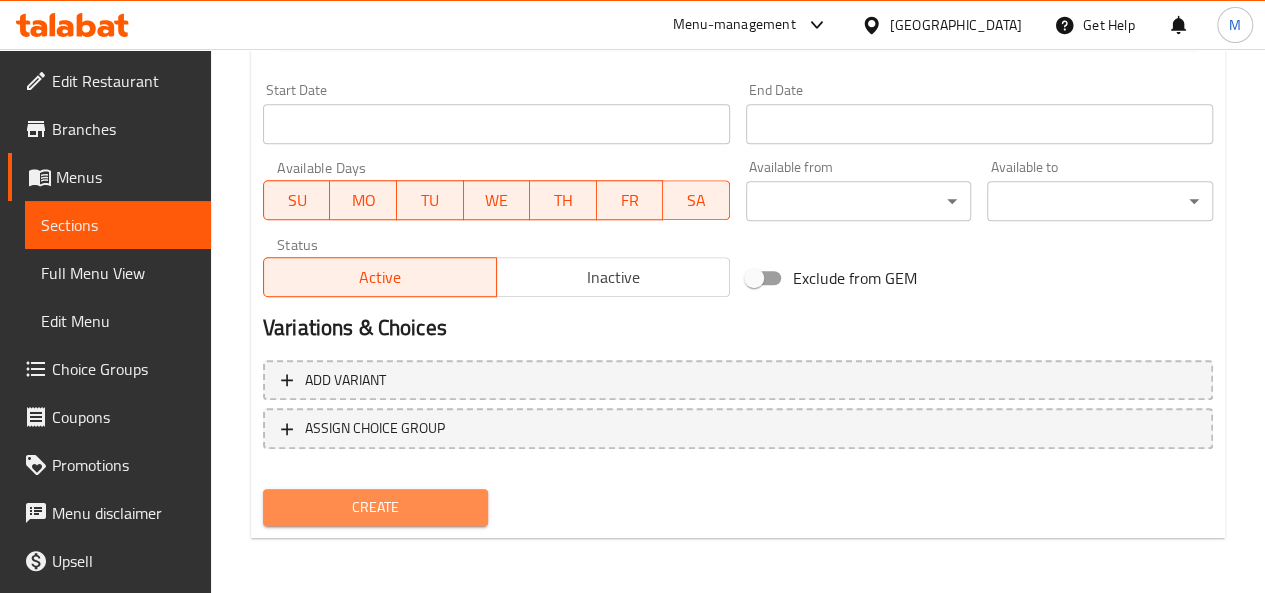click on "Create" at bounding box center [376, 507] 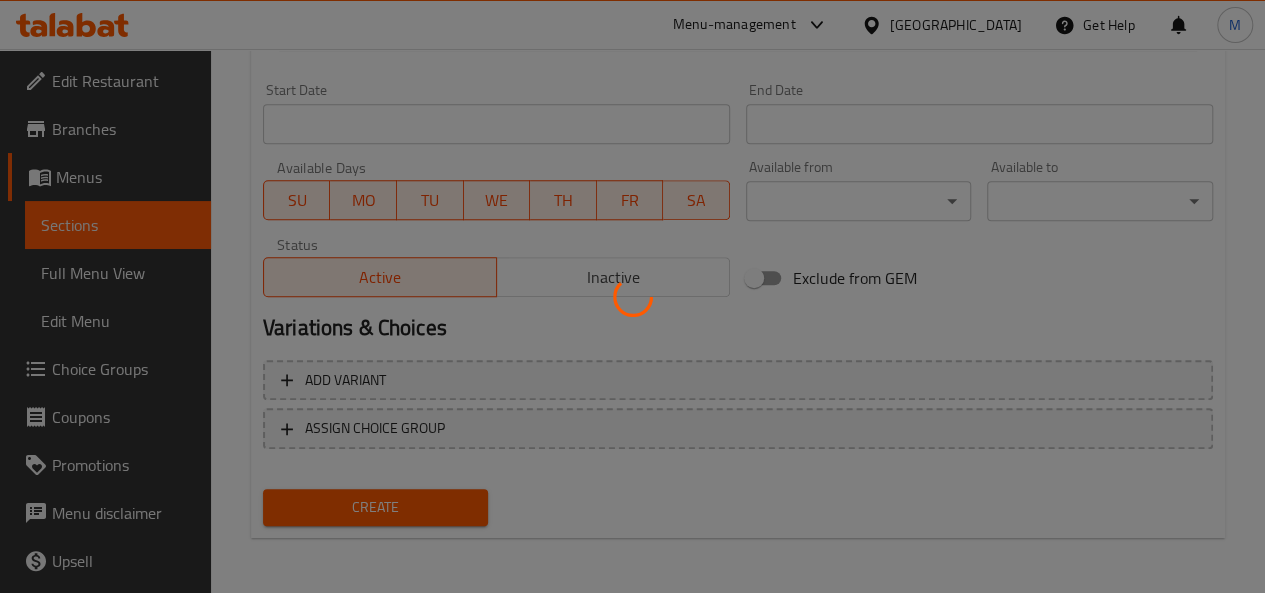 type 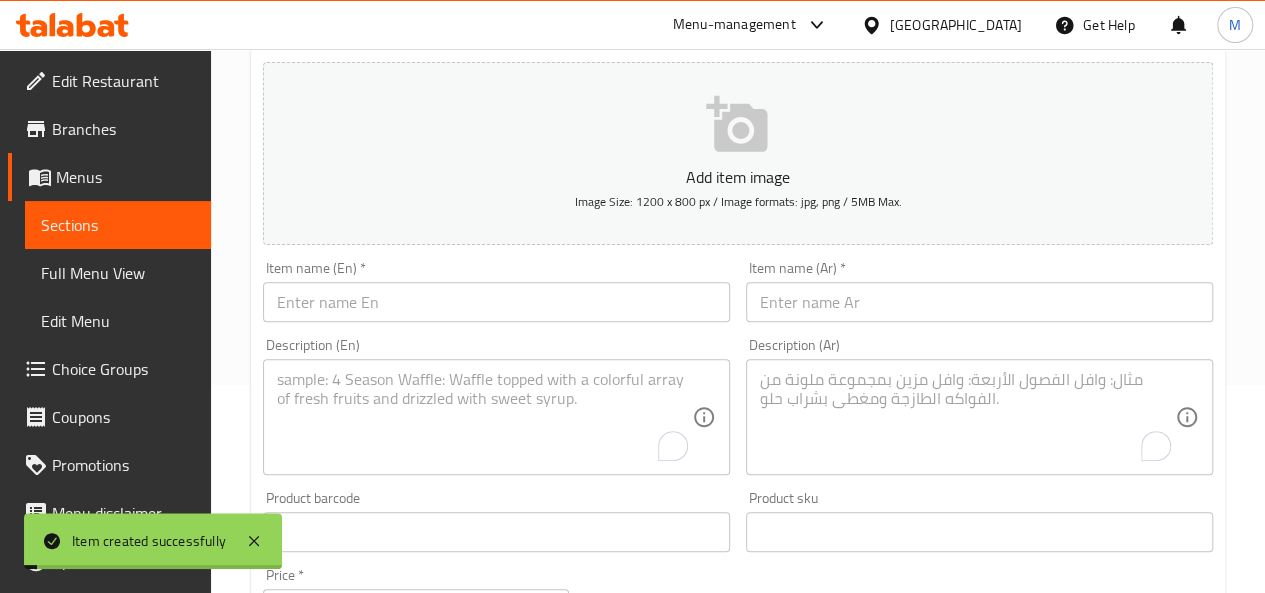 scroll, scrollTop: 199, scrollLeft: 0, axis: vertical 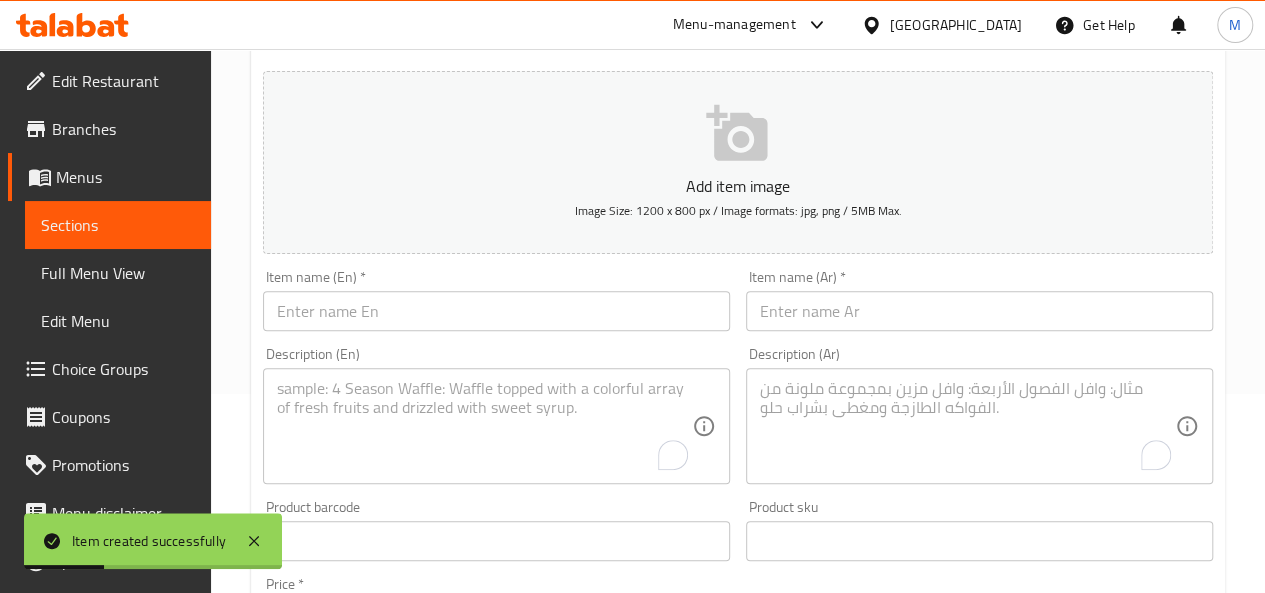 click at bounding box center (496, 311) 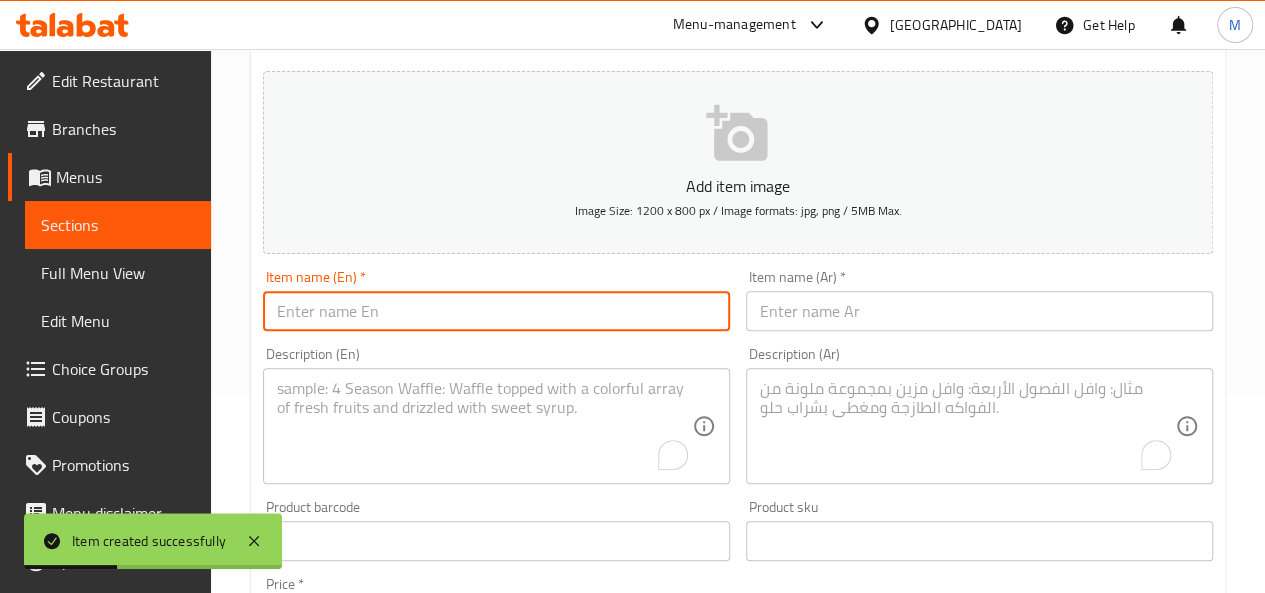 paste on "times square hot dog" 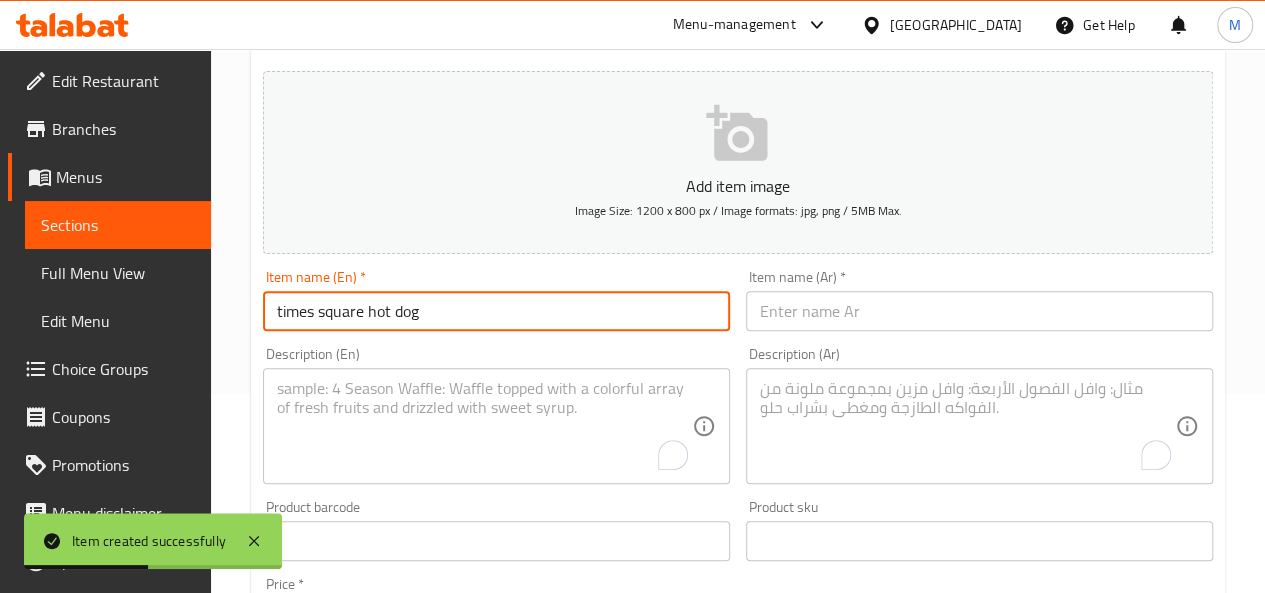 type on "times square hot dog" 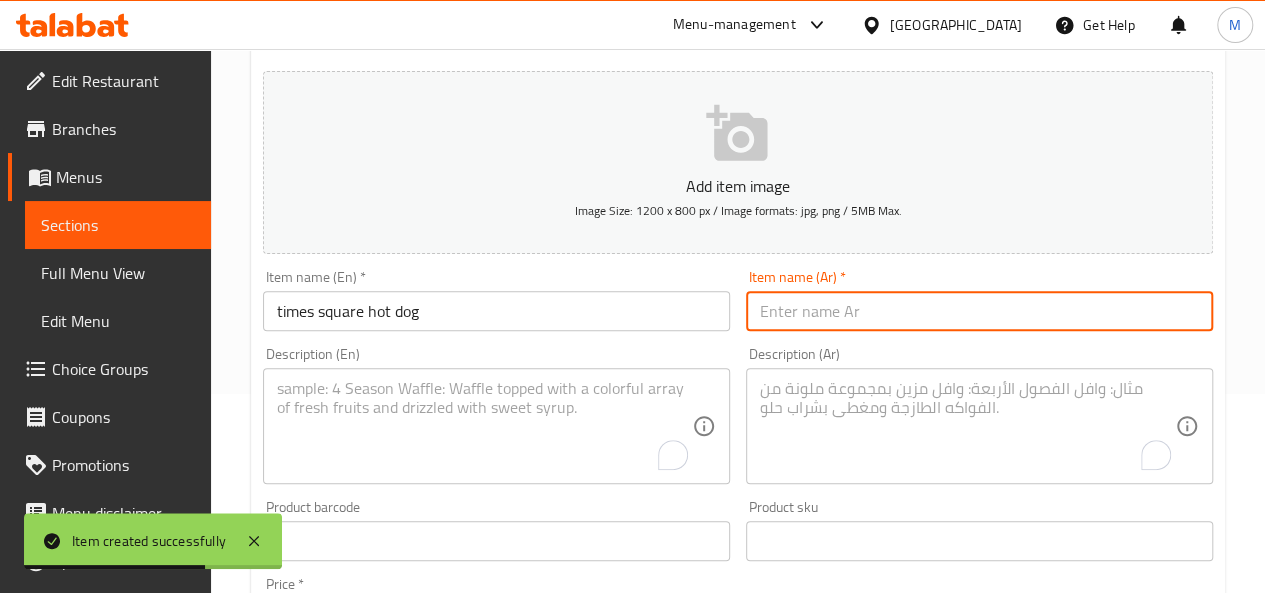 click at bounding box center (979, 311) 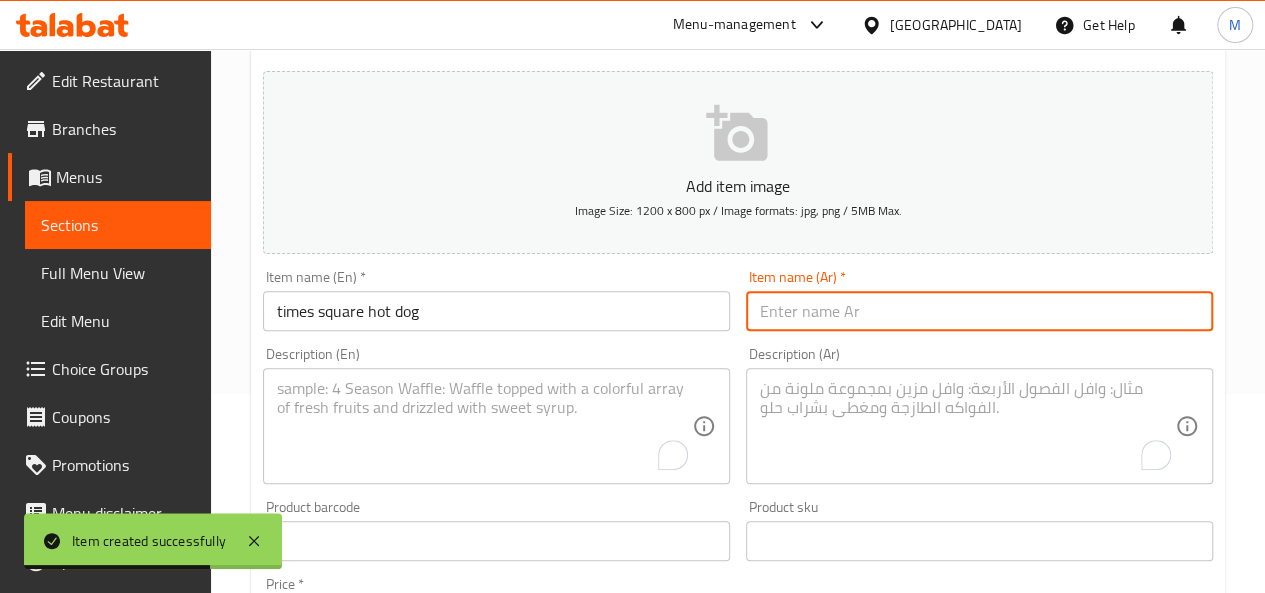 paste on "times square hot dog" 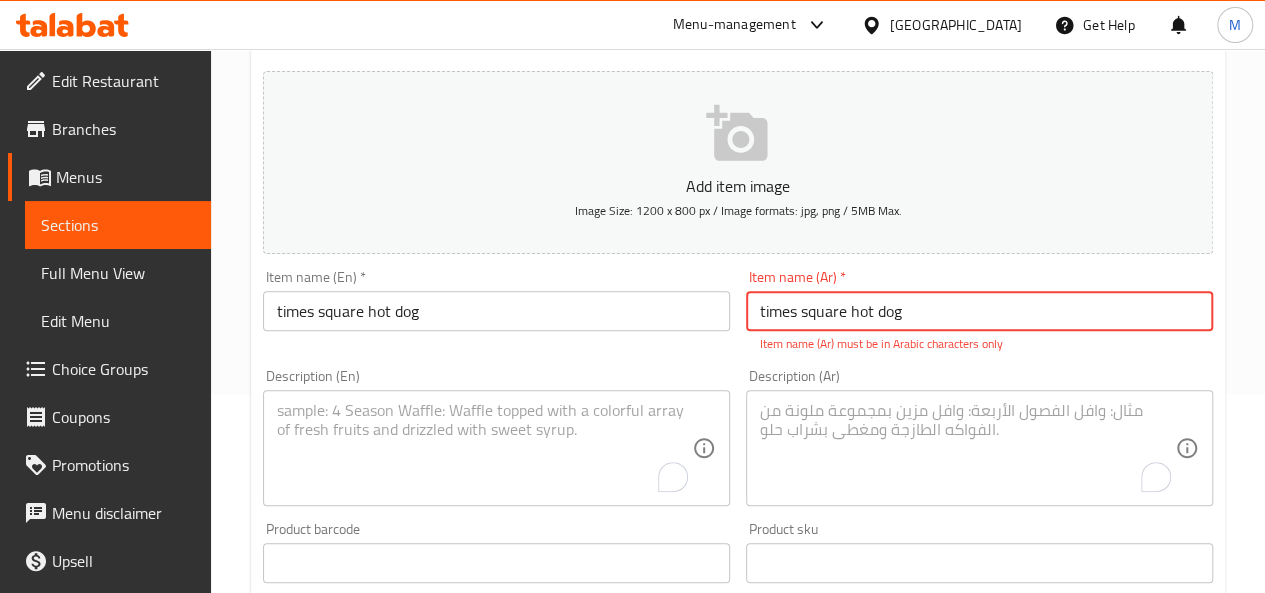 click on "times square hot dog" at bounding box center (979, 311) 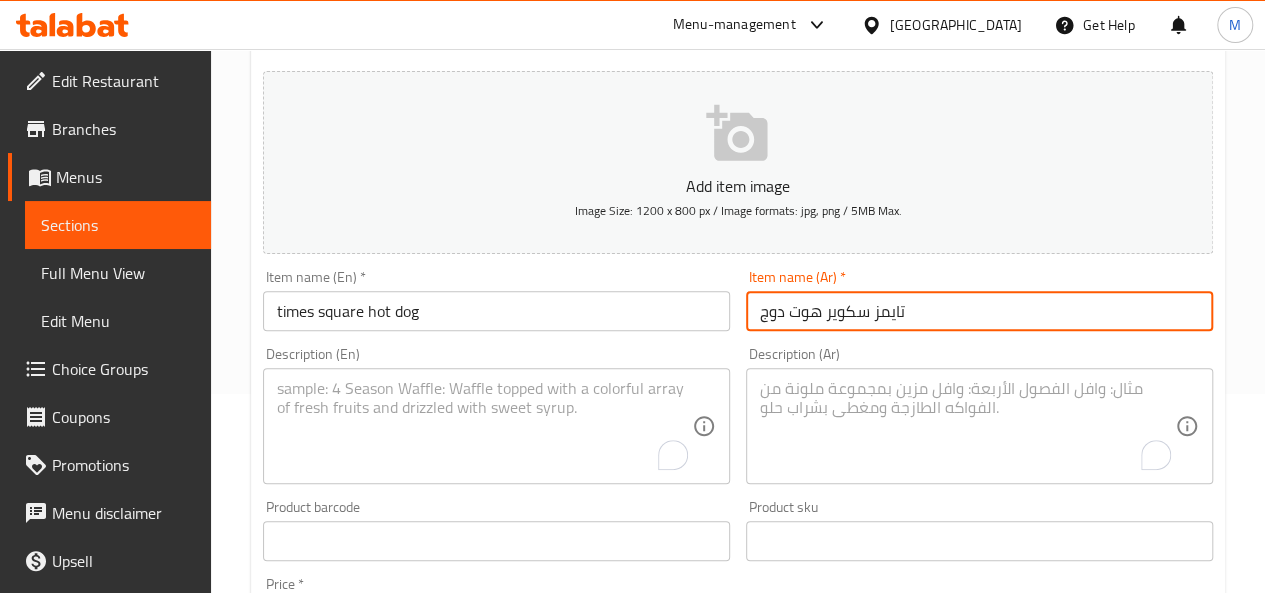 type on "تايمز سكوير هوت دوج" 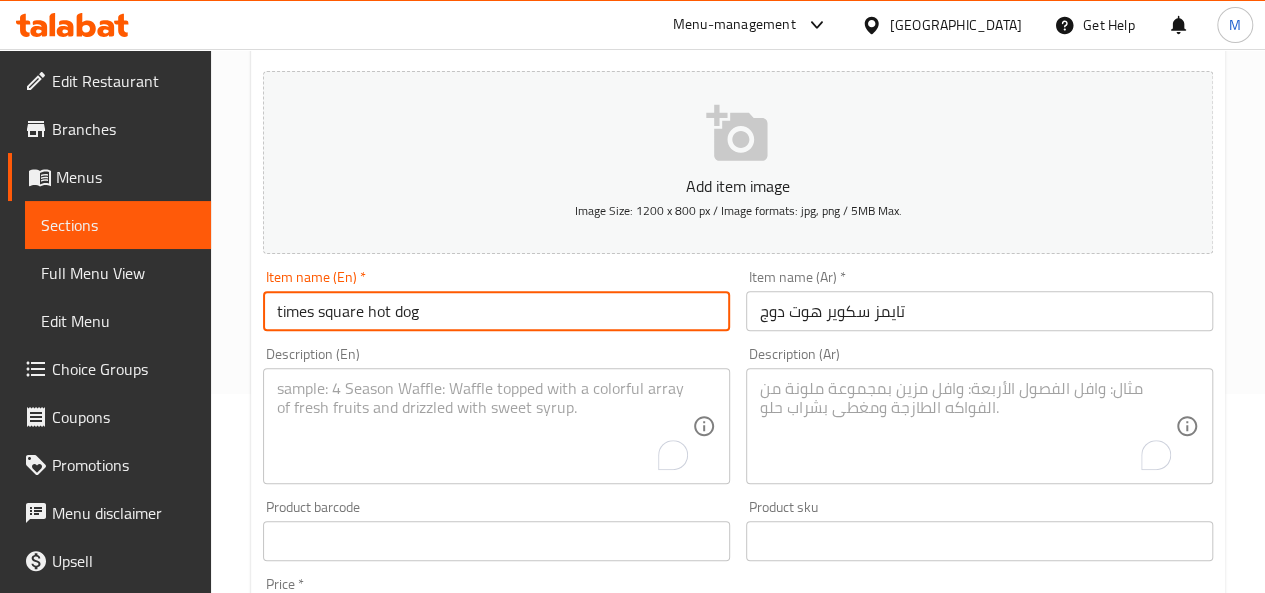 click on "times square hot dog" at bounding box center (496, 311) 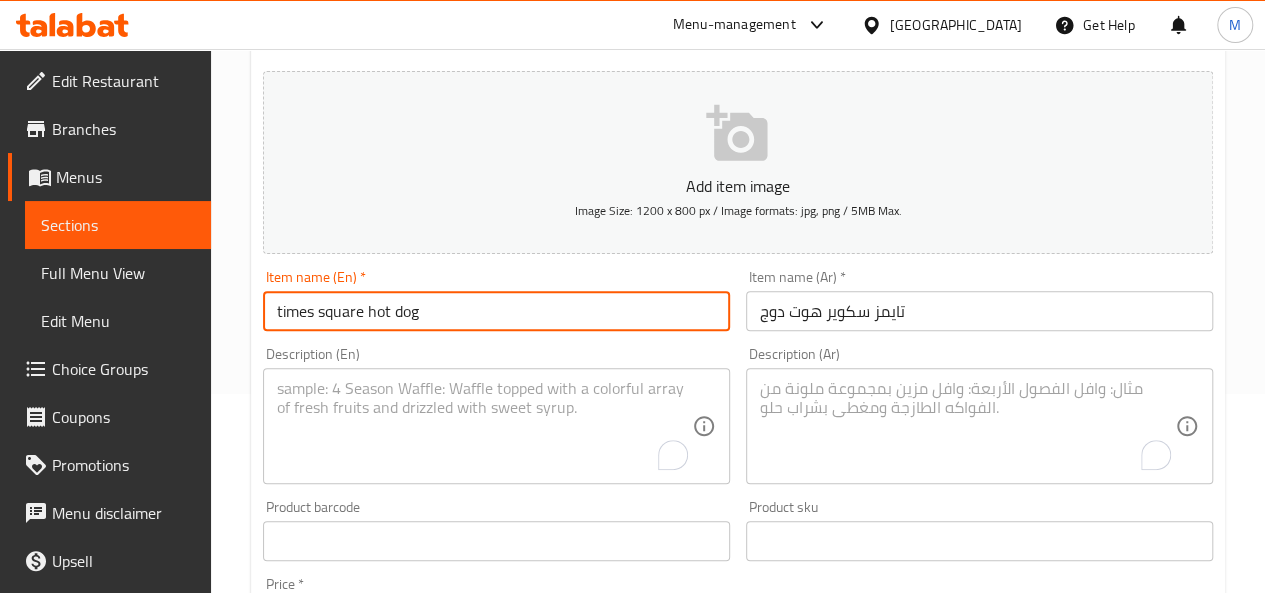 click on "times square hot dog" at bounding box center [496, 311] 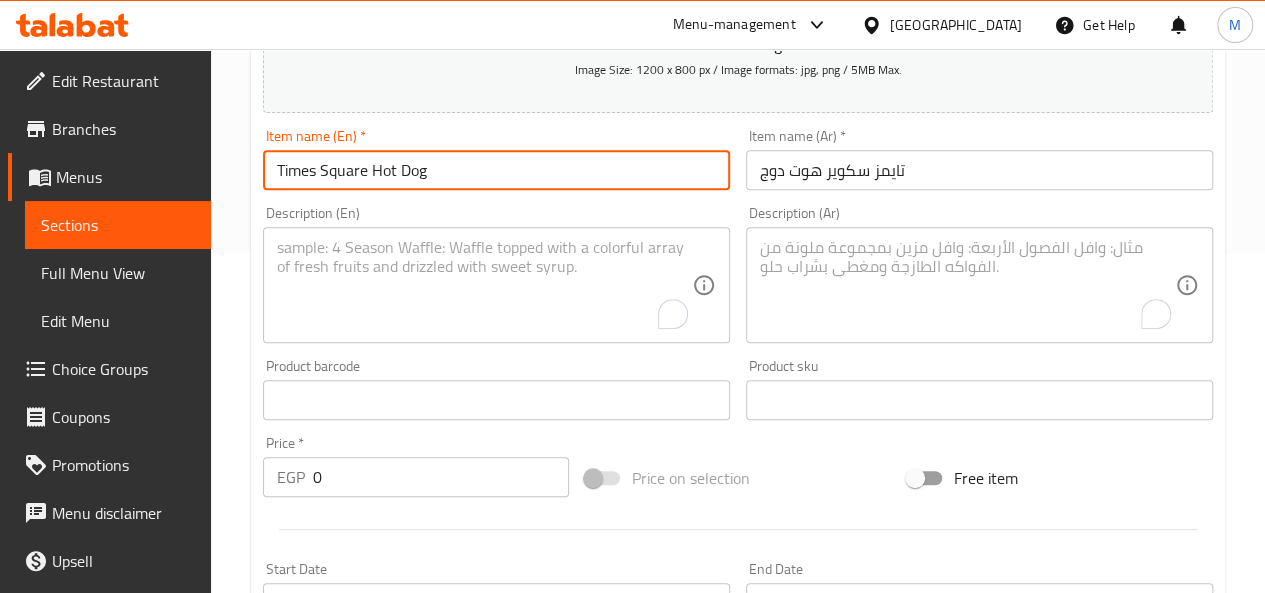 scroll, scrollTop: 359, scrollLeft: 0, axis: vertical 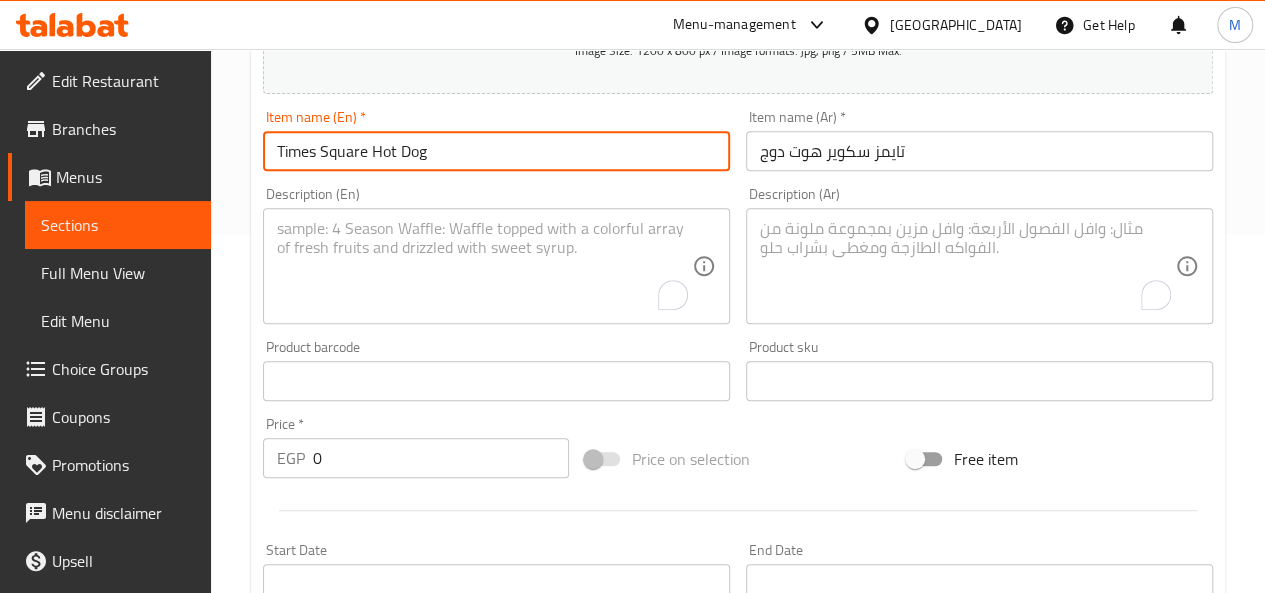 type on "Times Square Hot Dog" 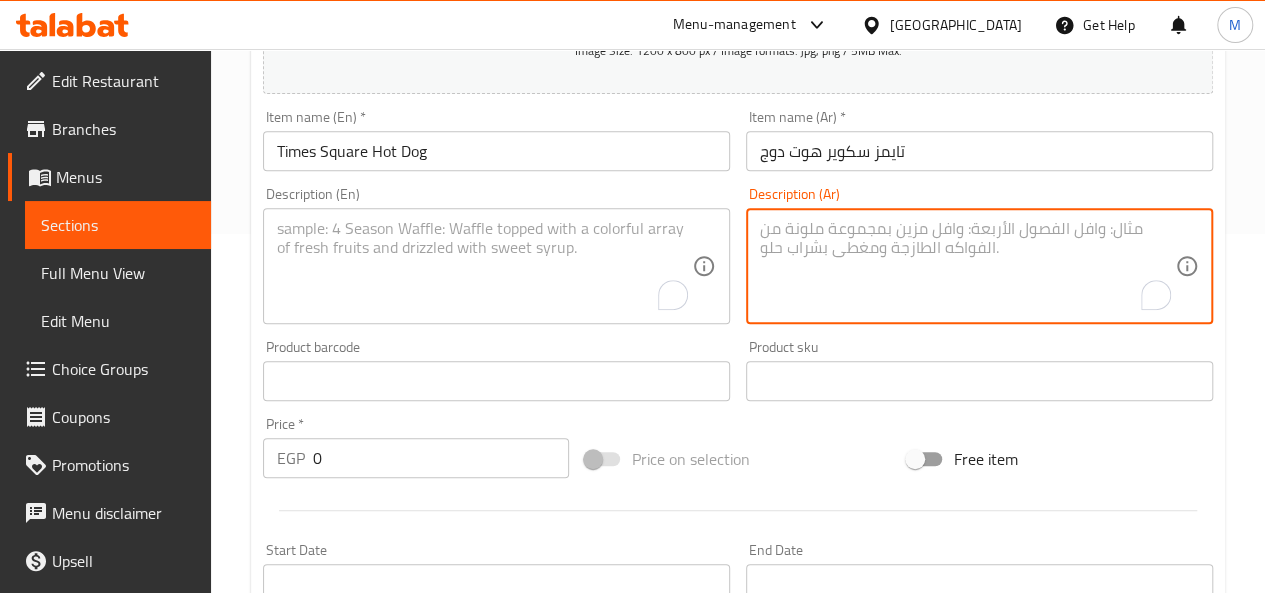 click at bounding box center [967, 266] 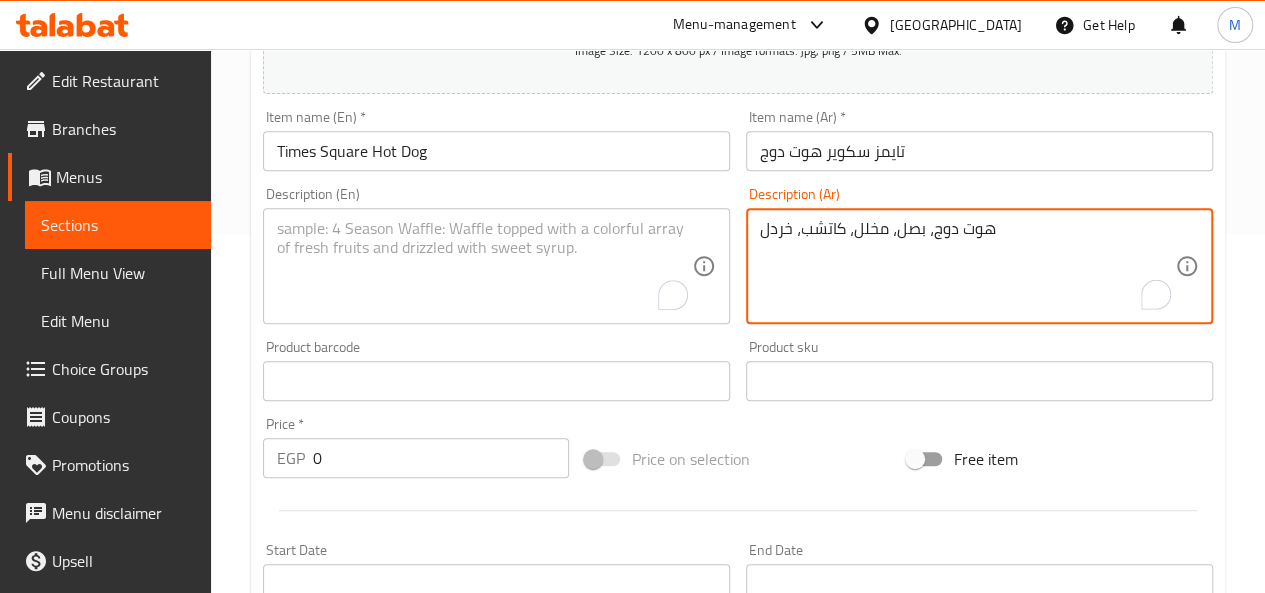 type on "هوت دوج، بصل، مخلل، كاتشب، خردل" 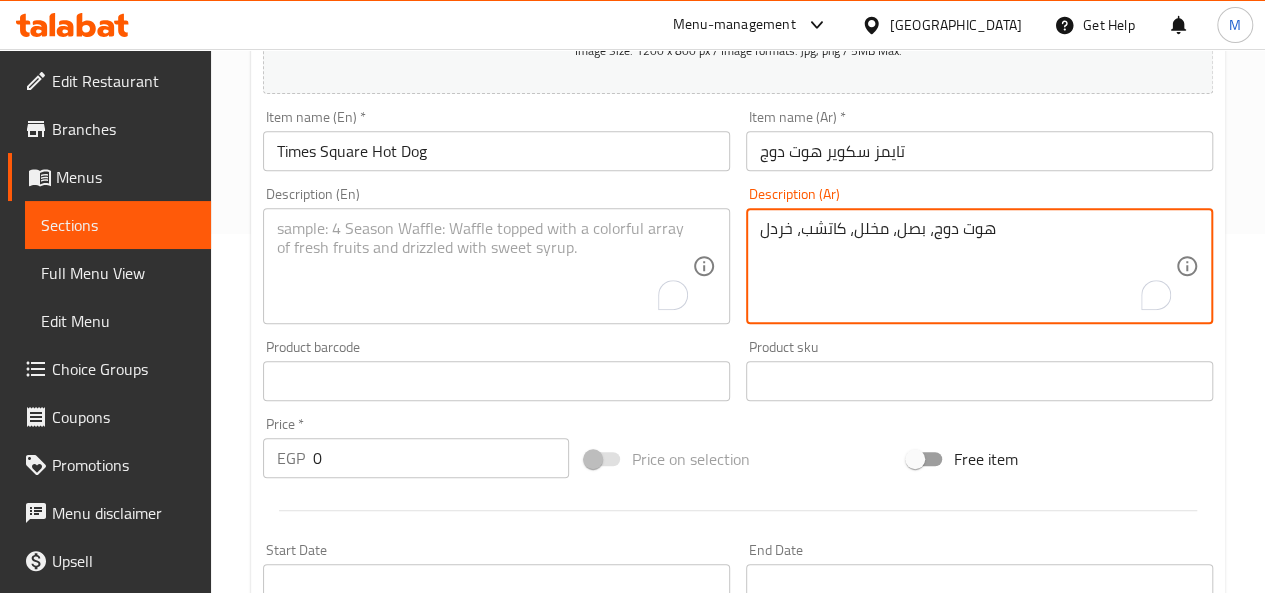 click at bounding box center [484, 266] 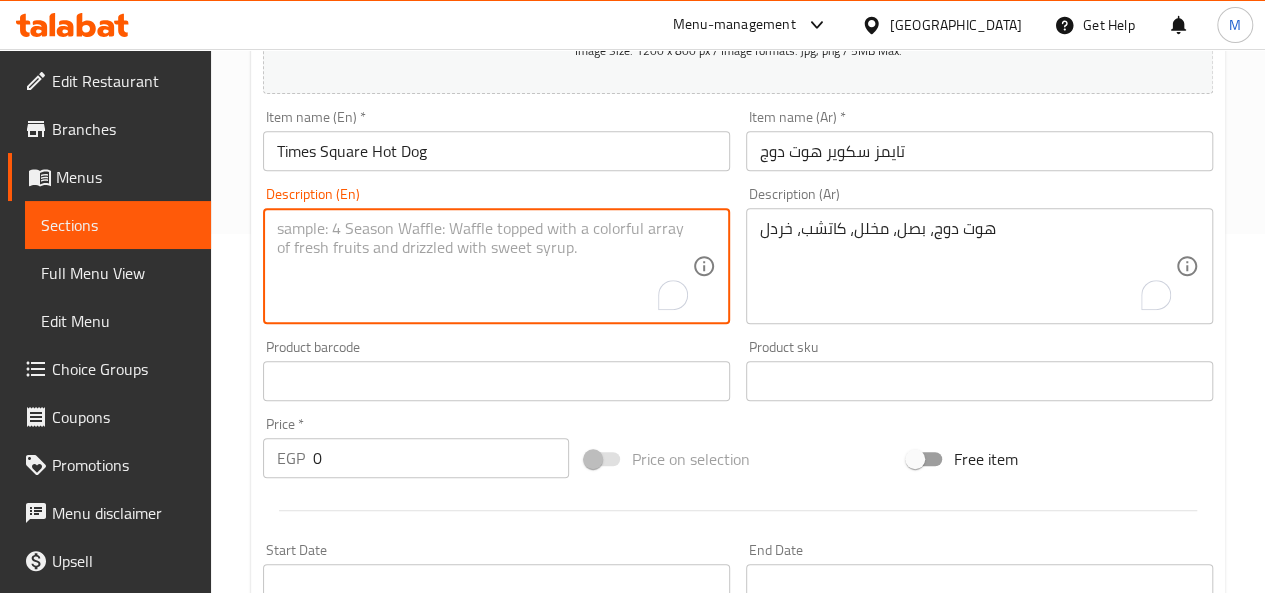 paste on "Hot dog, onions, pickles, ketchup, mustard" 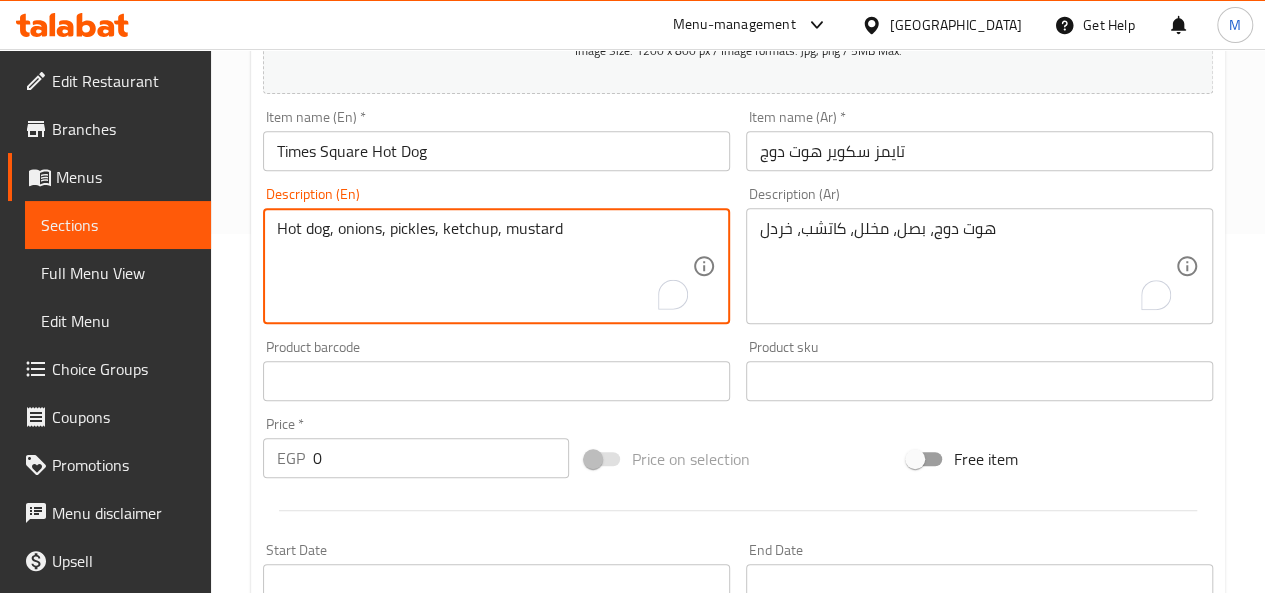 type on "Hot dog, onions, pickles, ketchup, mustard" 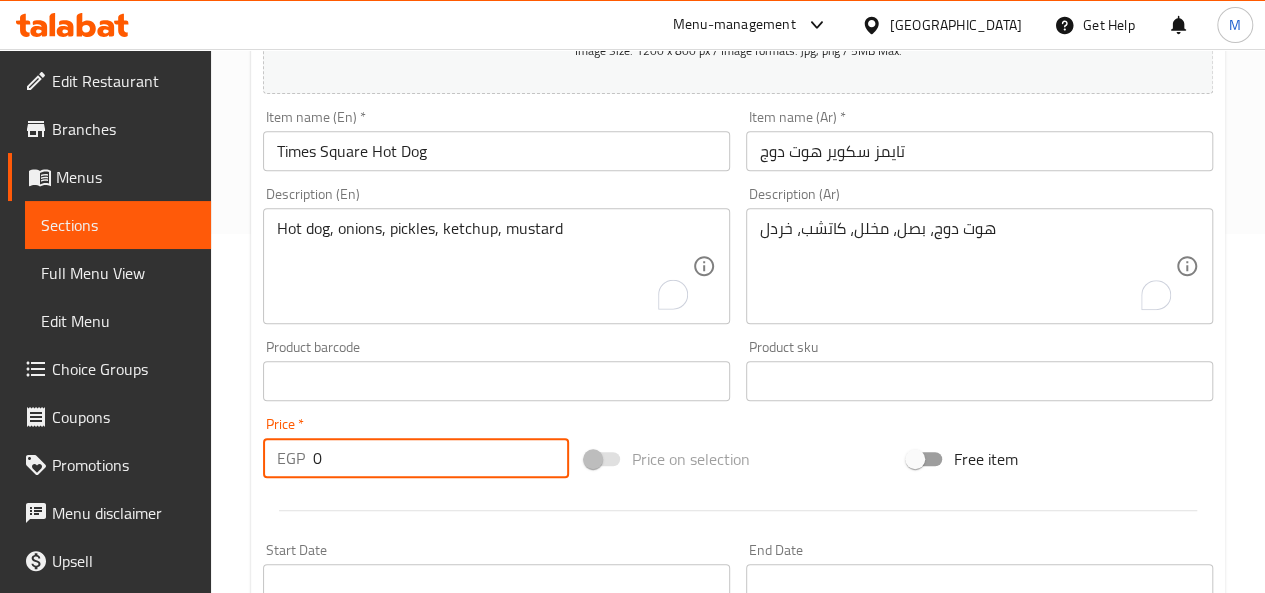 click on "0" at bounding box center (441, 458) 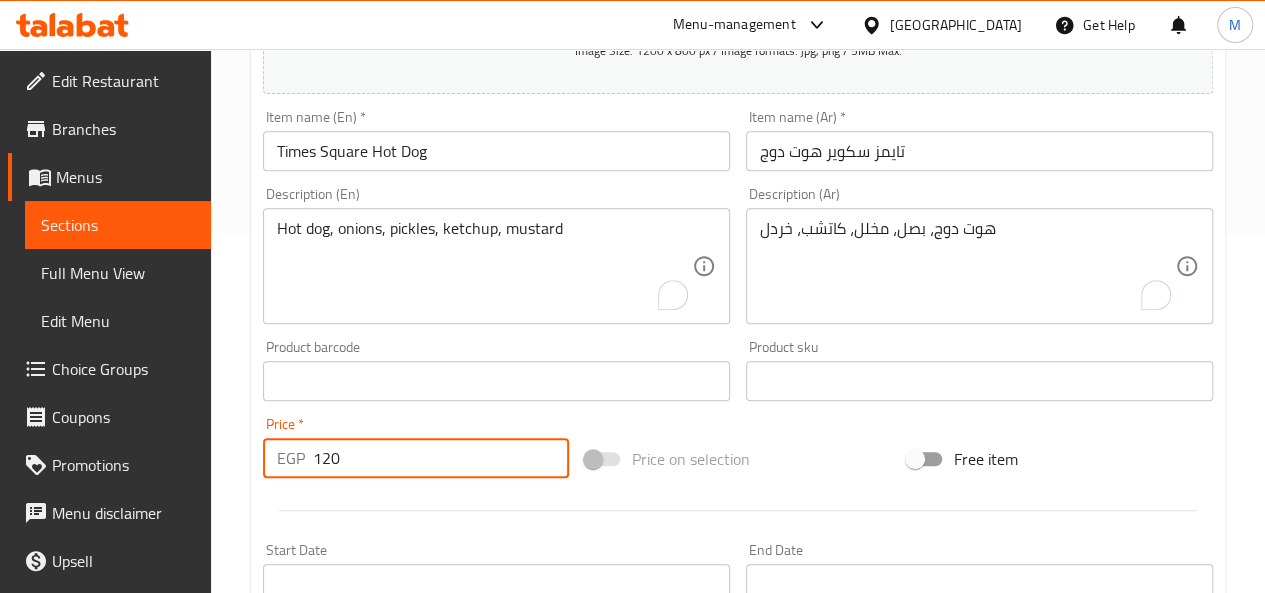 type on "120" 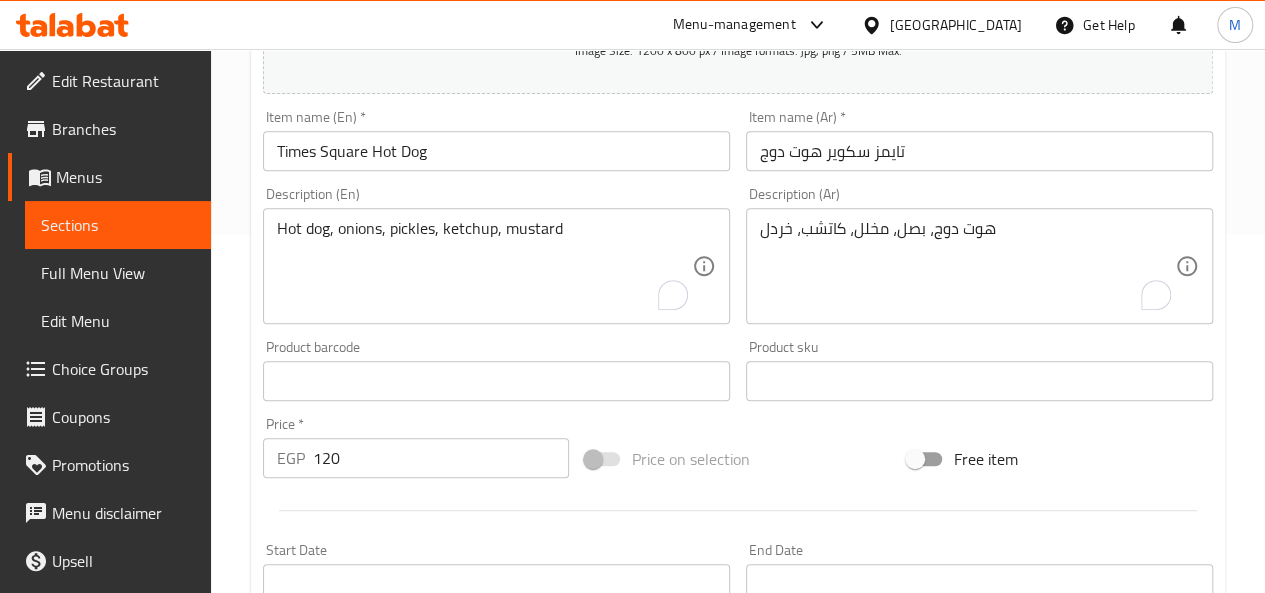 click on "Price   * EGP 120 Price  *" at bounding box center (416, 447) 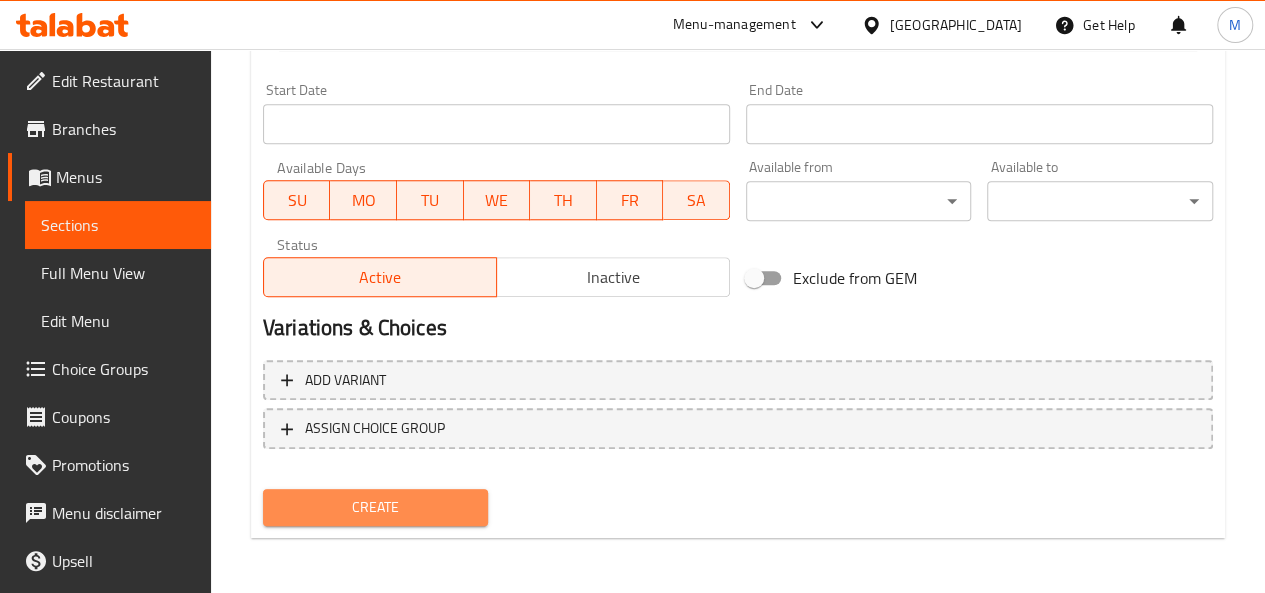 click on "Create" at bounding box center (376, 507) 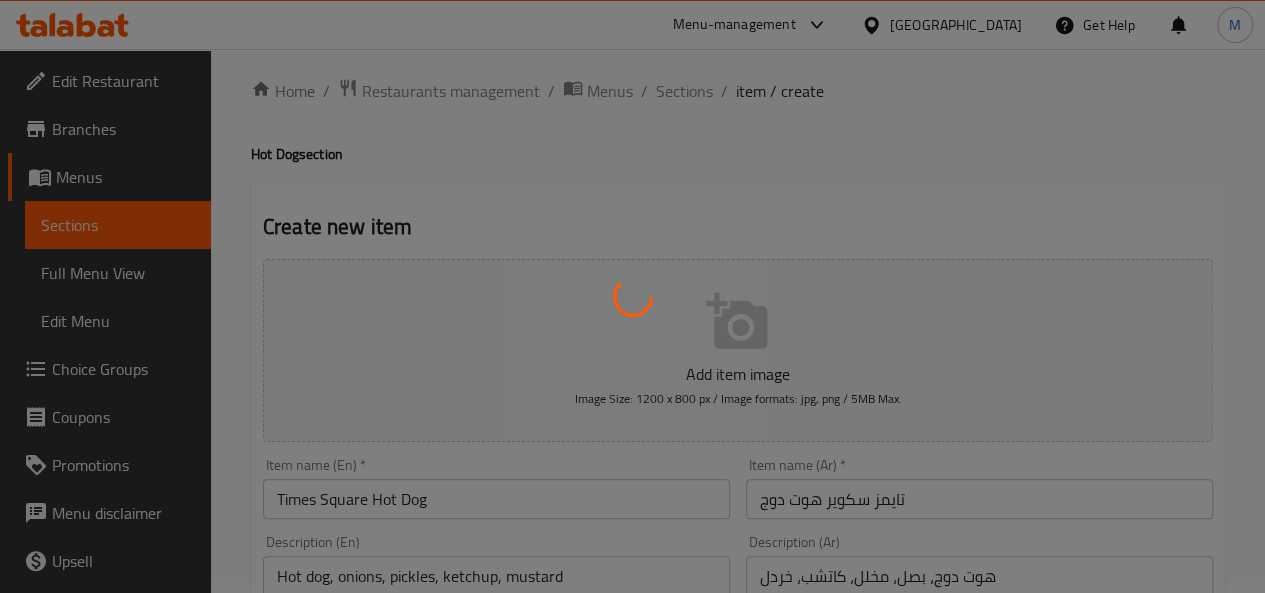 scroll, scrollTop: 0, scrollLeft: 0, axis: both 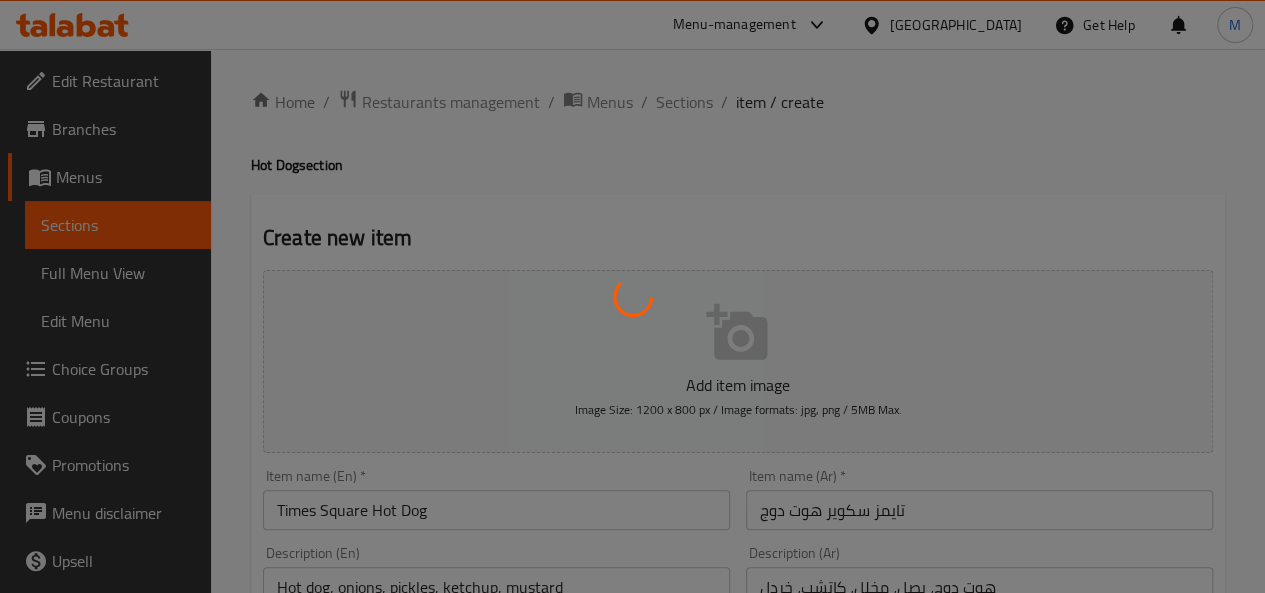 type 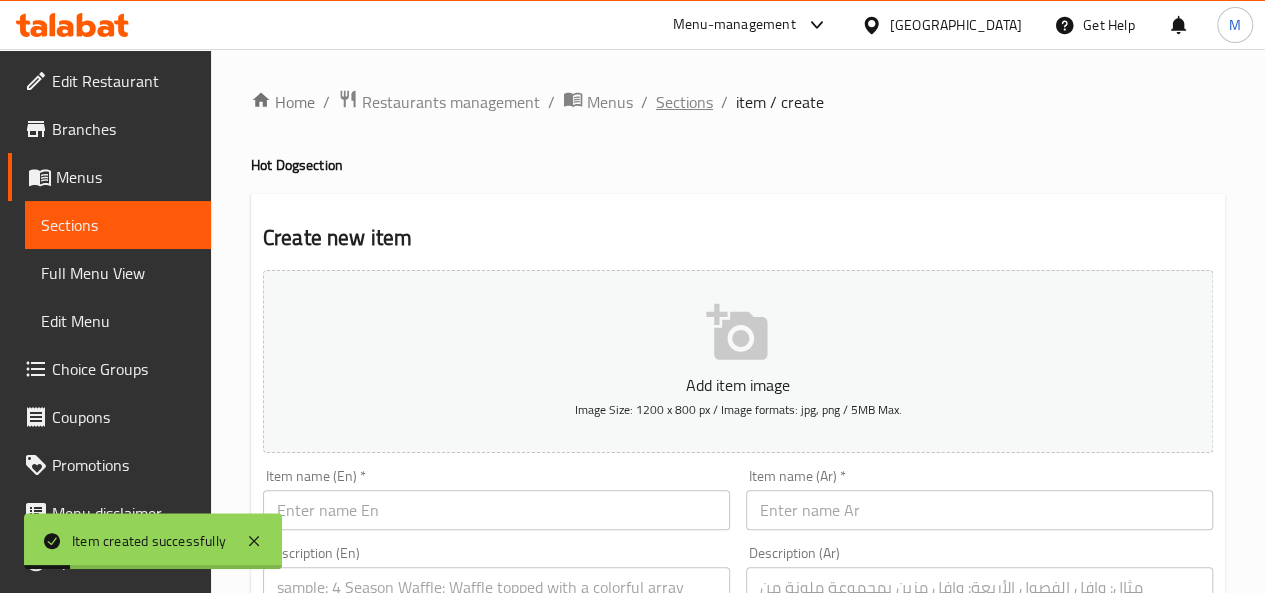 click on "Sections" at bounding box center [684, 102] 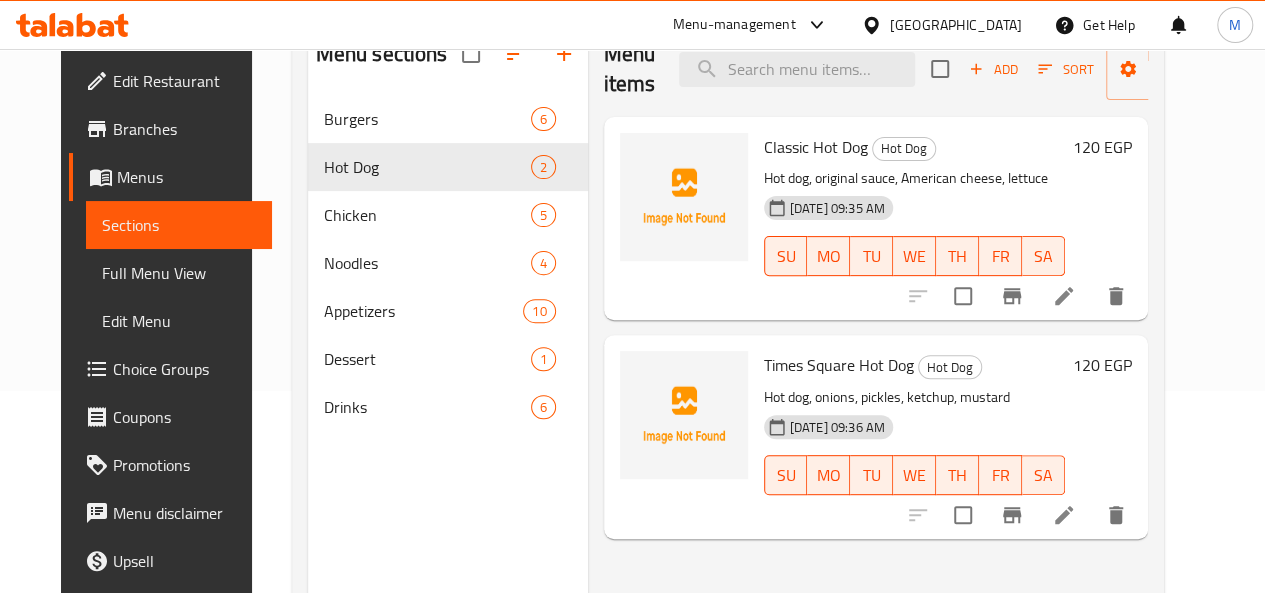 scroll, scrollTop: 205, scrollLeft: 0, axis: vertical 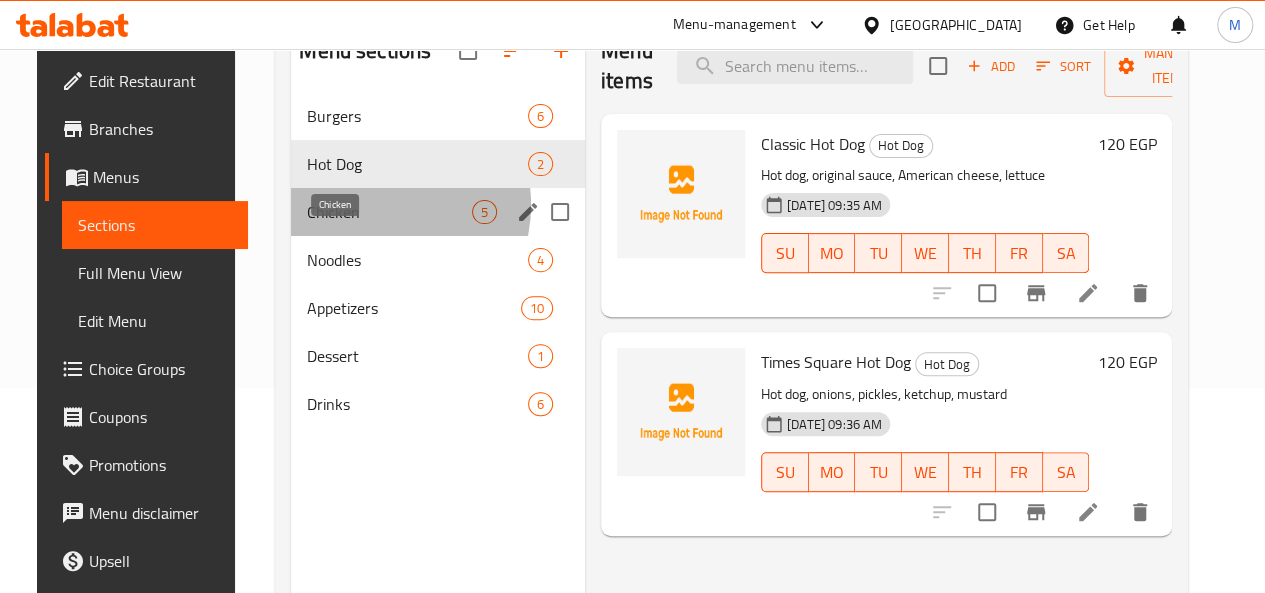 click on "Chicken" at bounding box center (389, 212) 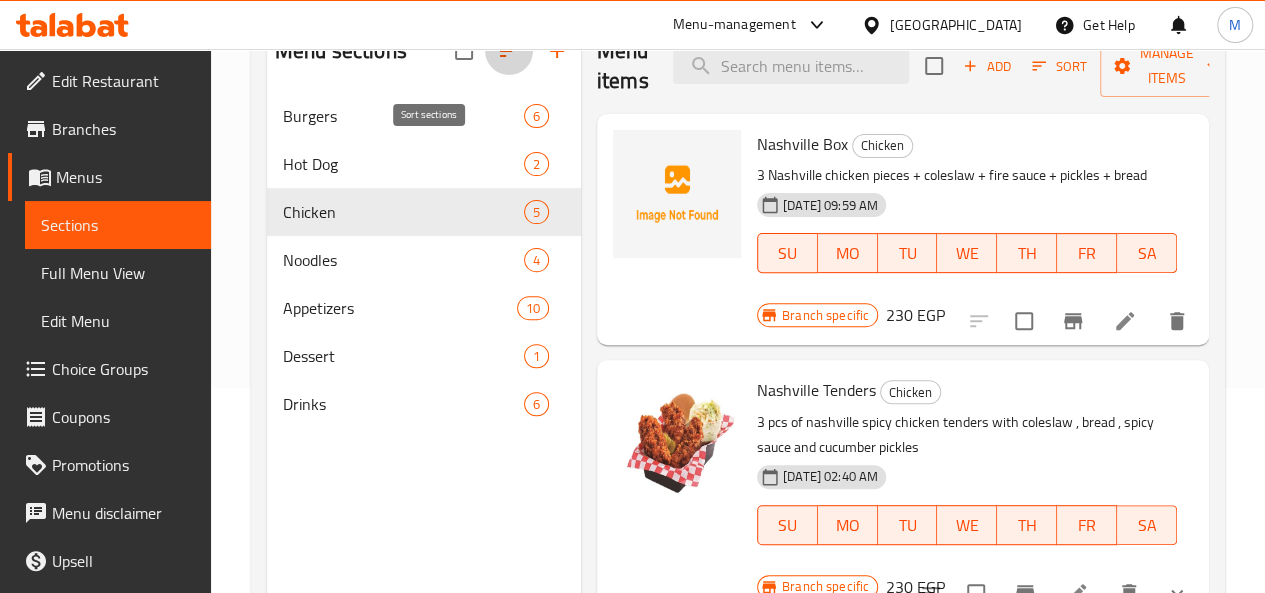 click at bounding box center [509, 51] 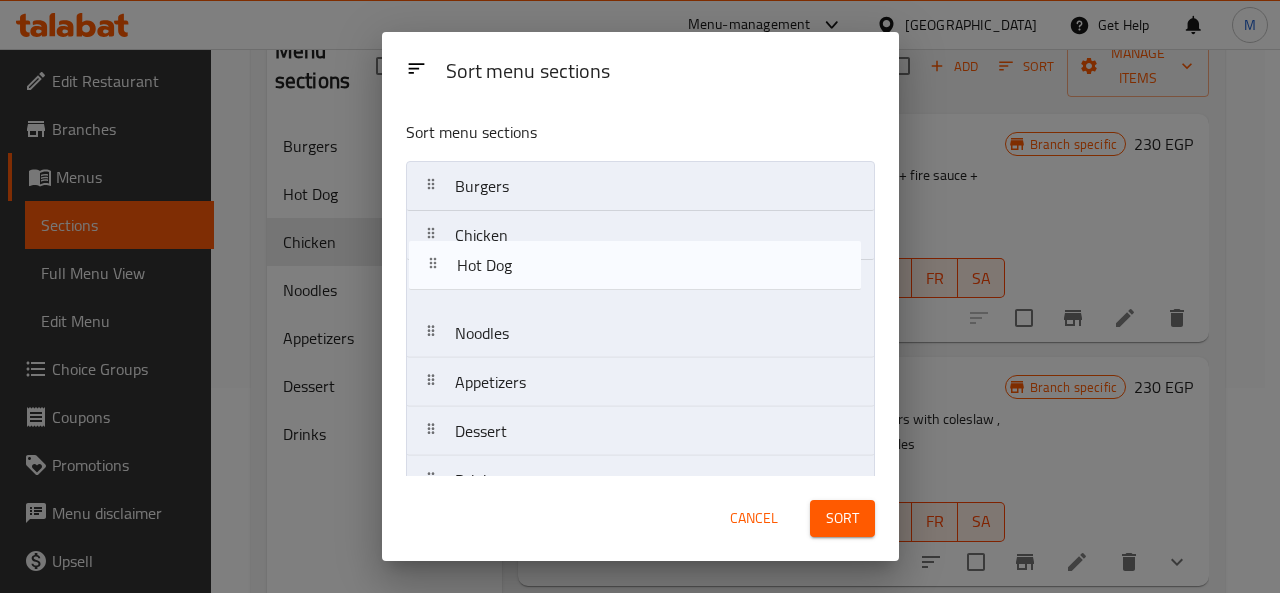 drag, startPoint x: 430, startPoint y: 245, endPoint x: 436, endPoint y: 299, distance: 54.33231 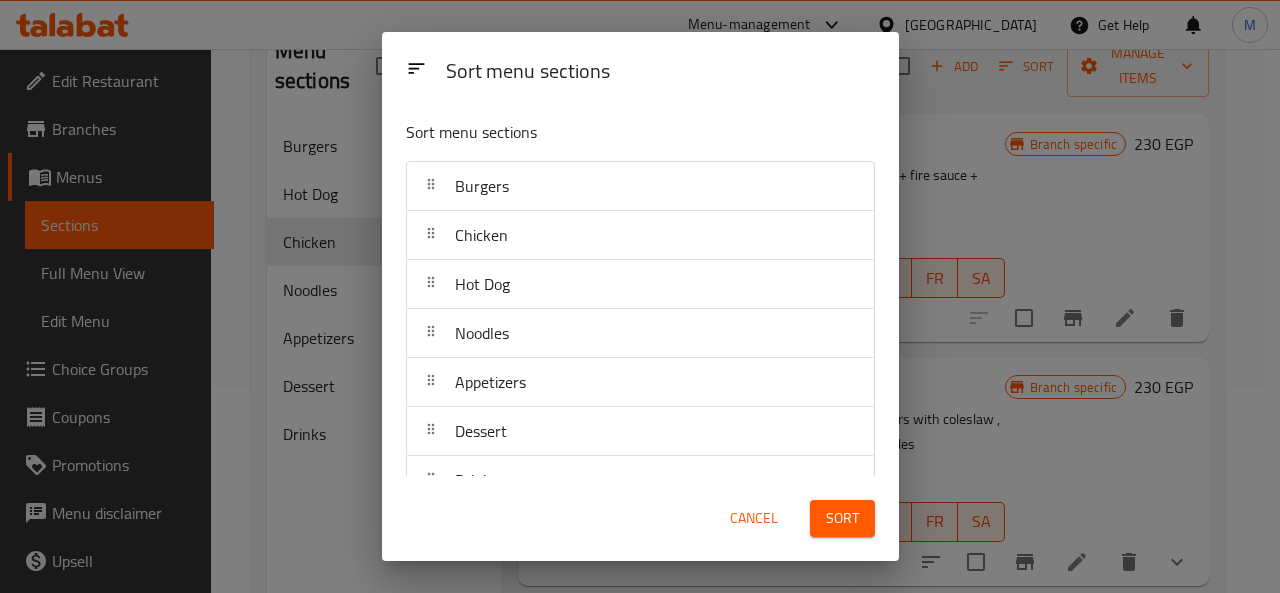 click on "Sort" at bounding box center [842, 518] 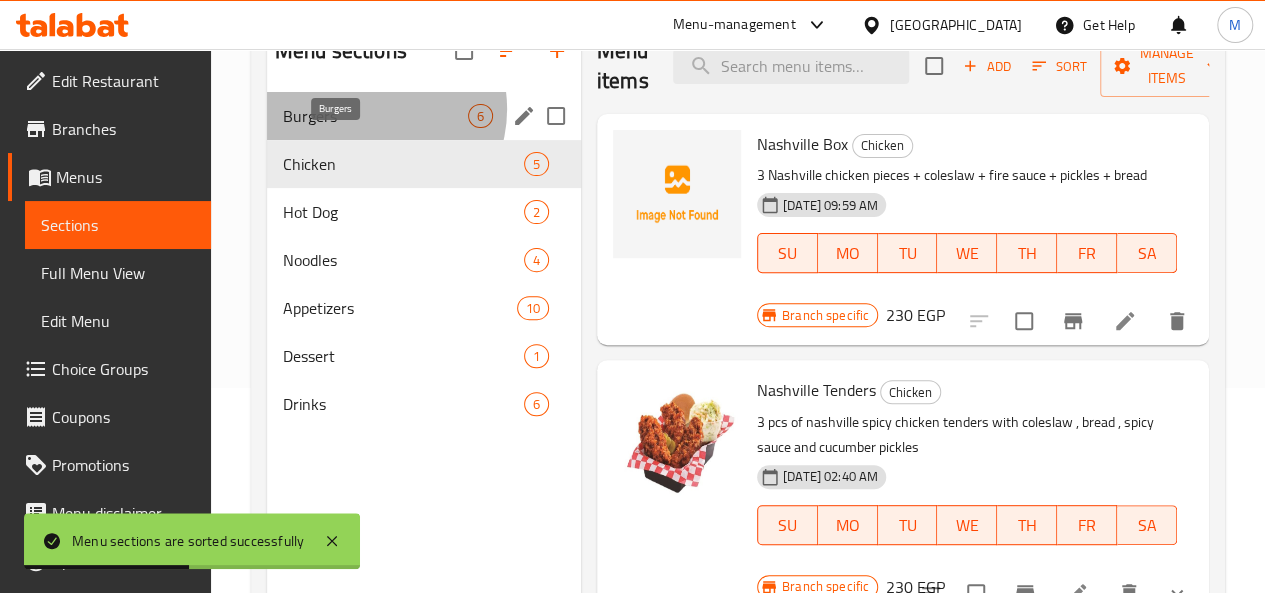 click on "Burgers" at bounding box center [375, 116] 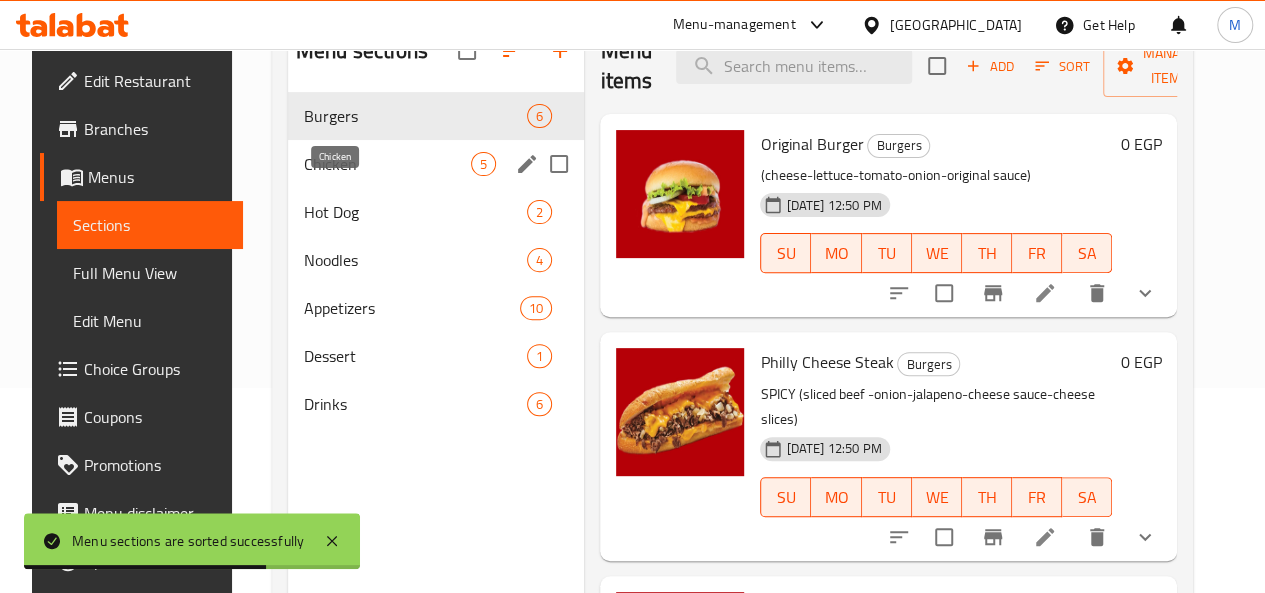 click on "Chicken" at bounding box center (387, 164) 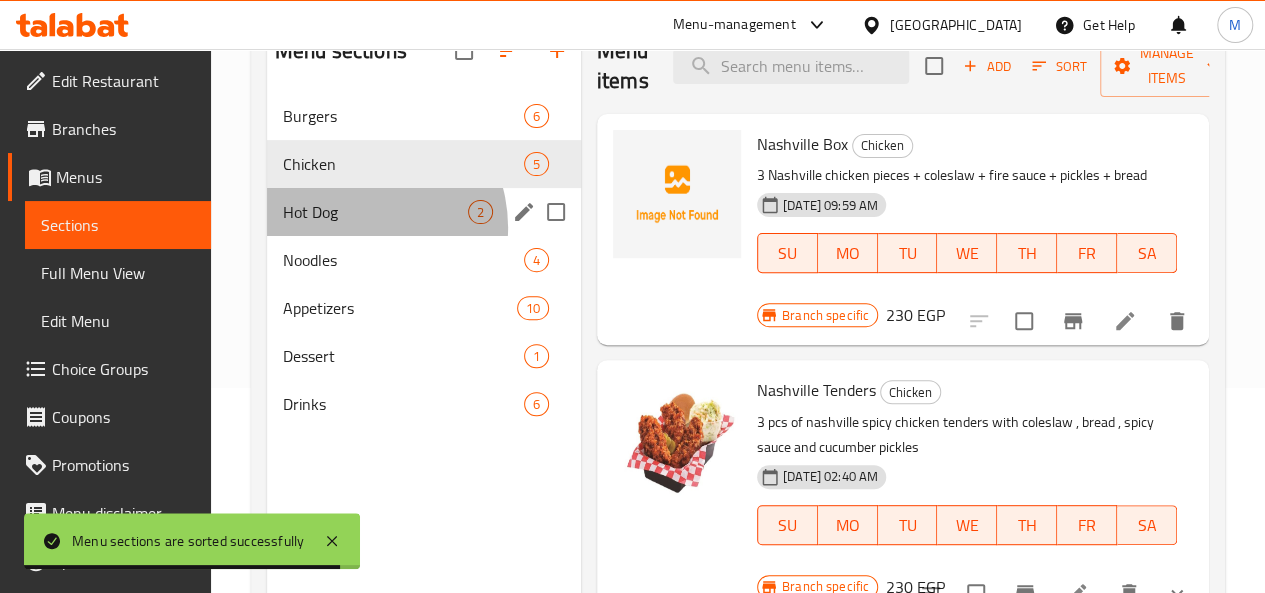 click on "Hot Dog 2" at bounding box center [424, 212] 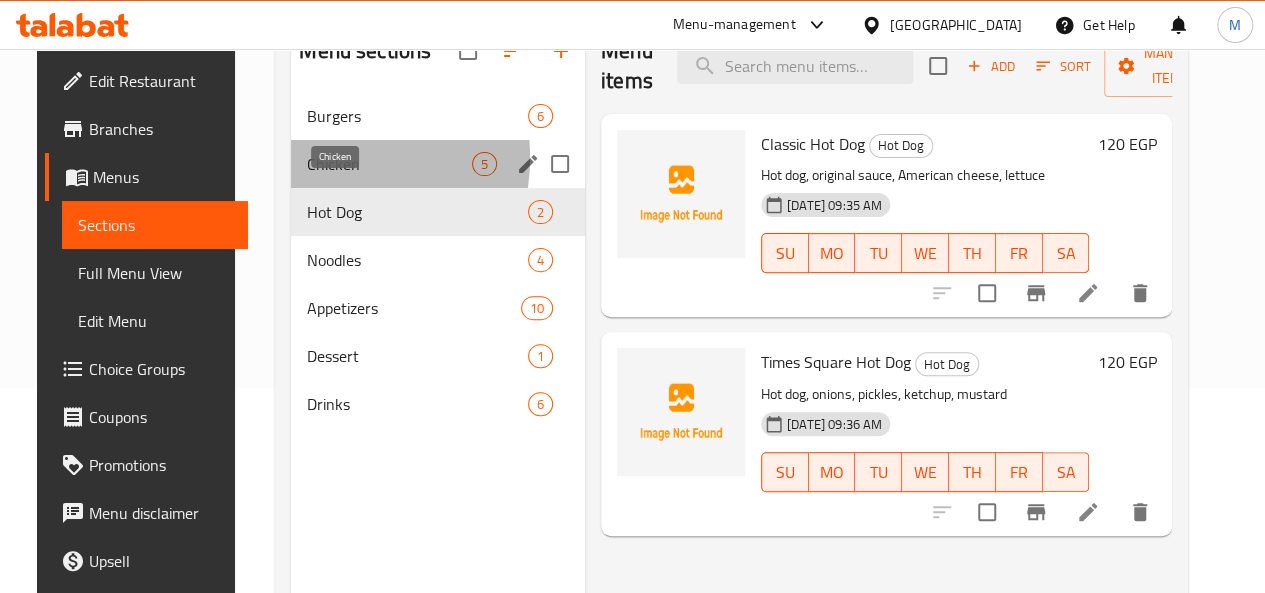click on "Chicken" at bounding box center [389, 164] 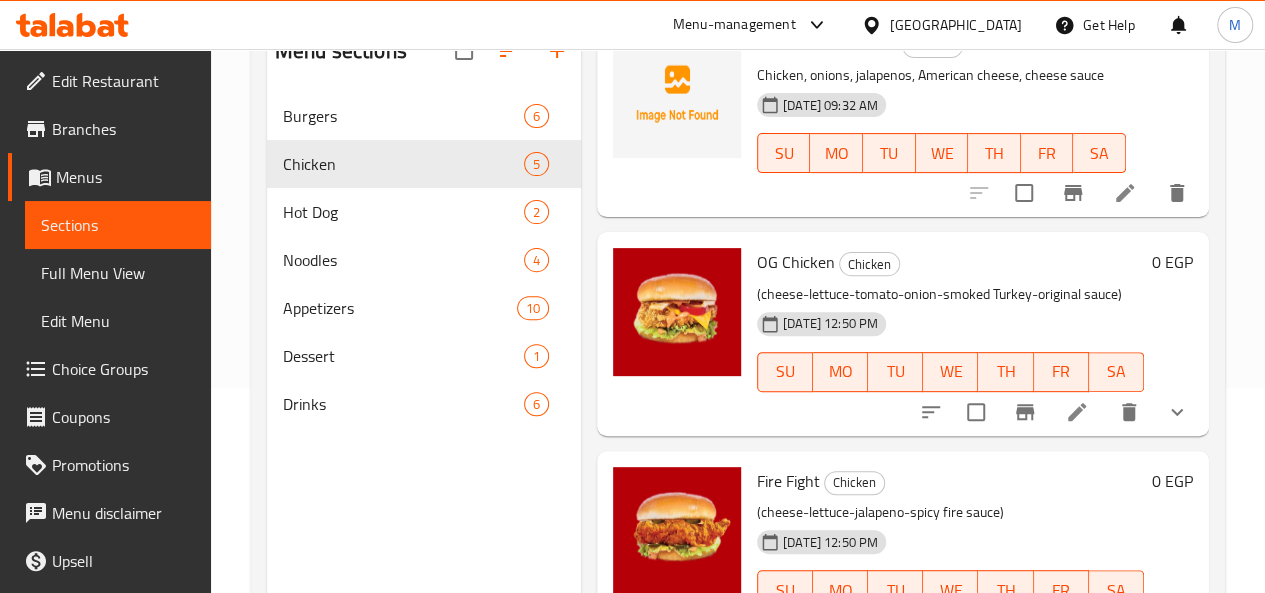 scroll, scrollTop: 628, scrollLeft: 0, axis: vertical 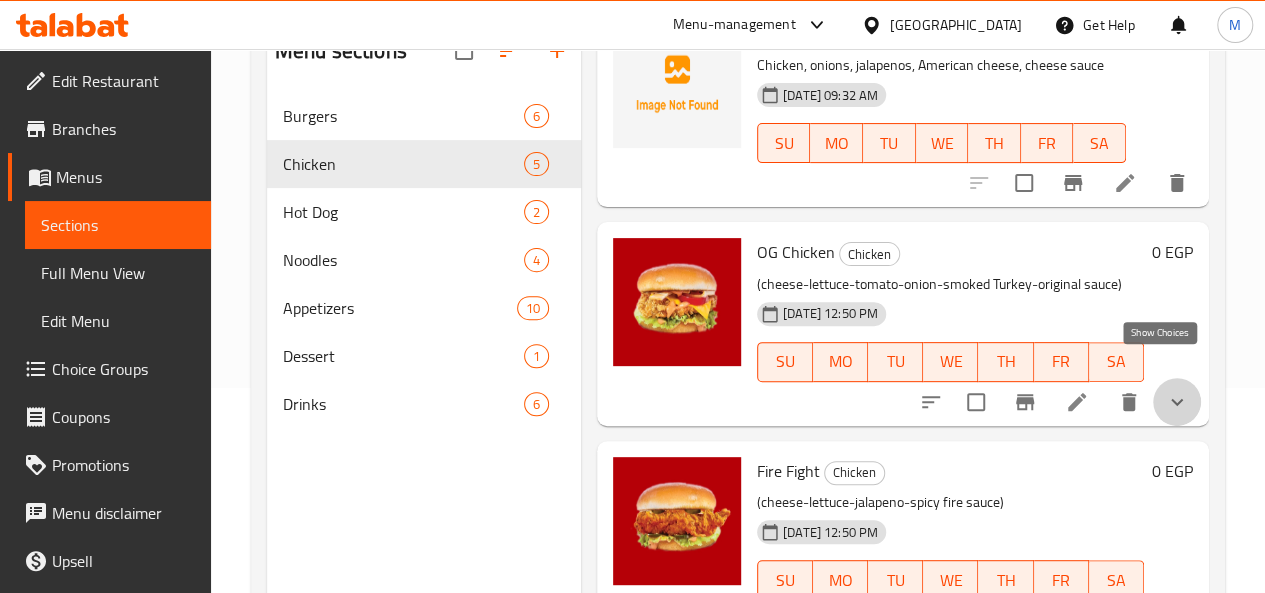 click 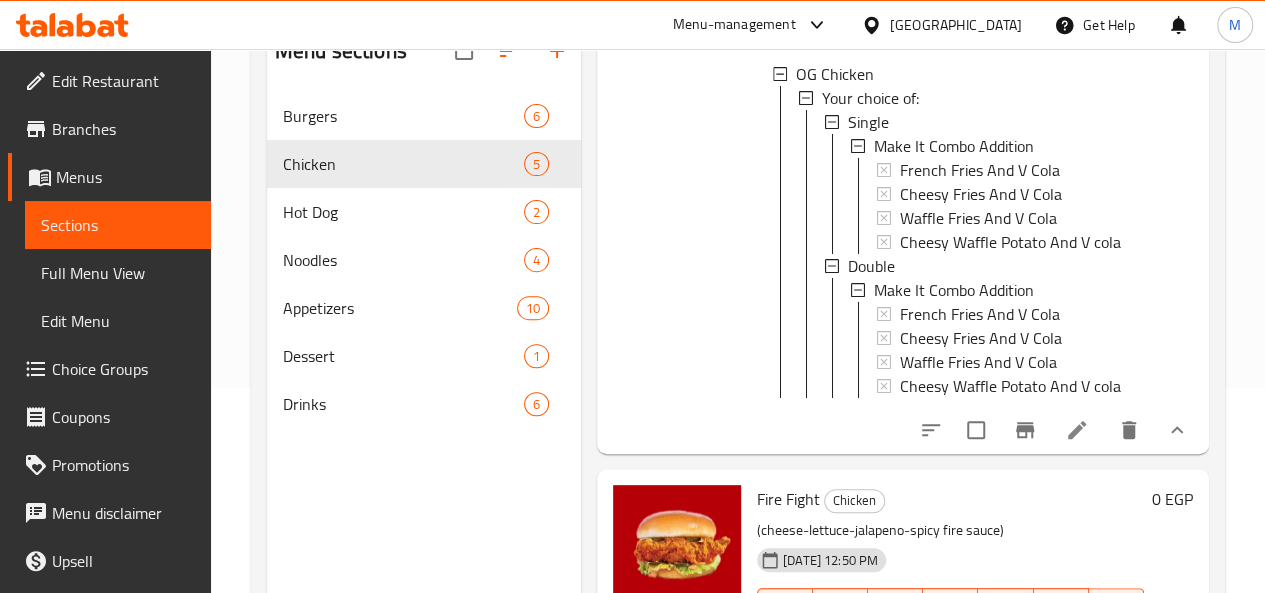 scroll, scrollTop: 992, scrollLeft: 0, axis: vertical 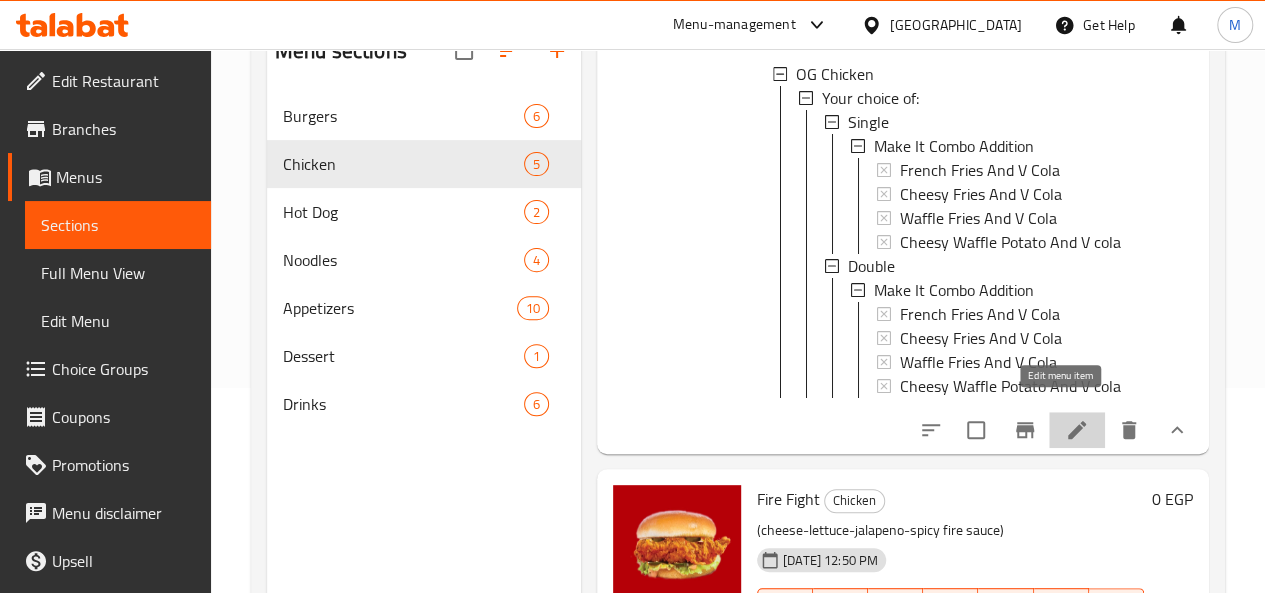 click 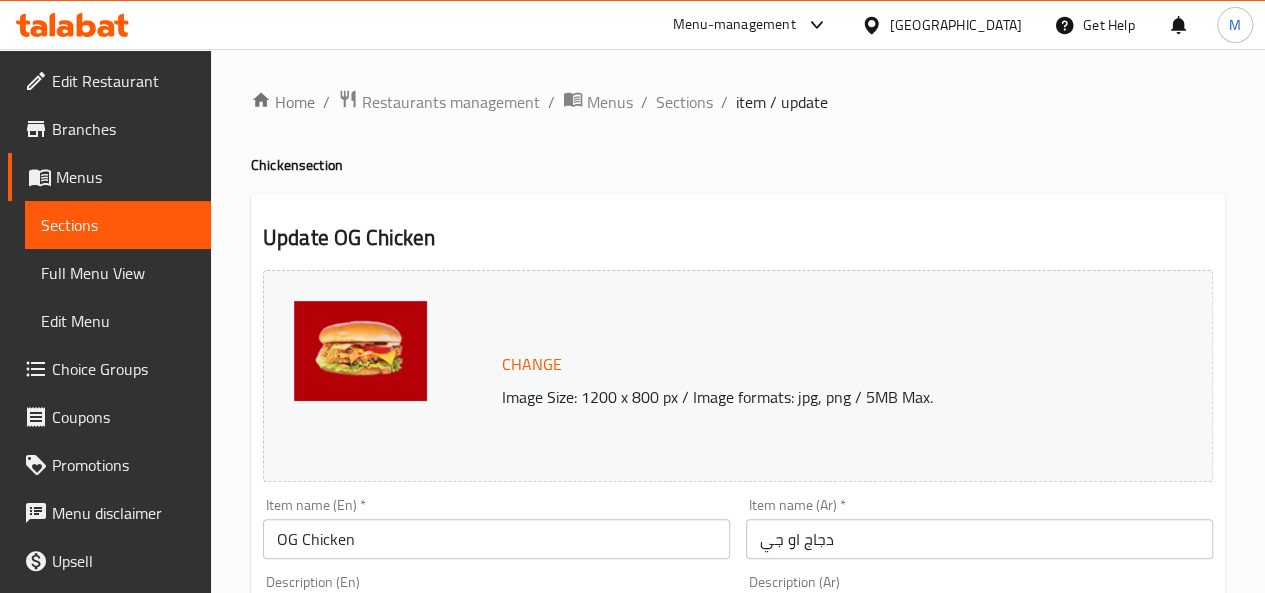 scroll, scrollTop: 1, scrollLeft: 0, axis: vertical 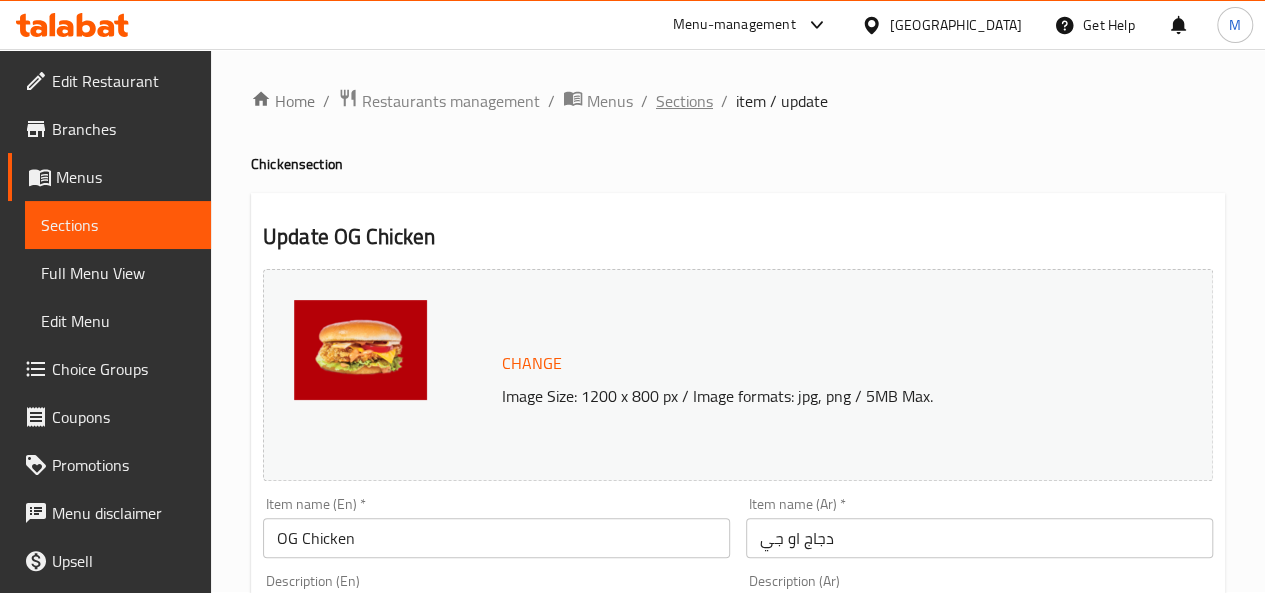 click on "Sections" at bounding box center (684, 101) 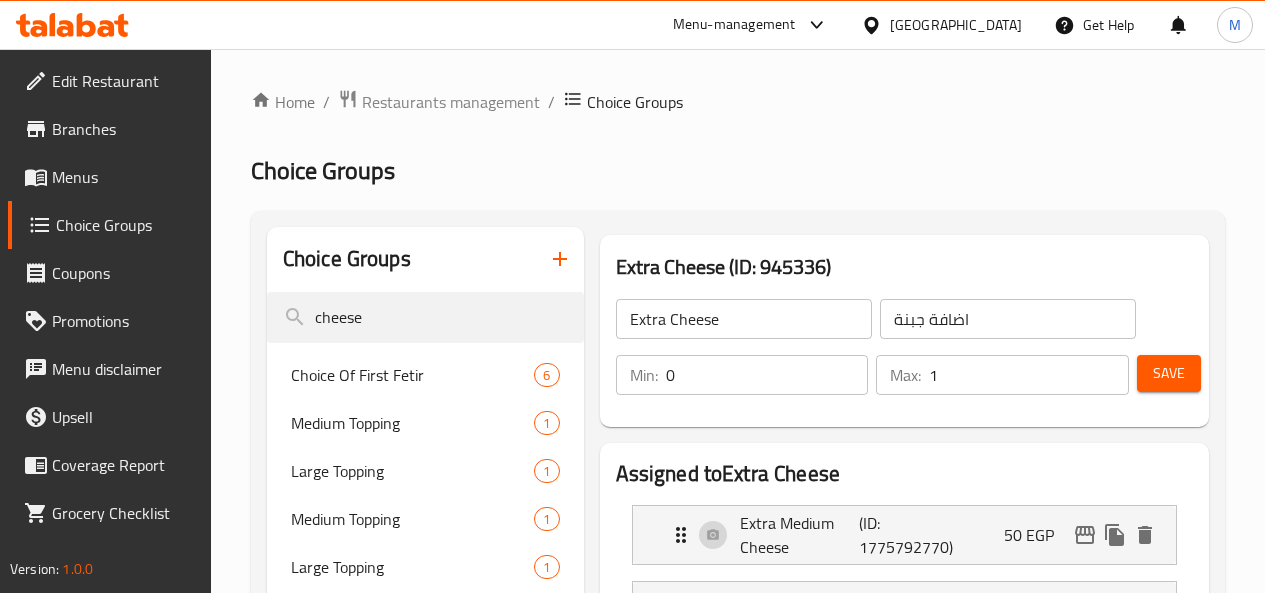 scroll, scrollTop: 0, scrollLeft: 0, axis: both 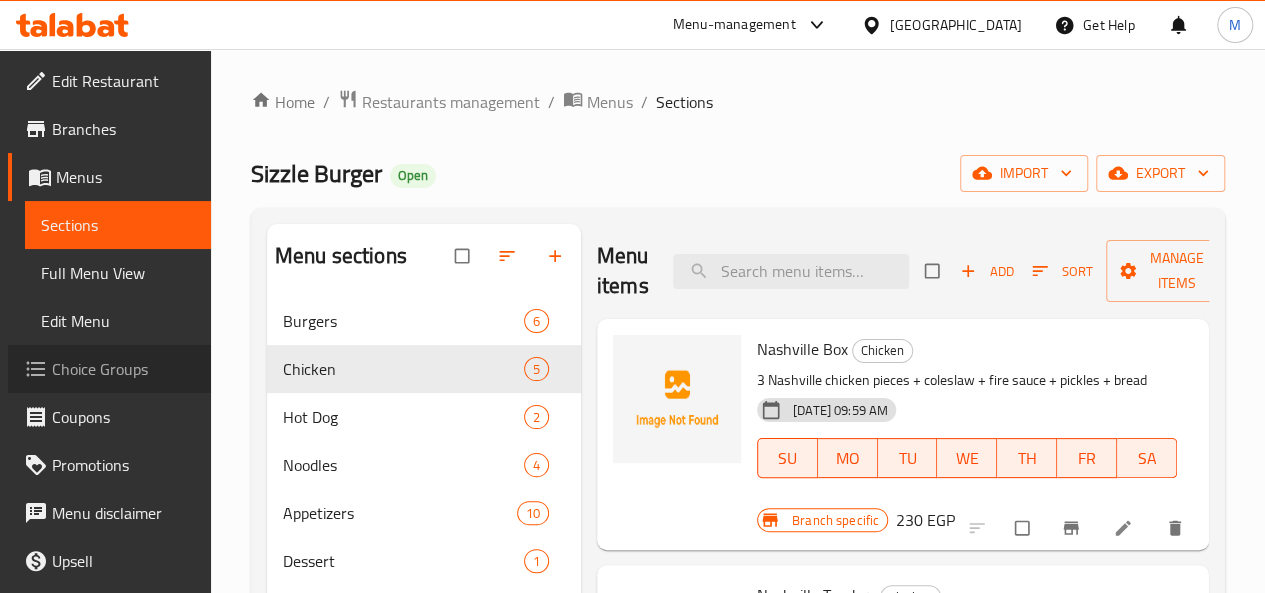 click on "Choice Groups" at bounding box center [123, 369] 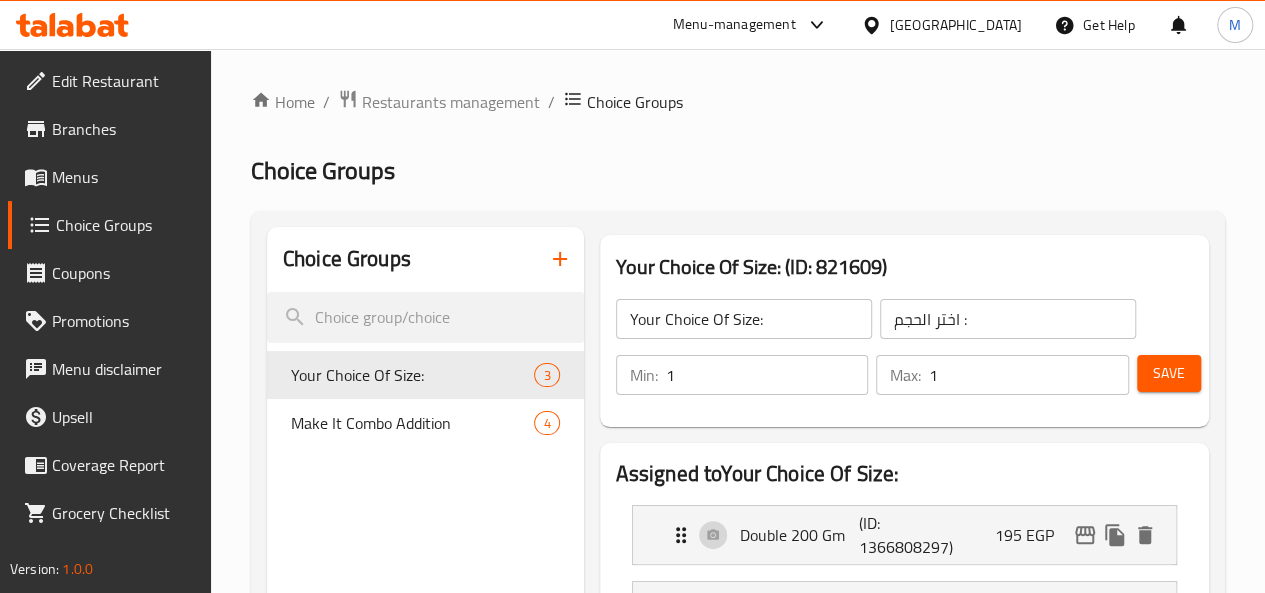 scroll, scrollTop: 21, scrollLeft: 0, axis: vertical 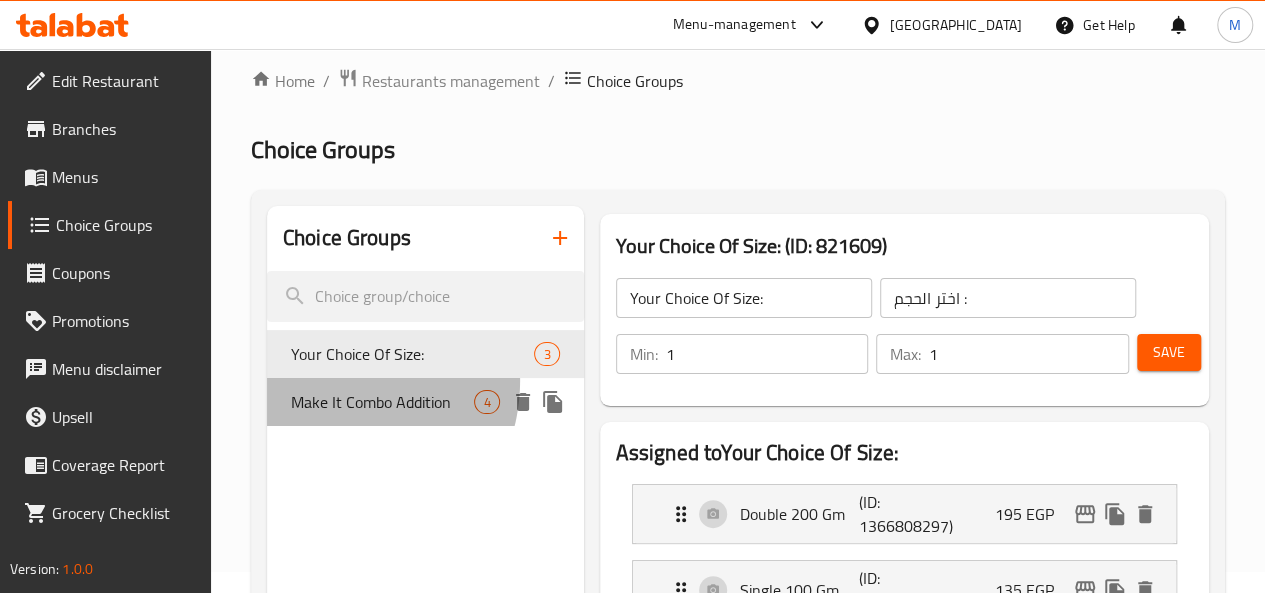 click on "Make It Combo Addition 4" at bounding box center [425, 402] 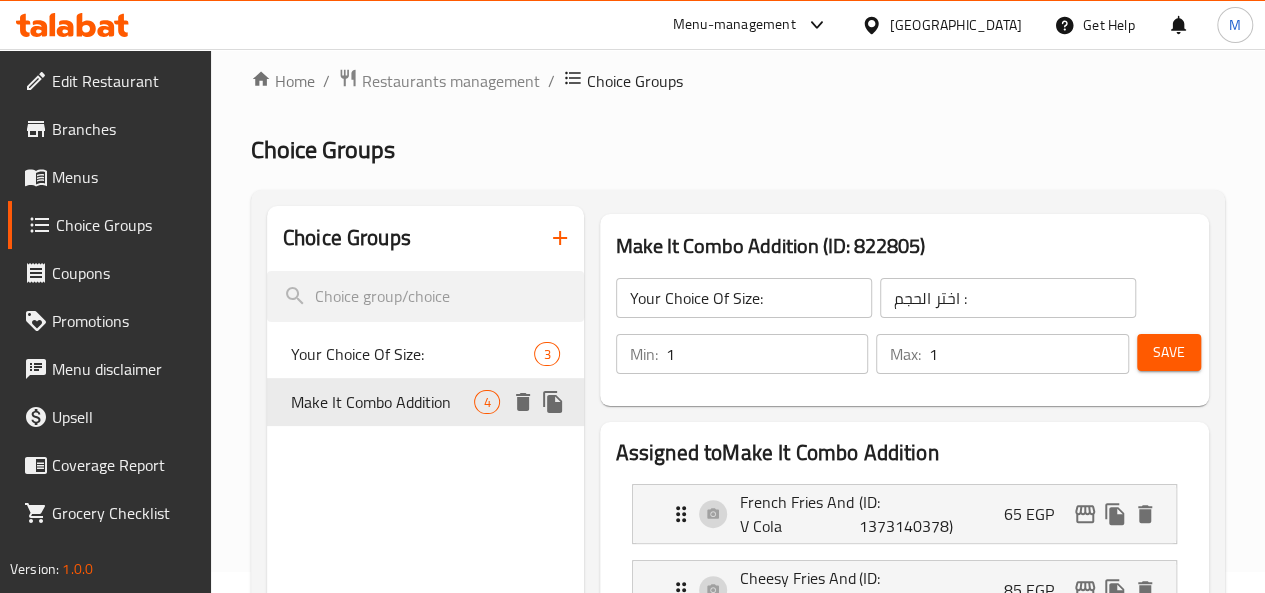 type on "Make It Combo Addition" 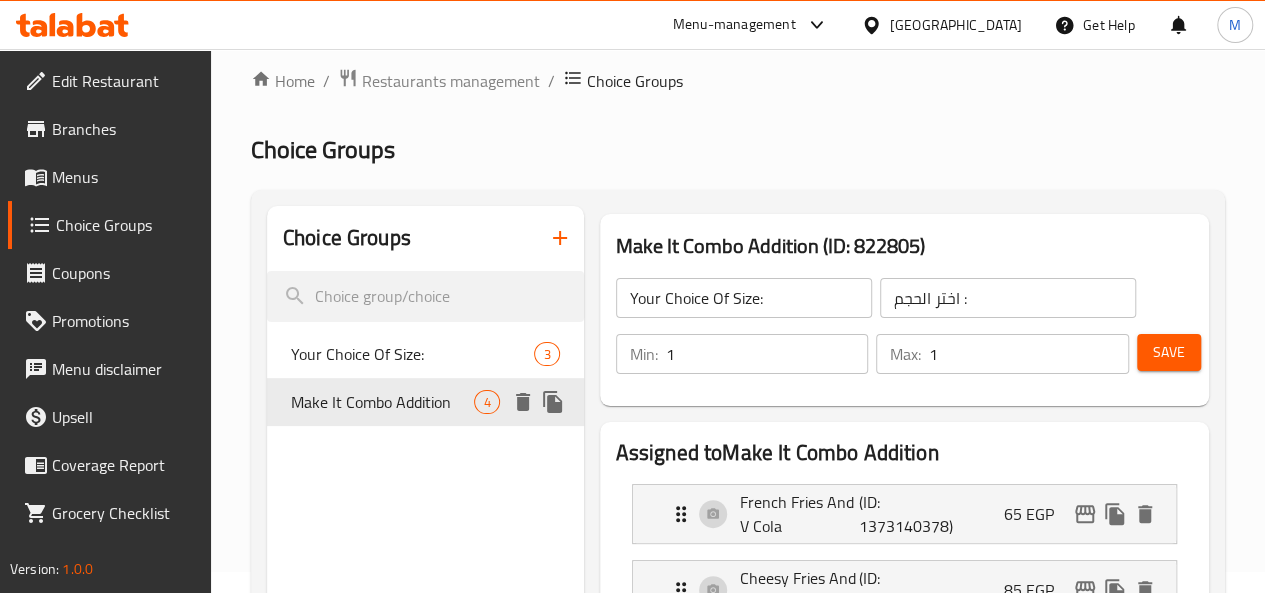 type on "اجعلها اضافه كومبو ." 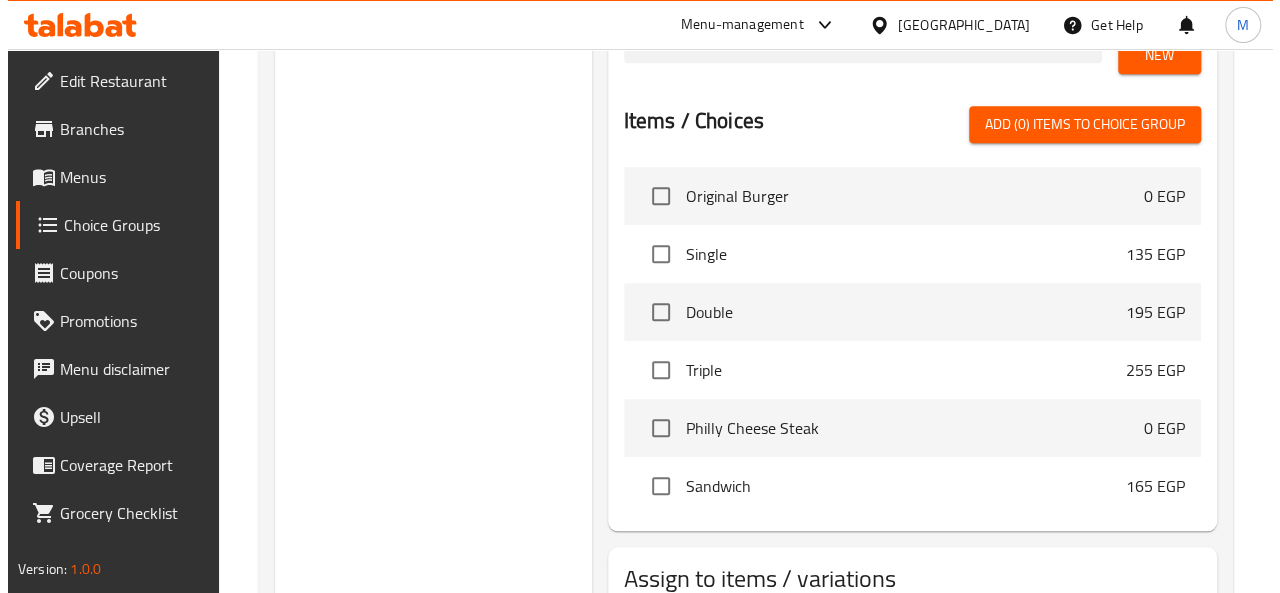 scroll, scrollTop: 941, scrollLeft: 0, axis: vertical 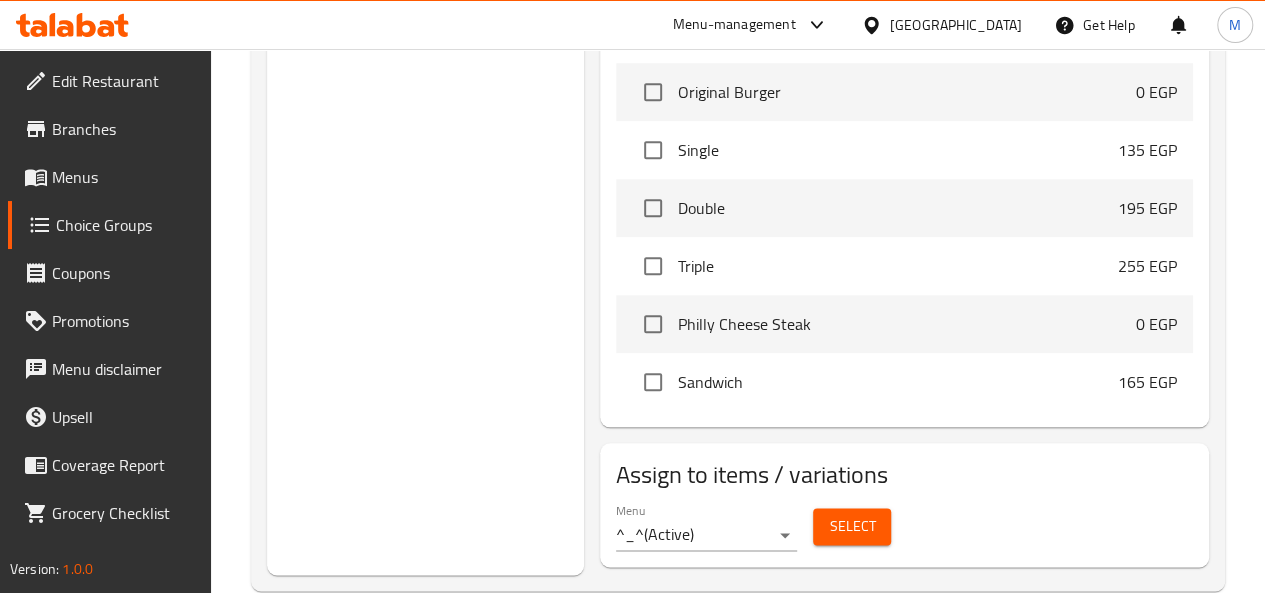 click on "Menu ^_^  ( Active )" at bounding box center [707, 527] 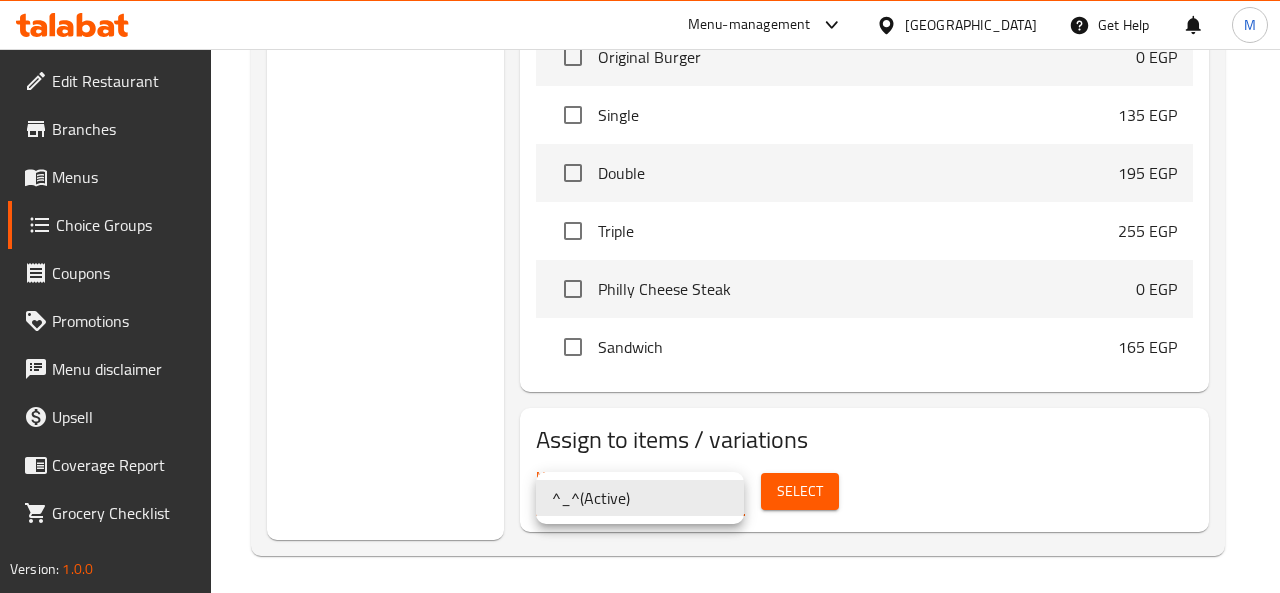 click on "​ Menu-management [GEOGRAPHIC_DATA] Get Help M   Edit Restaurant   Branches   Menus   Choice Groups   Coupons   Promotions   Menu disclaimer   Upsell   Coverage Report   Grocery Checklist  Version:    1.0.0  Get support on:    Support.OpsPlatform Home / Restaurants management / Choice Groups Choice Groups Choice Groups Your Choice Of Size: 3 Make It Combo Addition 4 Make It Combo Addition (ID: 822805) Make It Combo Addition ​ اجعلها اضافه كومبو . ​ Min: 0 ​ Max: 1 ​ Save Assigned to  Make It Combo Addition French Fries And V Cola (ID: 1373140378) 65 EGP Name (En) French Fries And V Cola Name (En) Name (Ar) بطاطس محمرة و في كولا Name (Ar) Price EGP 65 Price Status Cheesy Fries And V Cola (ID: 1373140379) 85 EGP Name (En) Cheesy Fries And V Cola Name (En) Name (Ar) بطاطس بالجبنة و في كولا Name (Ar) Price EGP 85 Price Status Waffle Fries And V Cola (ID: 1553665039) 75 EGP Name (En) Waffle Fries And V Cola Name (En) Name (Ar) Name (Ar) Price EGP 75 Price Status 95" at bounding box center (640, -620) 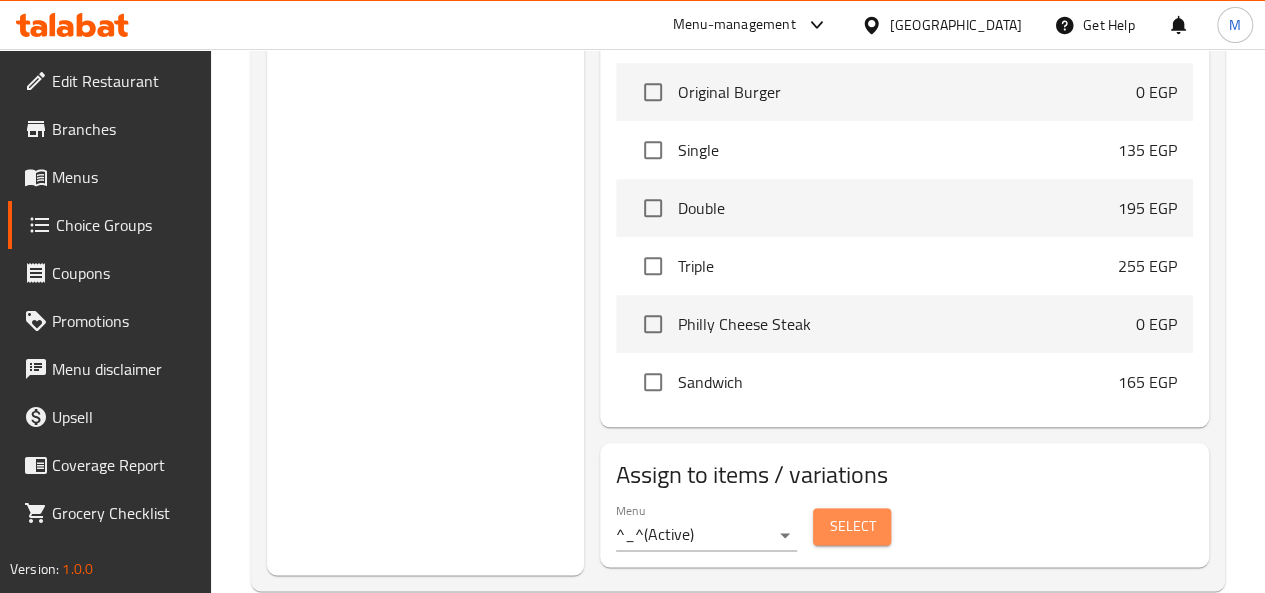 click on "Select" at bounding box center [852, 526] 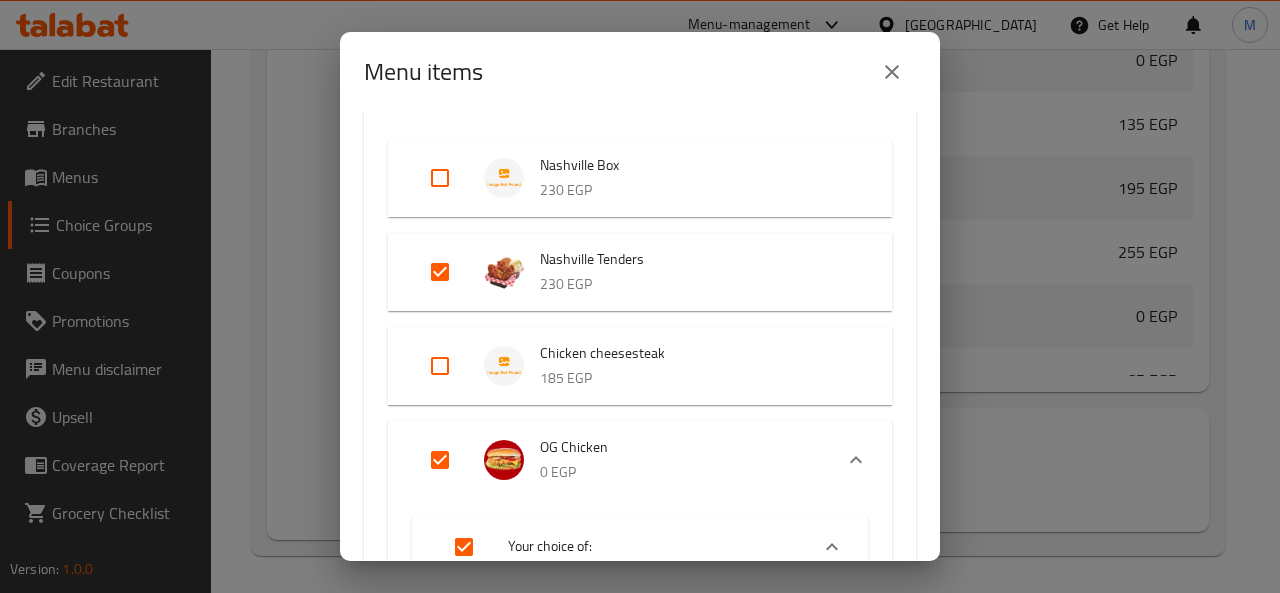 scroll, scrollTop: 2953, scrollLeft: 0, axis: vertical 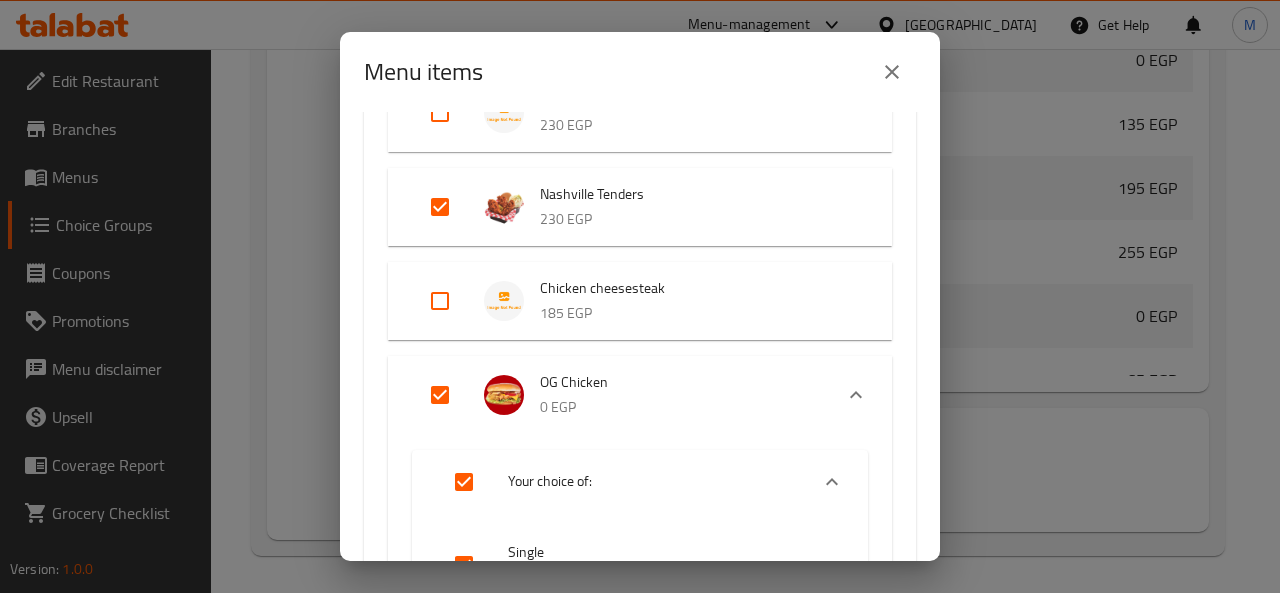 click at bounding box center [440, 301] 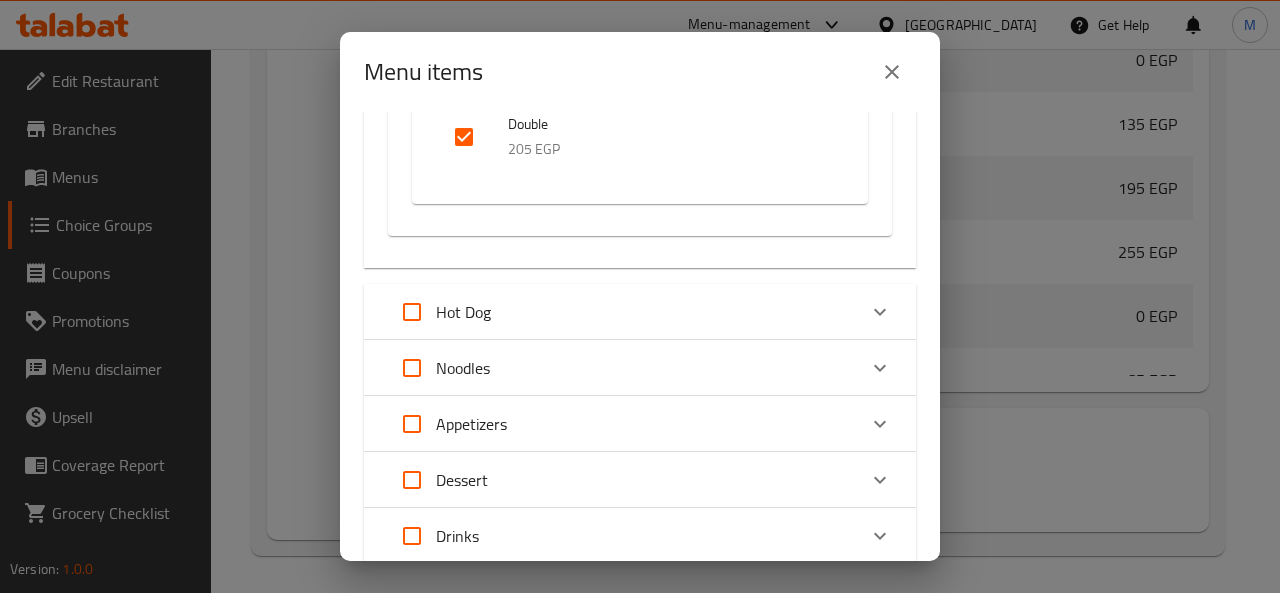 scroll, scrollTop: 3850, scrollLeft: 0, axis: vertical 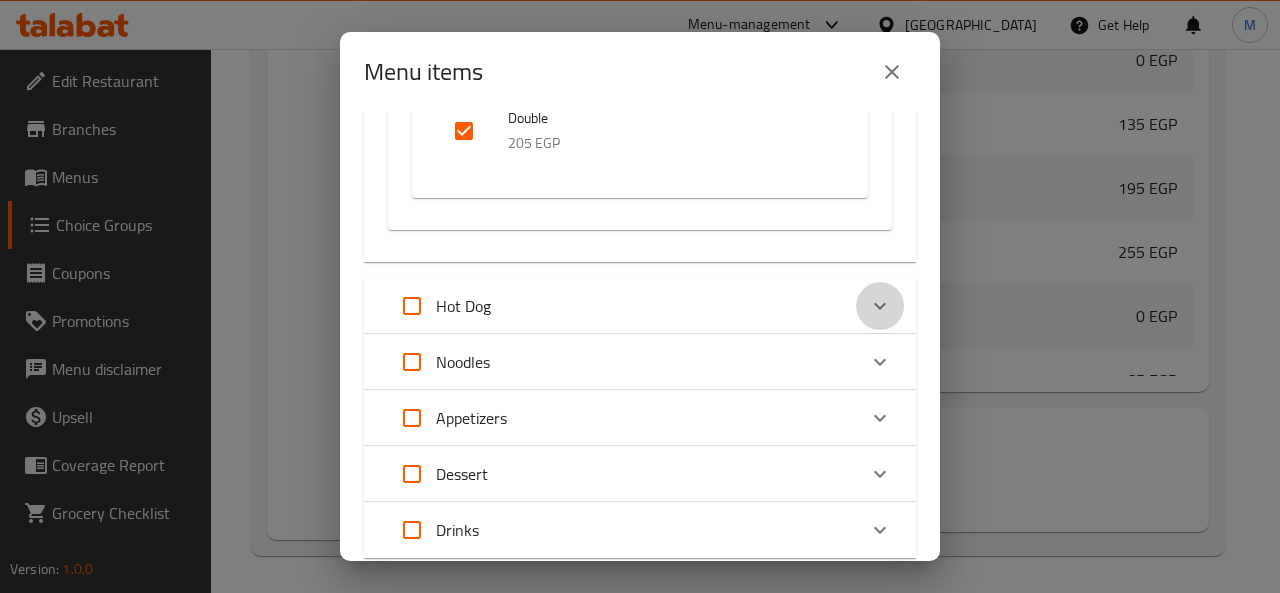 click at bounding box center [880, 306] 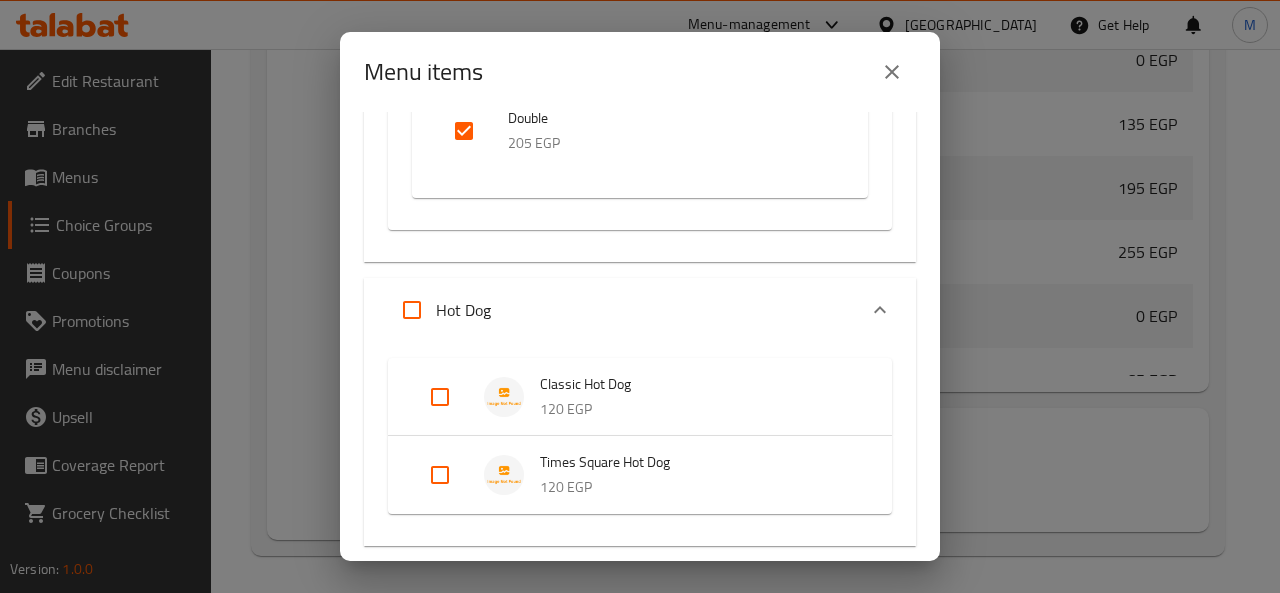 click at bounding box center [440, 397] 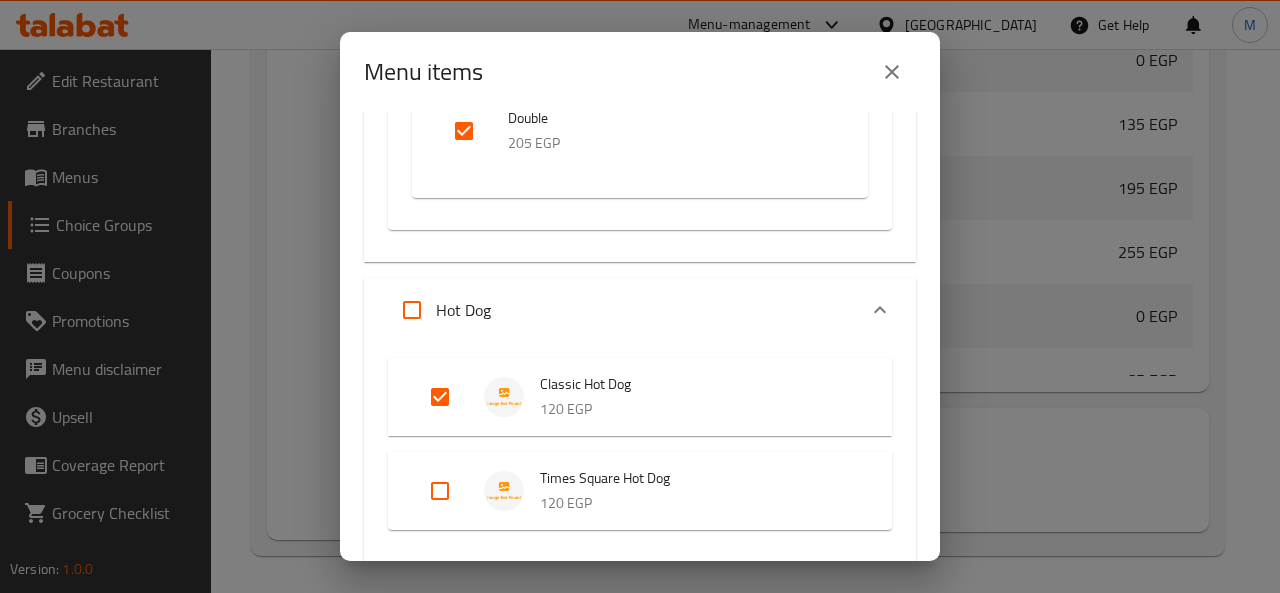 click on "Times Square Hot Dog 120 EGP" at bounding box center [640, 491] 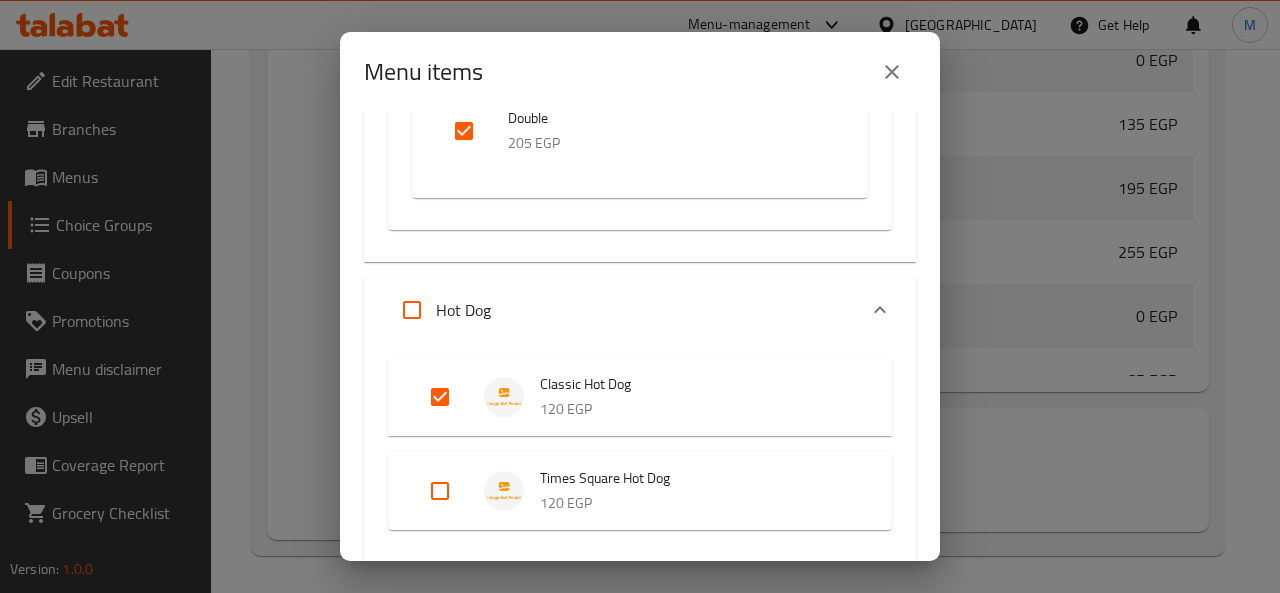 click at bounding box center (440, 491) 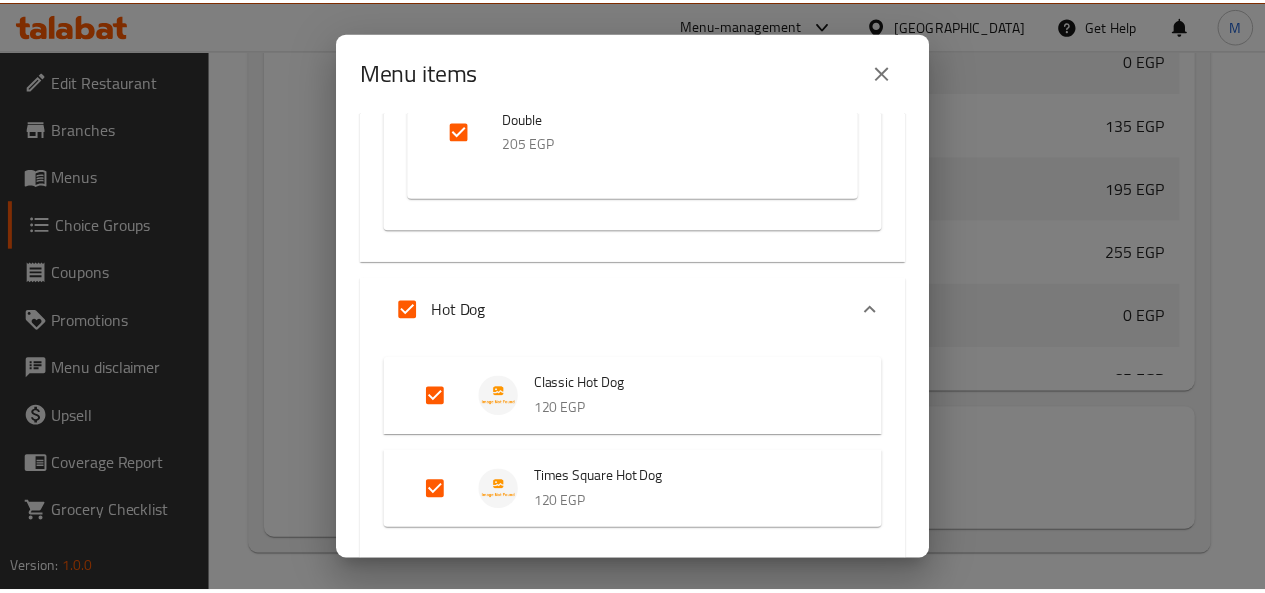 scroll, scrollTop: 4230, scrollLeft: 0, axis: vertical 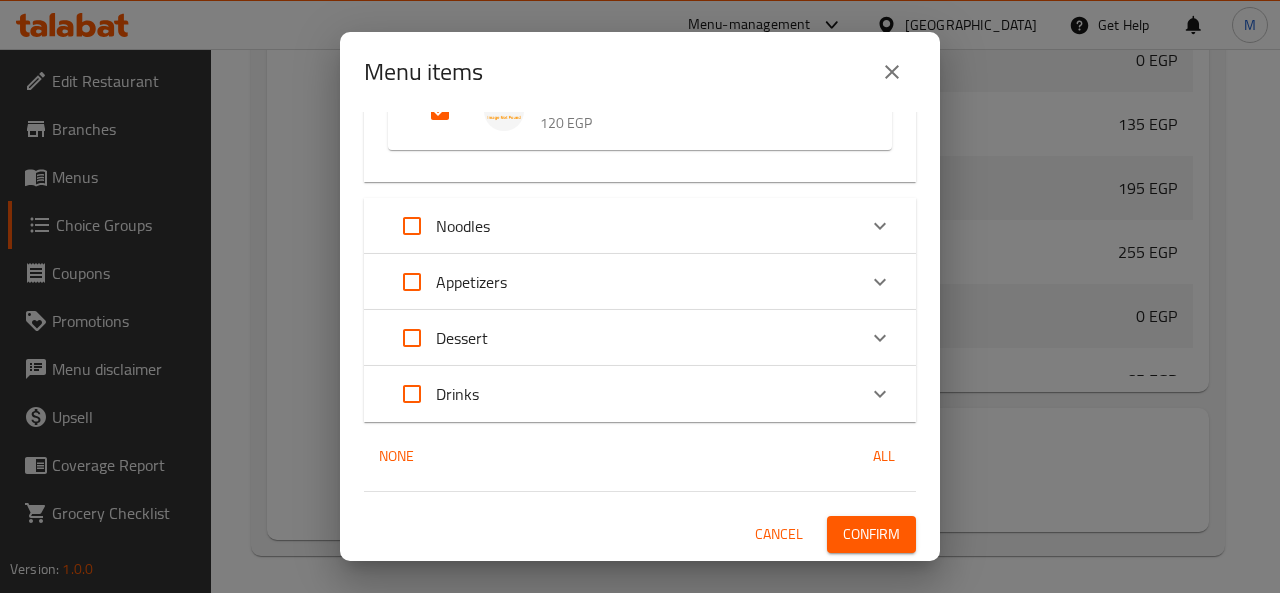 click on "Confirm" at bounding box center [871, 534] 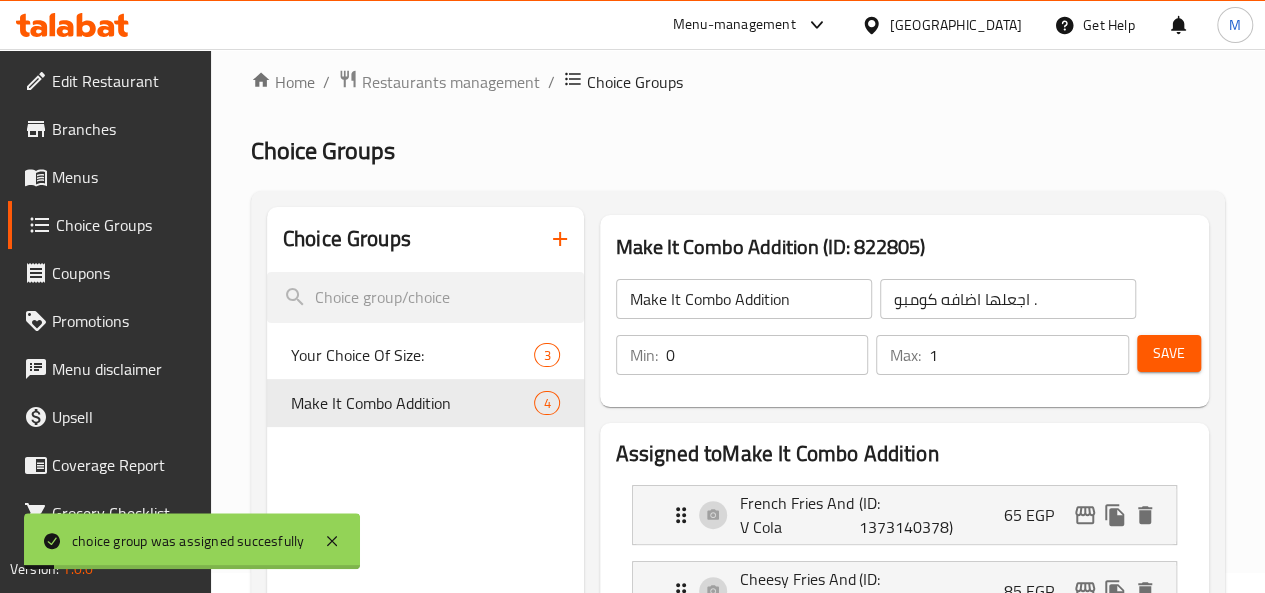 scroll, scrollTop: 0, scrollLeft: 0, axis: both 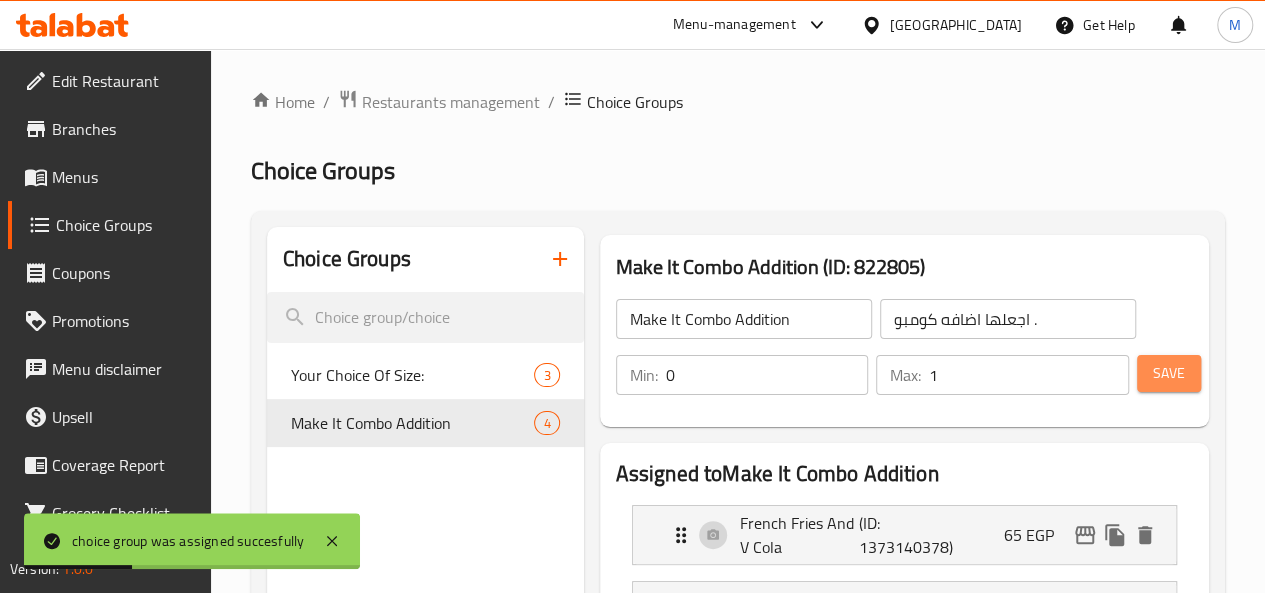 click on "Save" at bounding box center [1169, 373] 